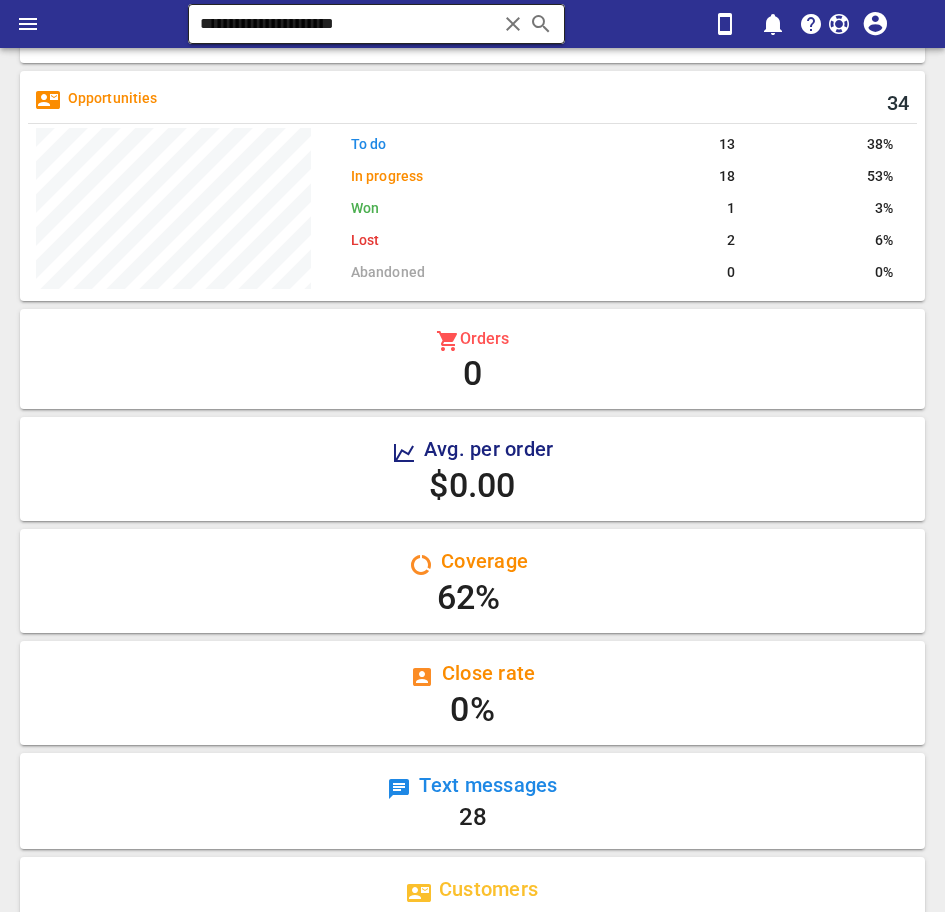 scroll, scrollTop: 372, scrollLeft: 0, axis: vertical 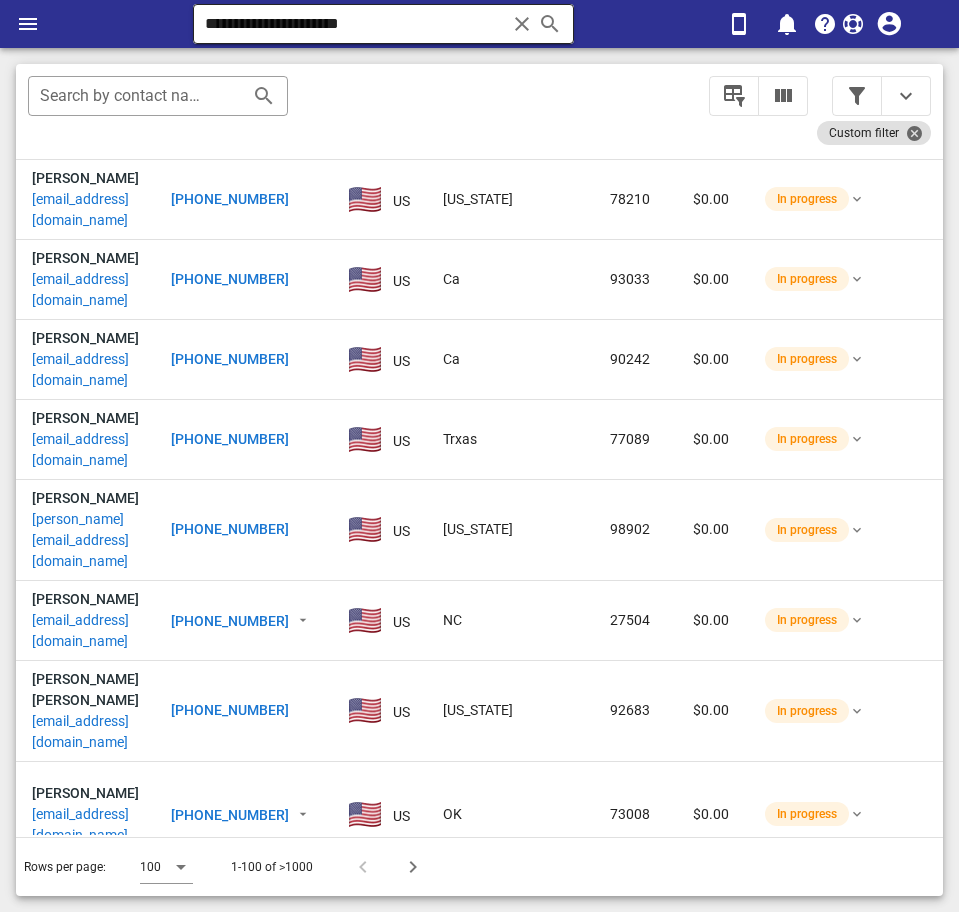 click on "**********" at bounding box center (355, 24) 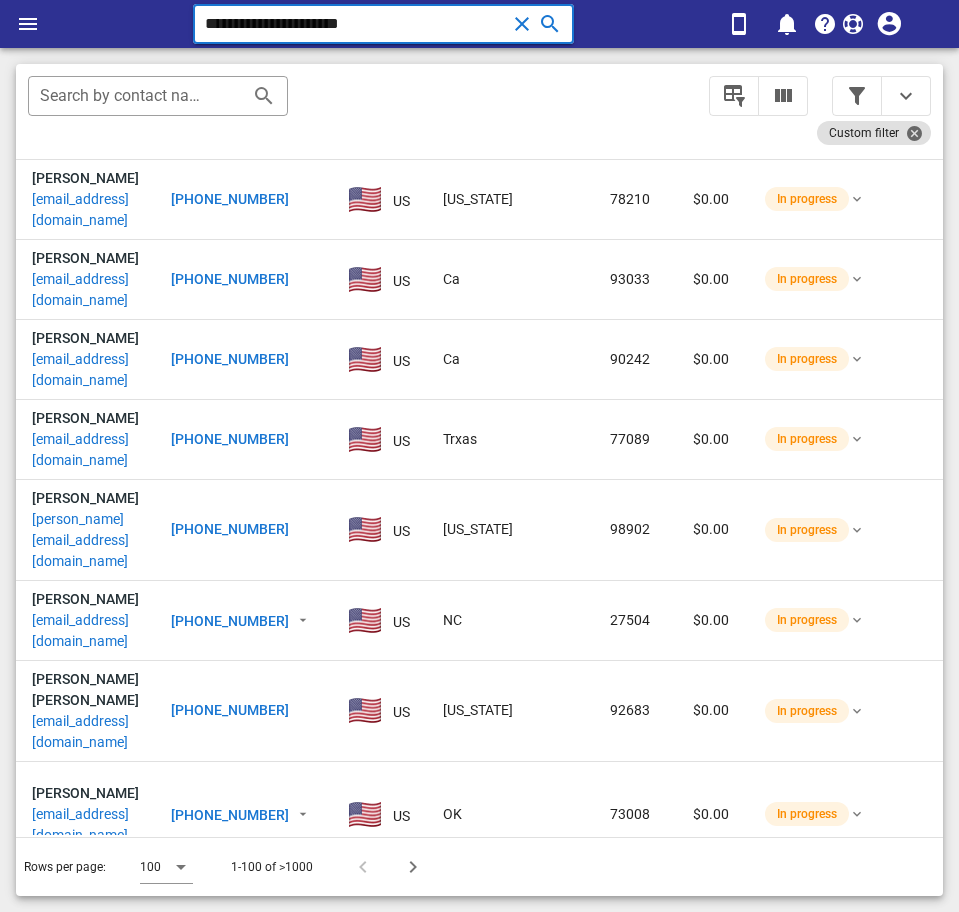 click on "**********" at bounding box center [355, 24] 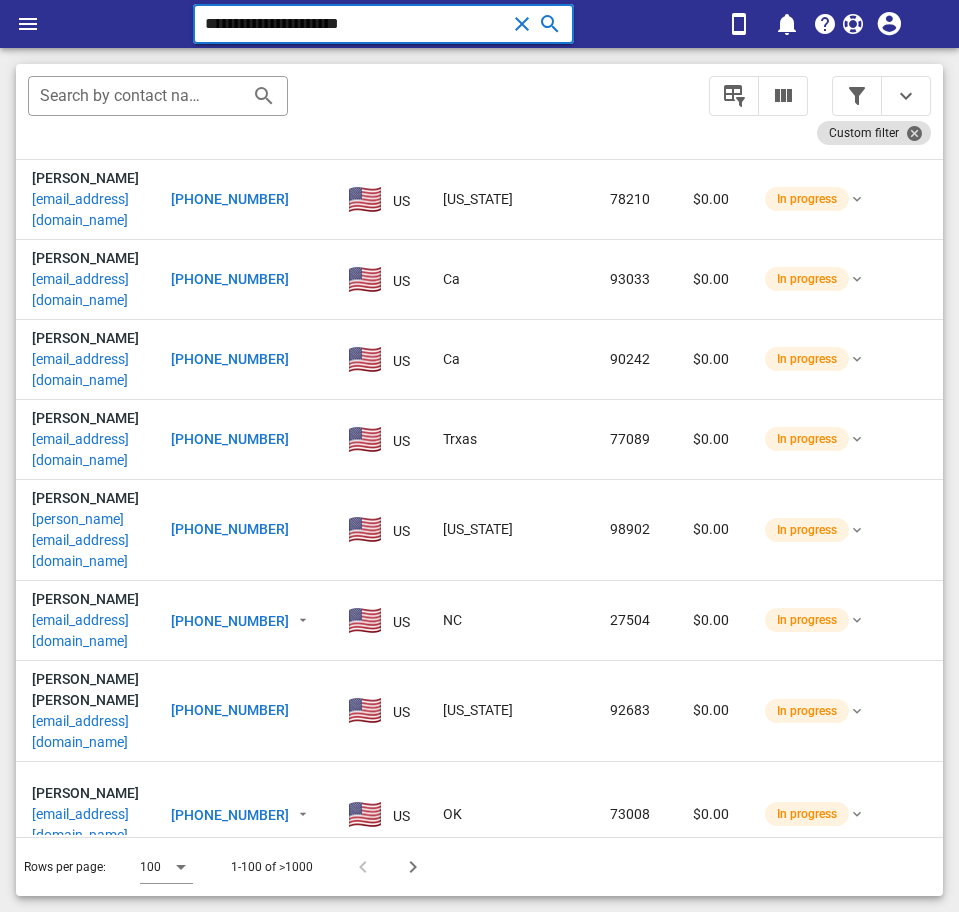 click on "**********" at bounding box center [355, 24] 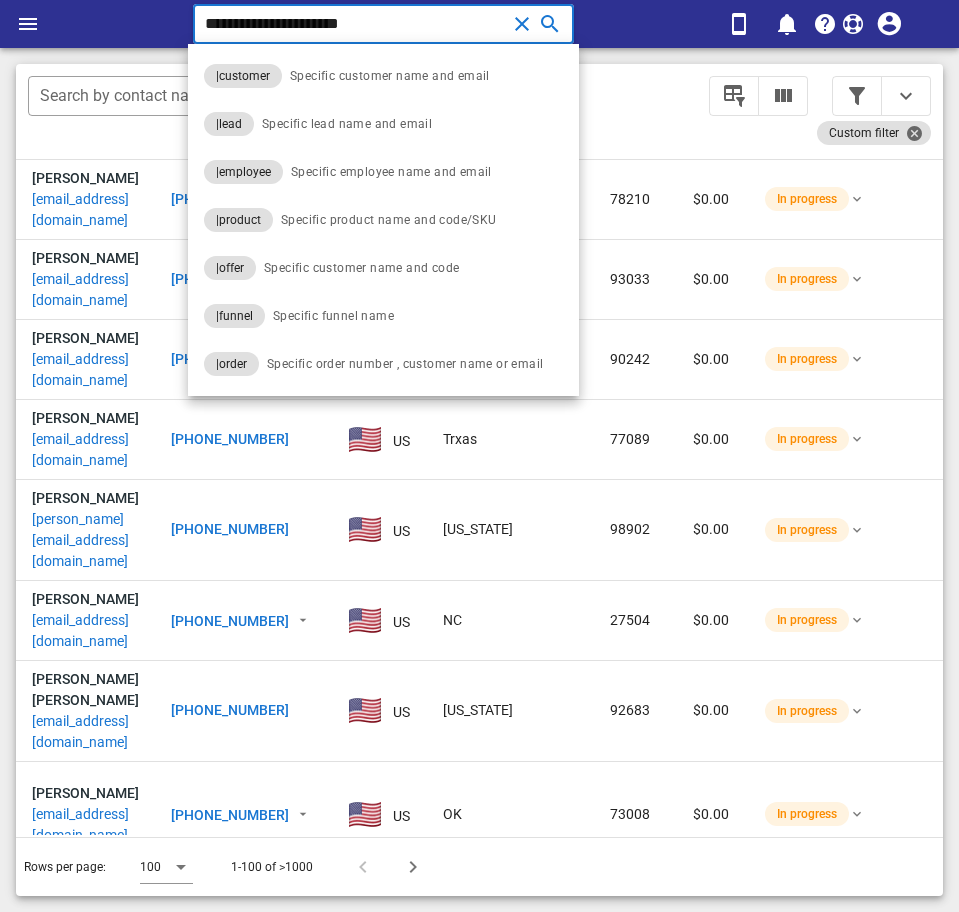 paste on "**" 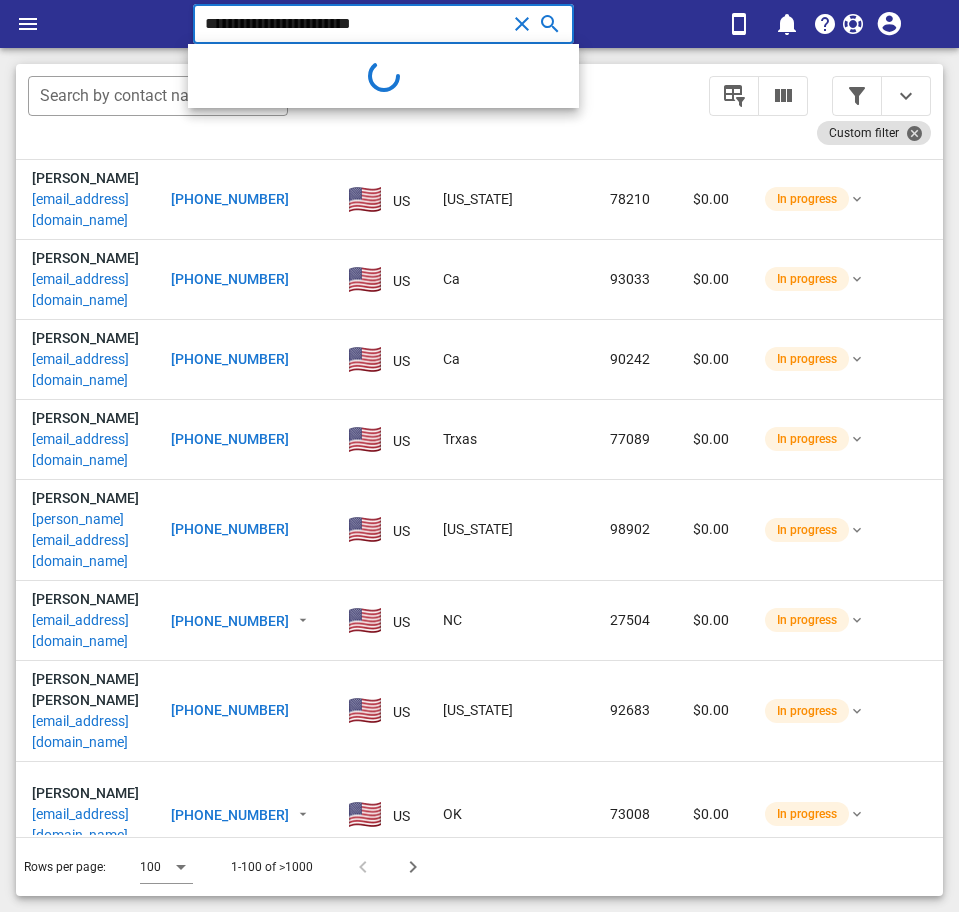 type on "**********" 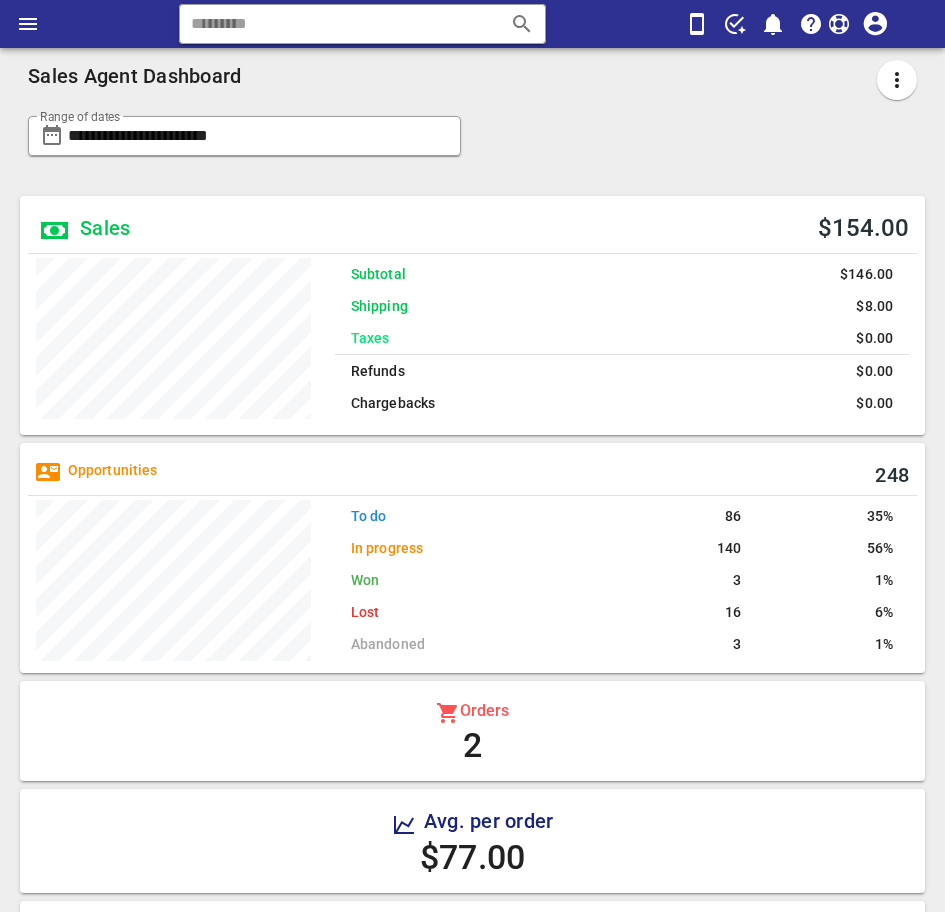 scroll, scrollTop: 0, scrollLeft: 0, axis: both 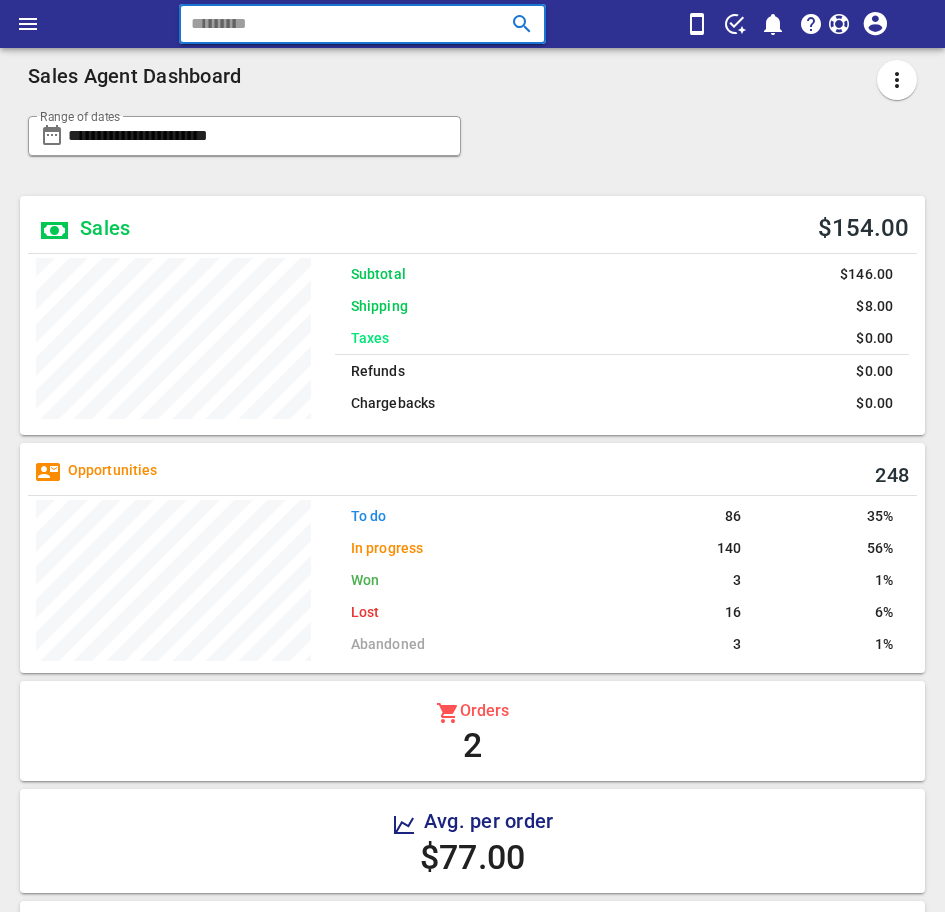 click at bounding box center [334, 24] 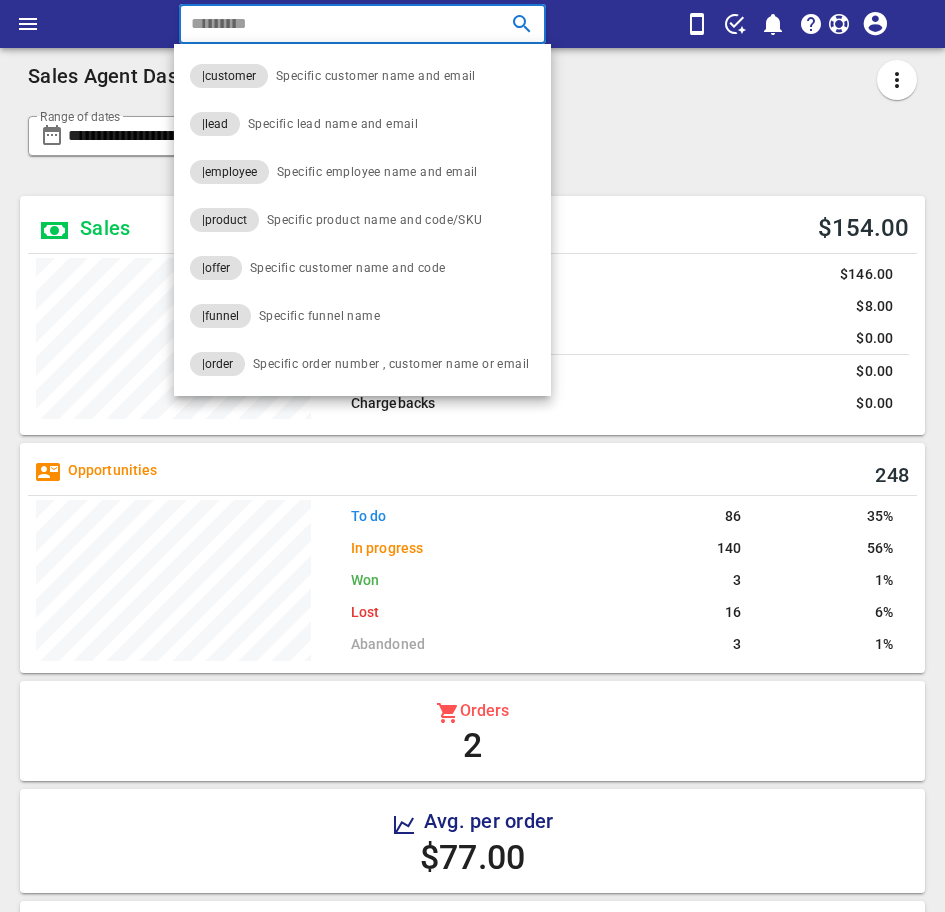 paste on "**********" 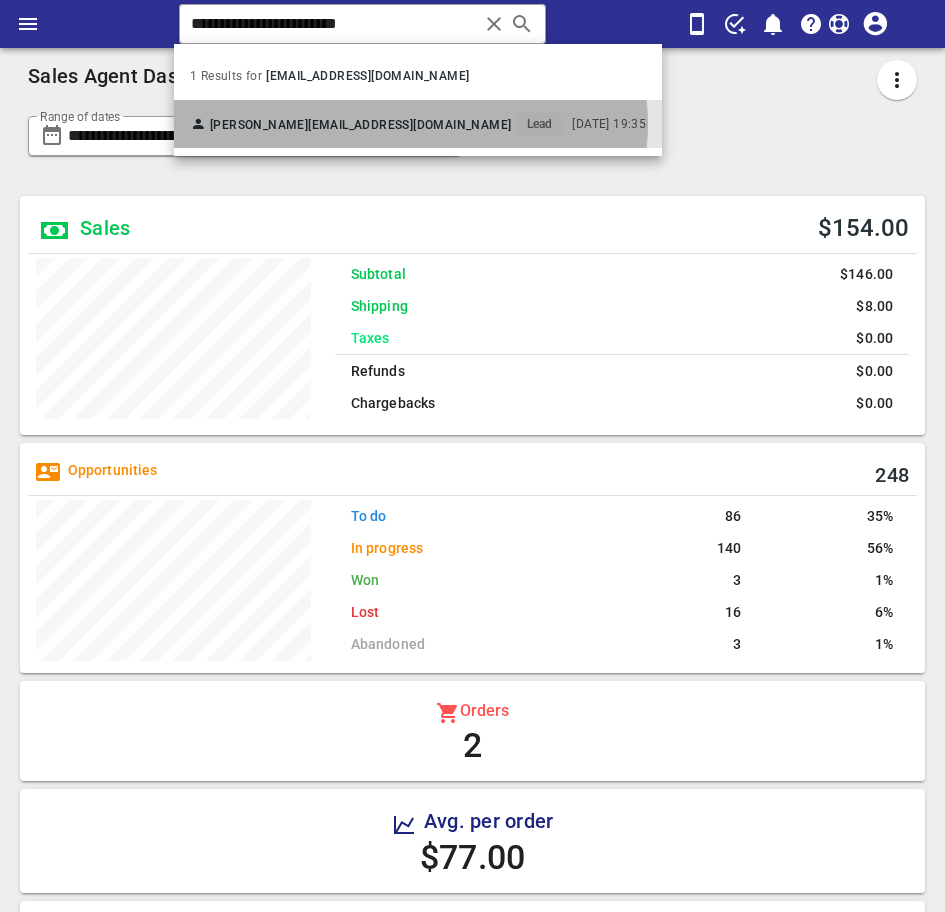 click on "Cecilia Ogando   ceciliaogando1@gmail.com   Lead   06/30/2025 19:35" at bounding box center (418, 124) 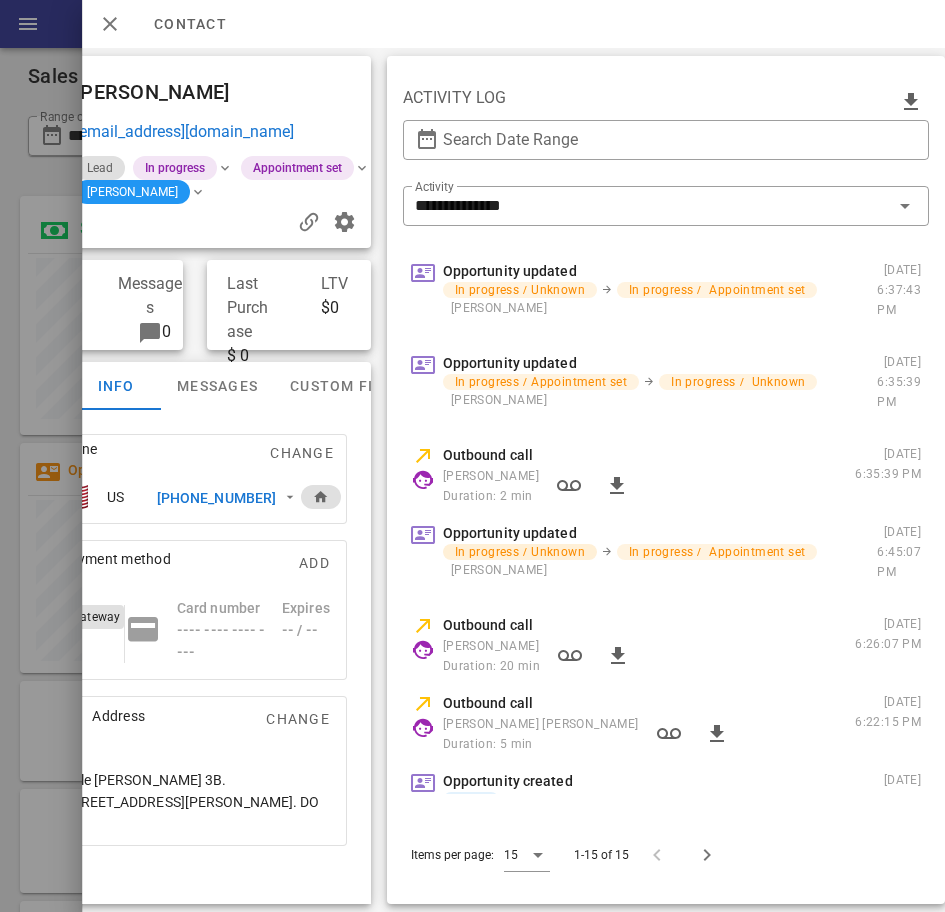 scroll, scrollTop: 0, scrollLeft: 0, axis: both 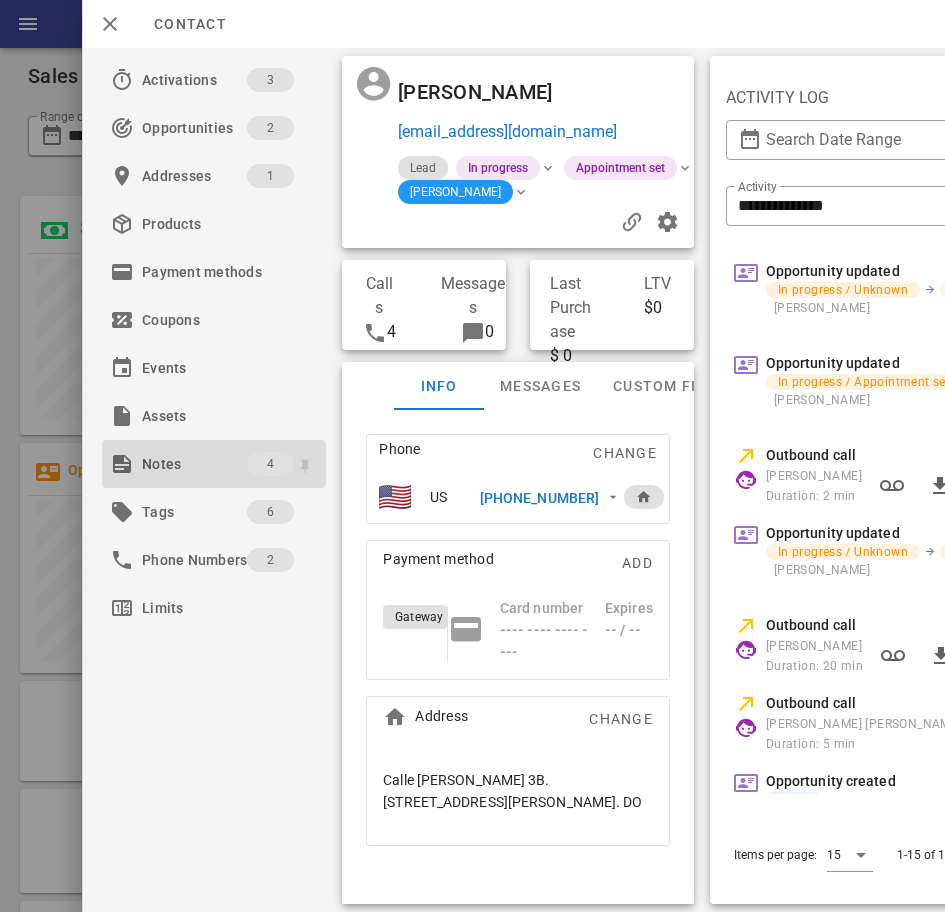 click on "Notes" at bounding box center [194, 464] 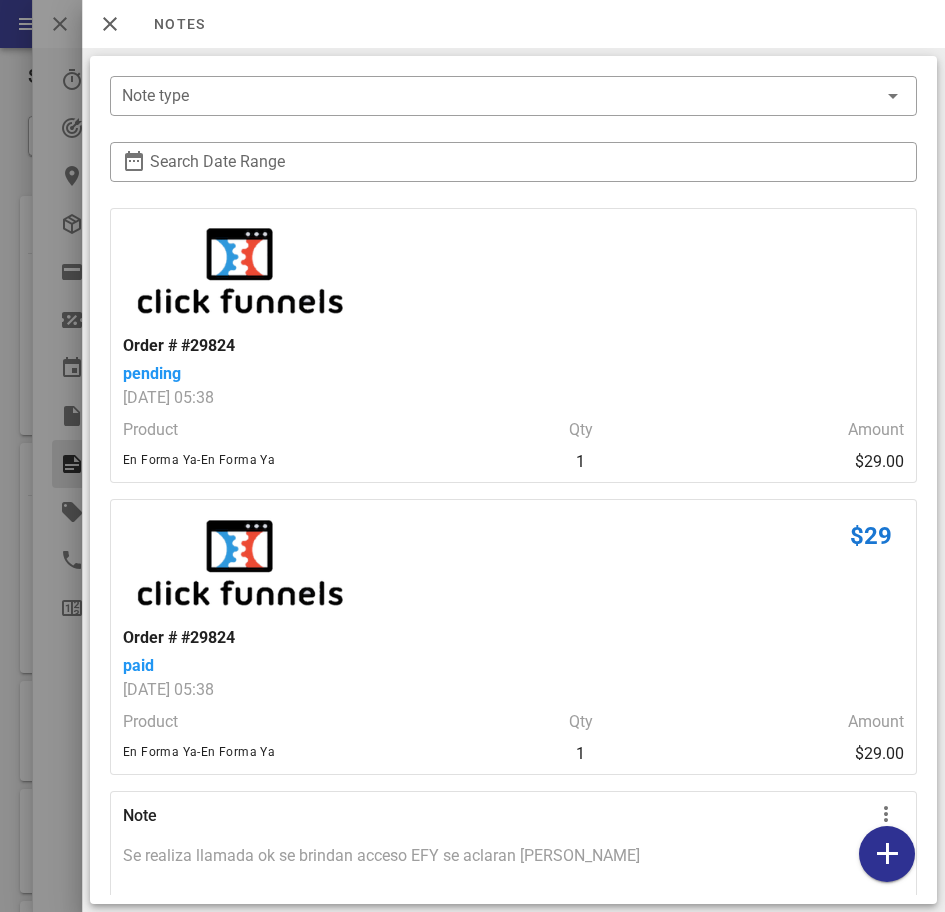 scroll, scrollTop: 220, scrollLeft: 0, axis: vertical 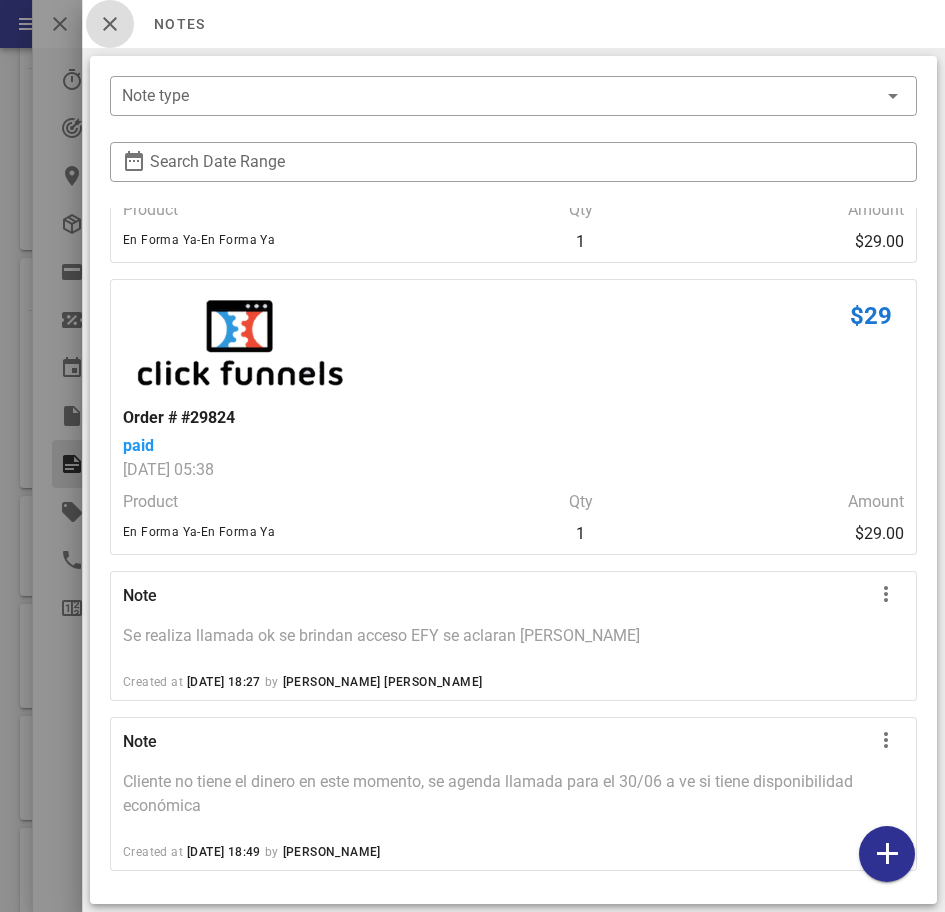 click at bounding box center [110, 24] 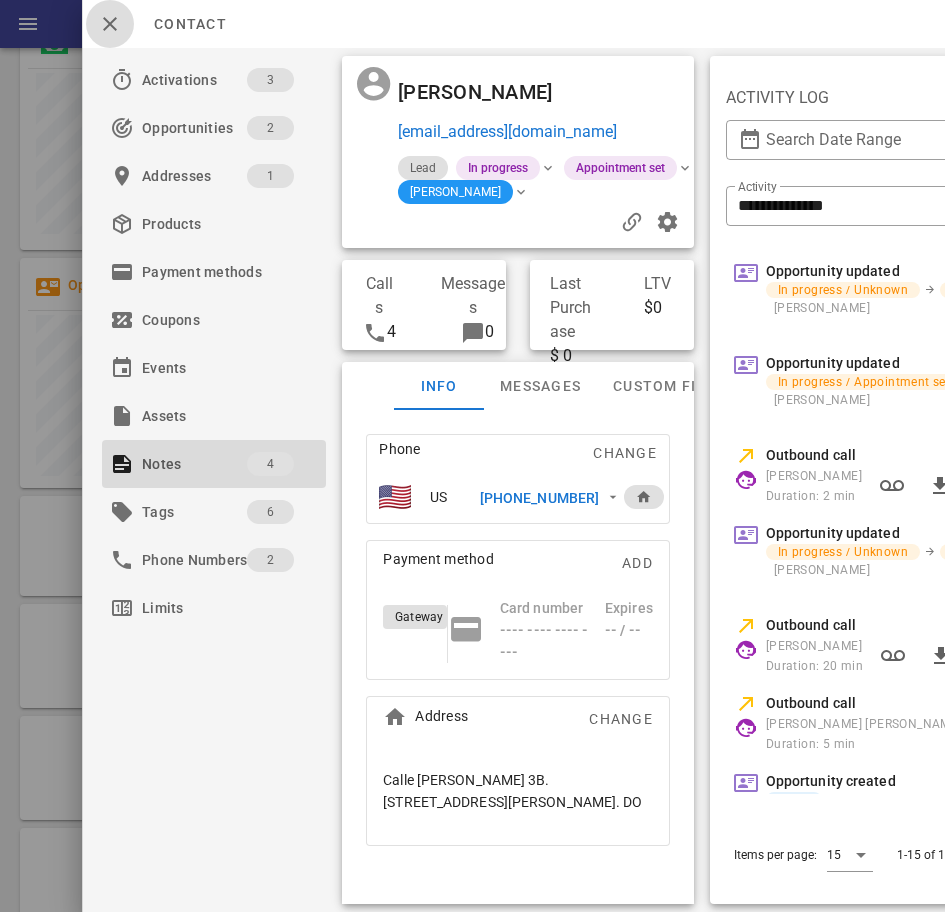 click at bounding box center [110, 24] 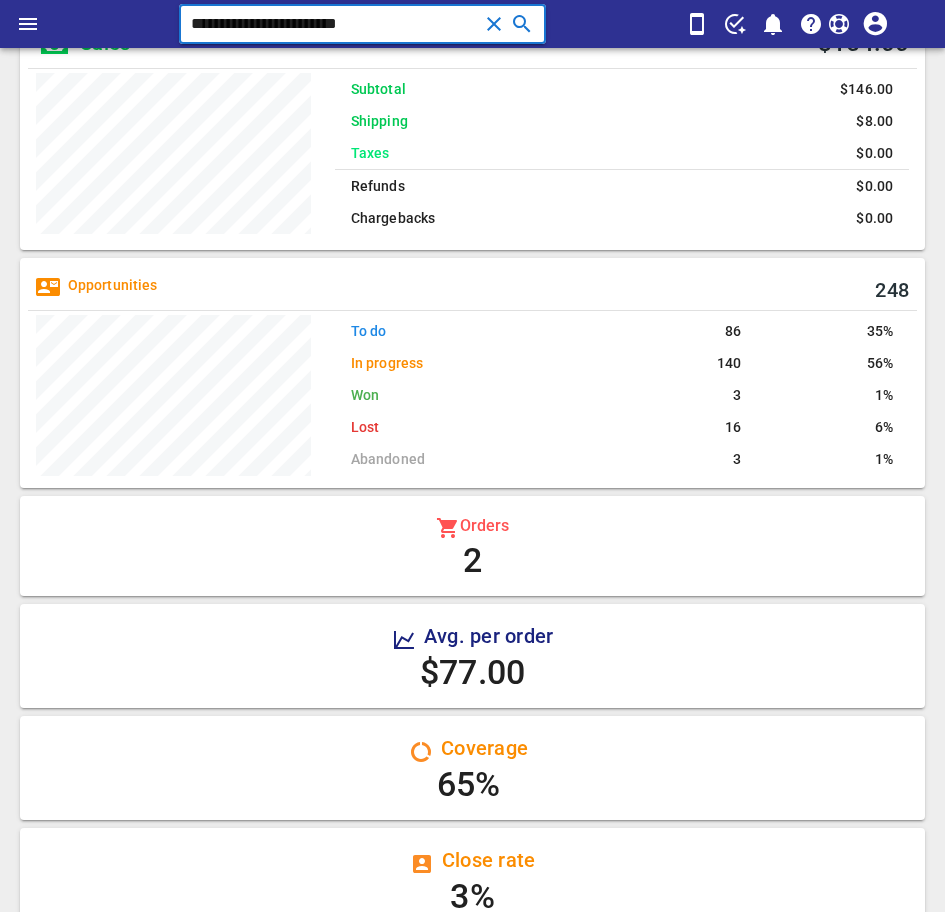 click on "**********" at bounding box center (334, 24) 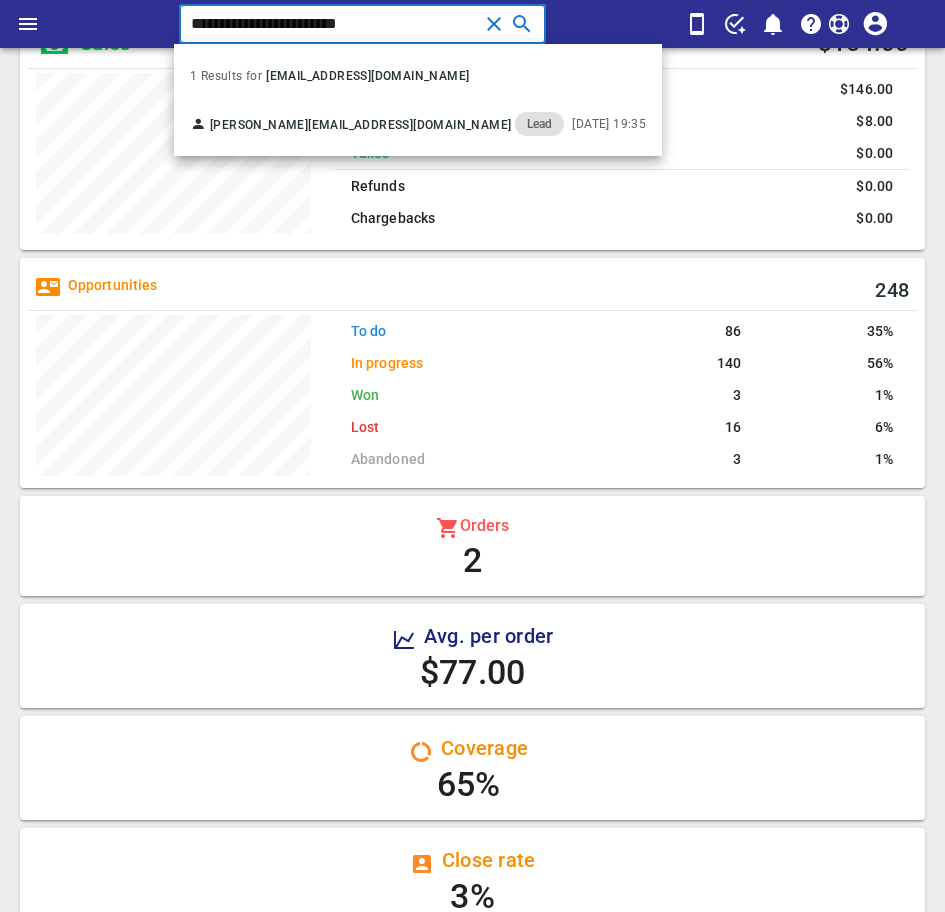 click on "**********" at bounding box center [334, 24] 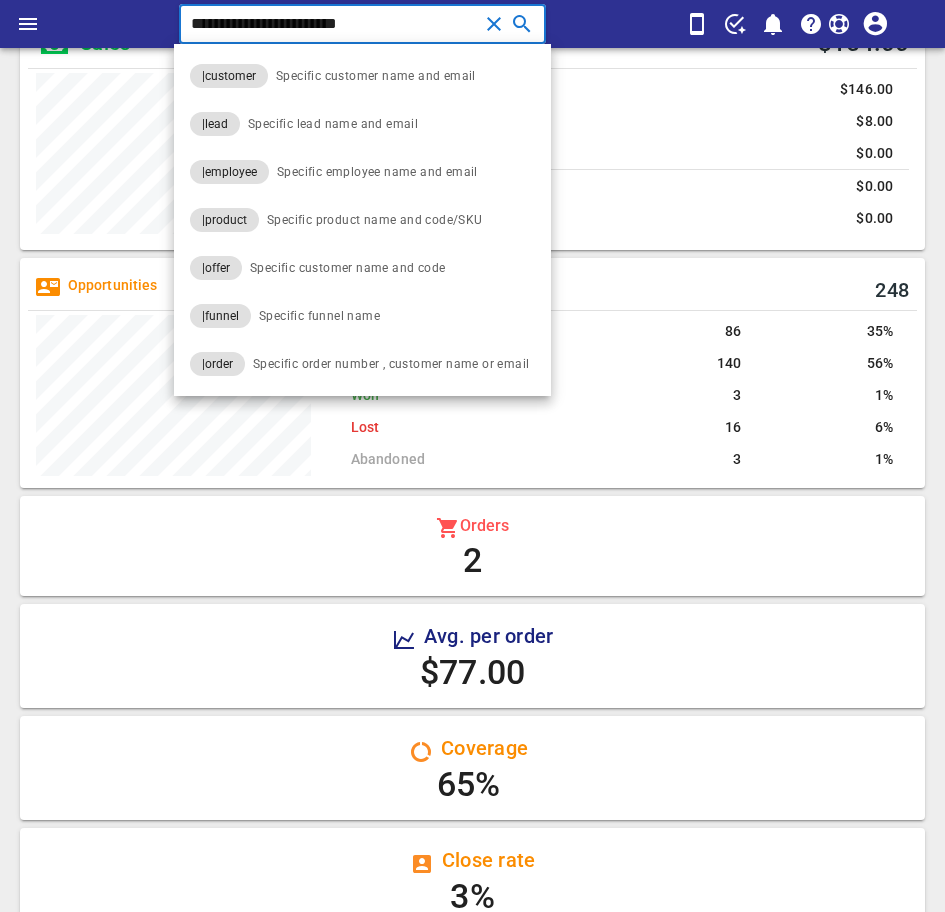 paste 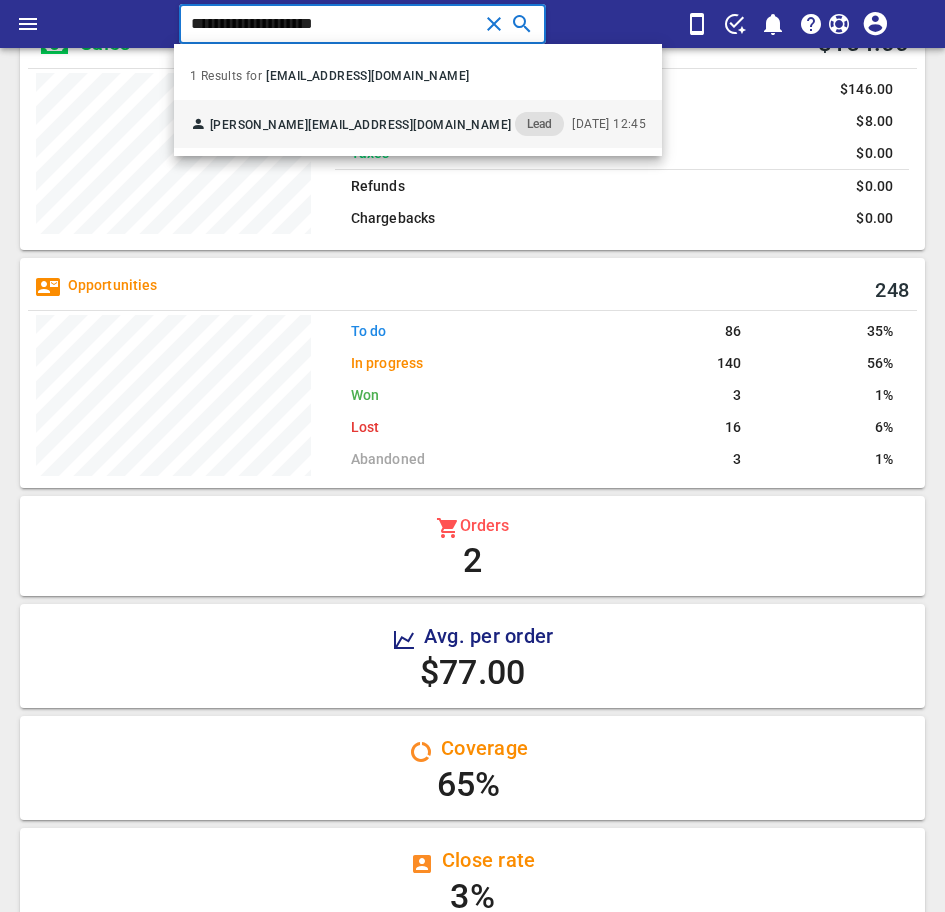 type on "**********" 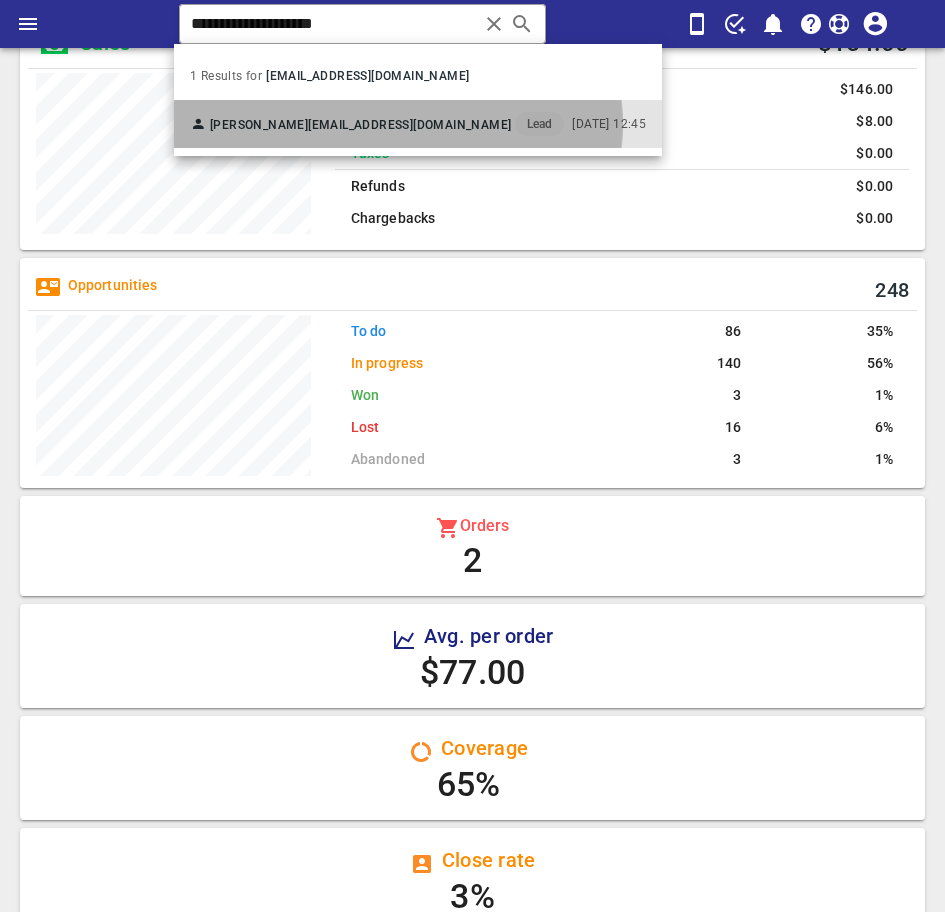 click on "jenncaro94@gmail.com" at bounding box center (409, 125) 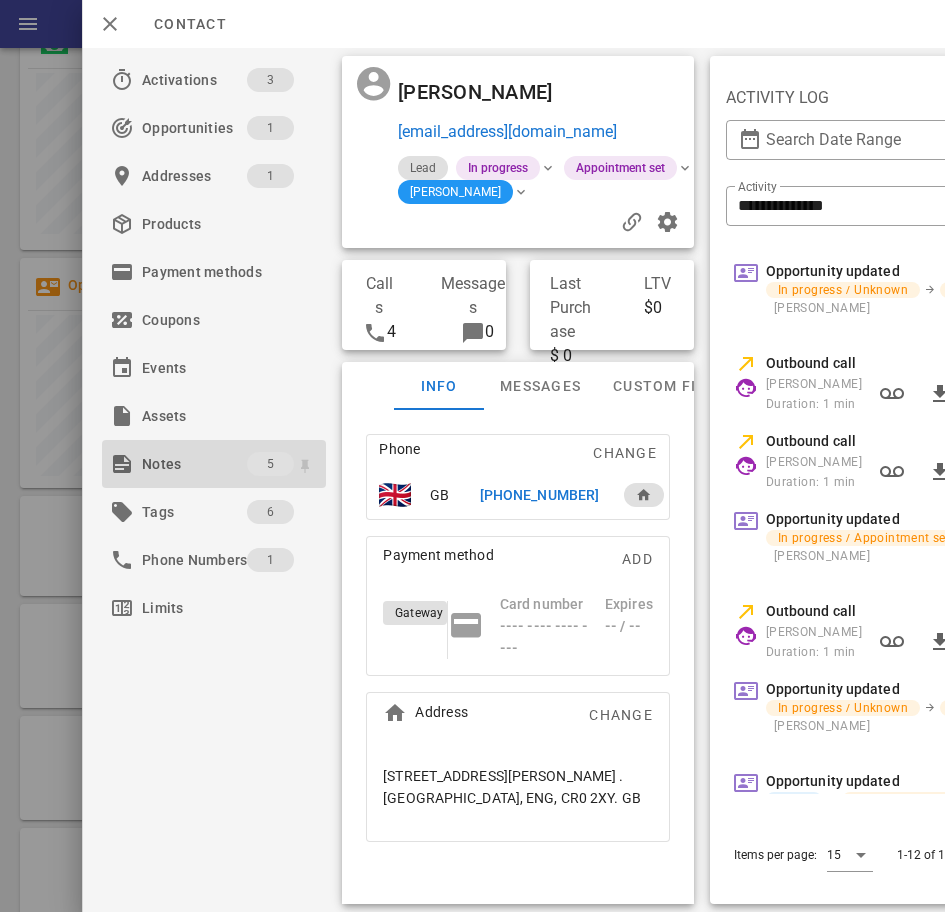 click on "Notes" at bounding box center [194, 464] 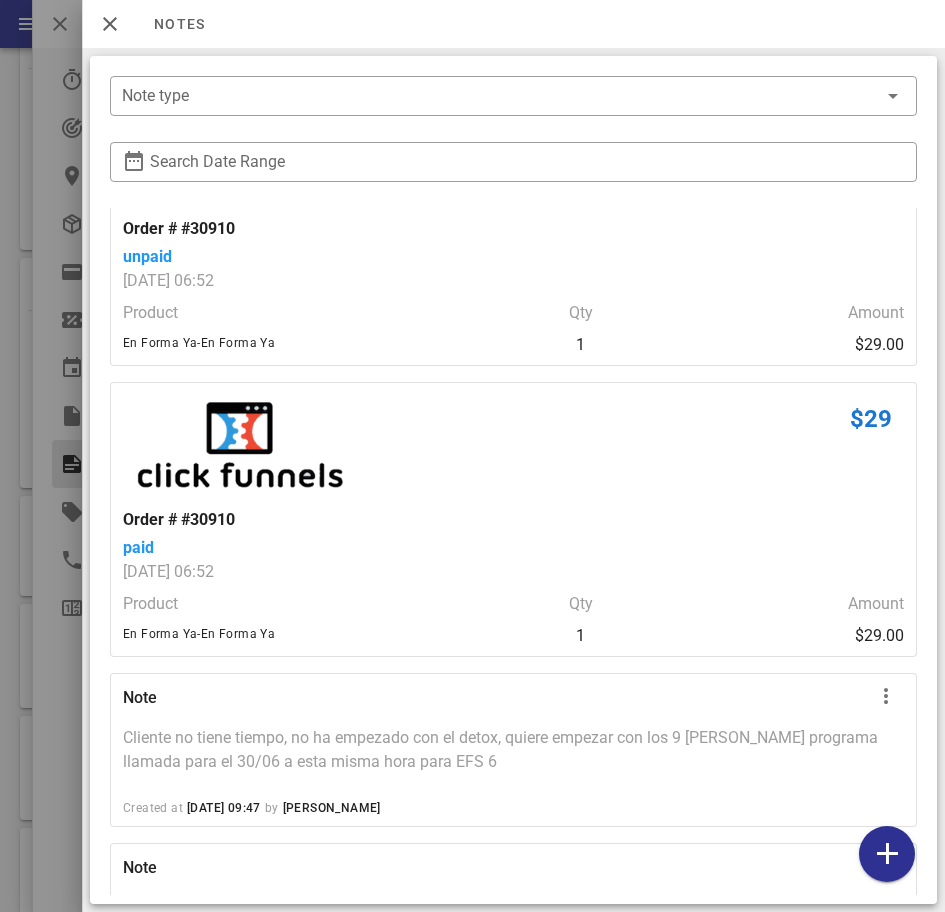scroll, scrollTop: 510, scrollLeft: 0, axis: vertical 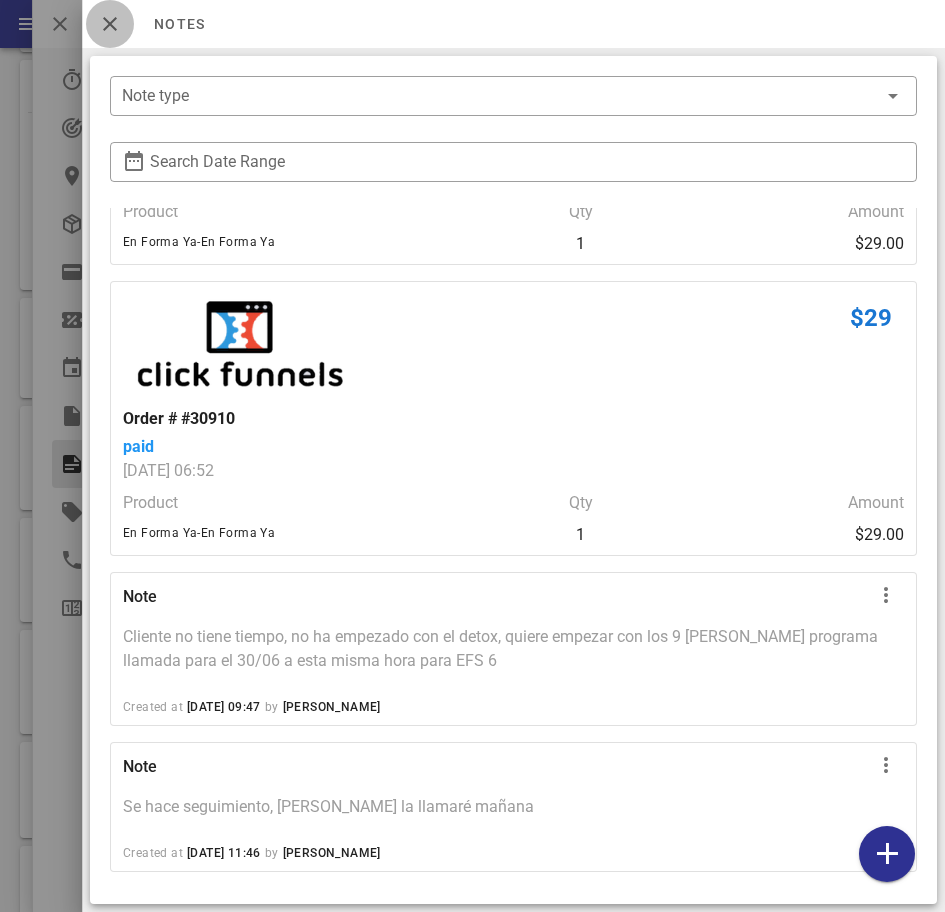 click at bounding box center [110, 24] 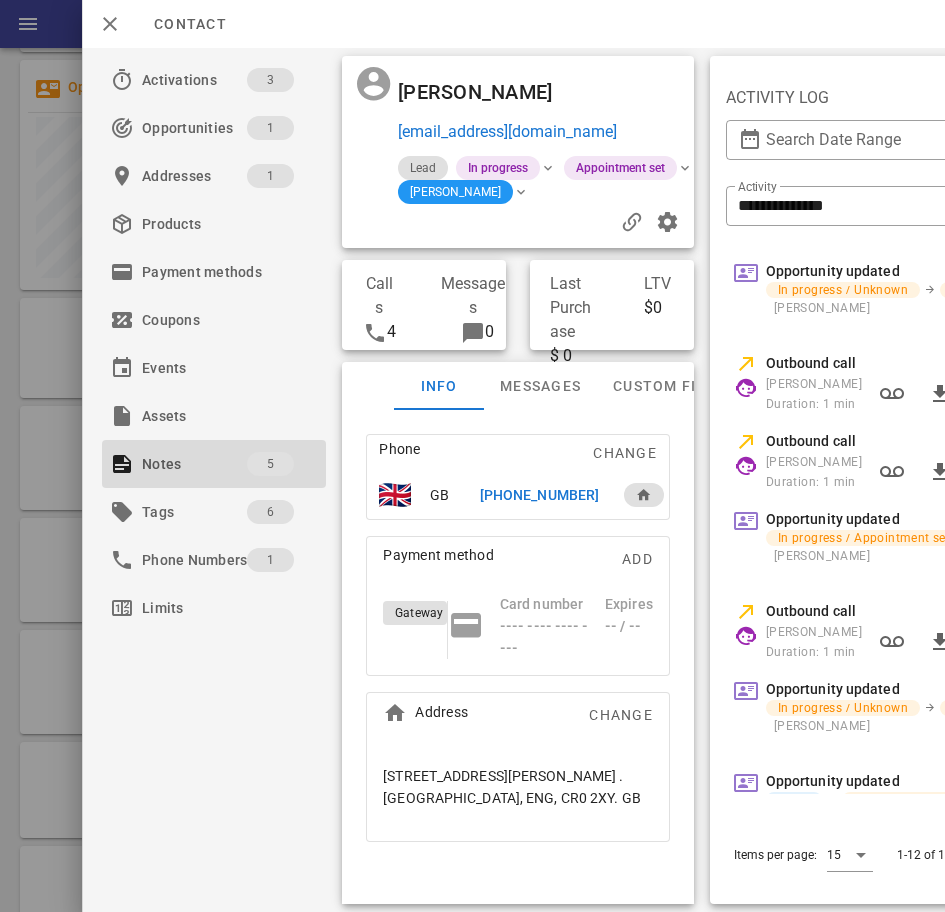 click on "+447848046107" at bounding box center (539, 495) 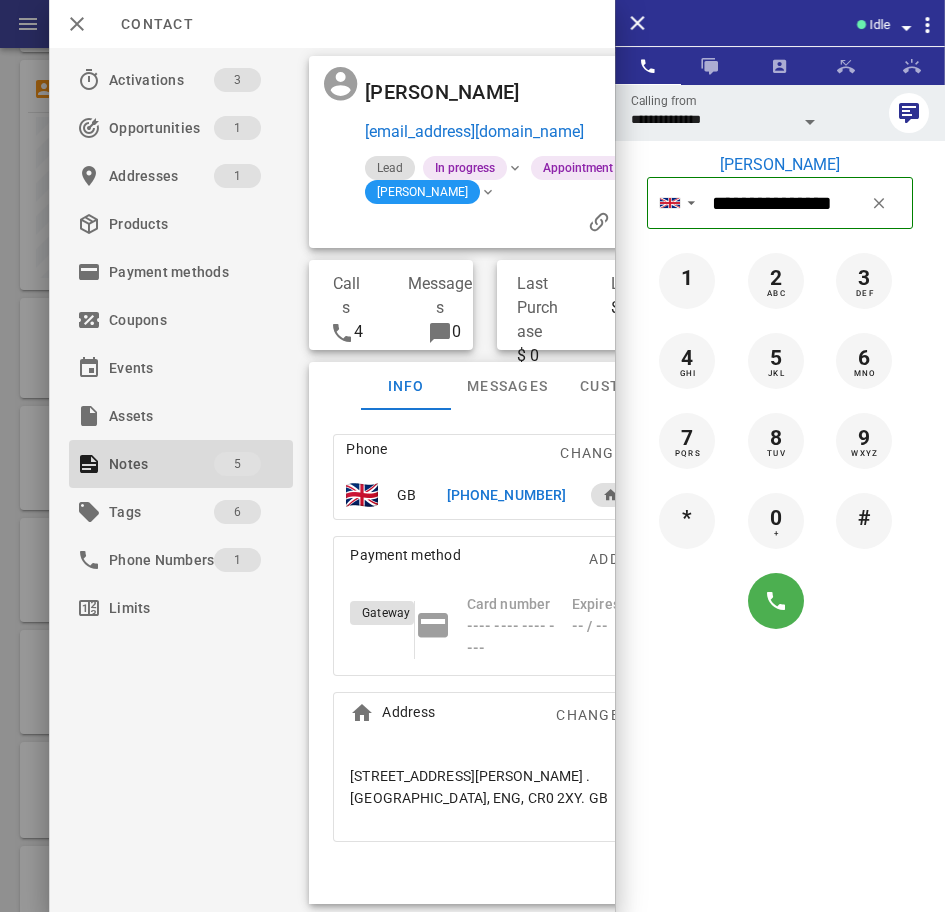 click on "**********" at bounding box center (712, 119) 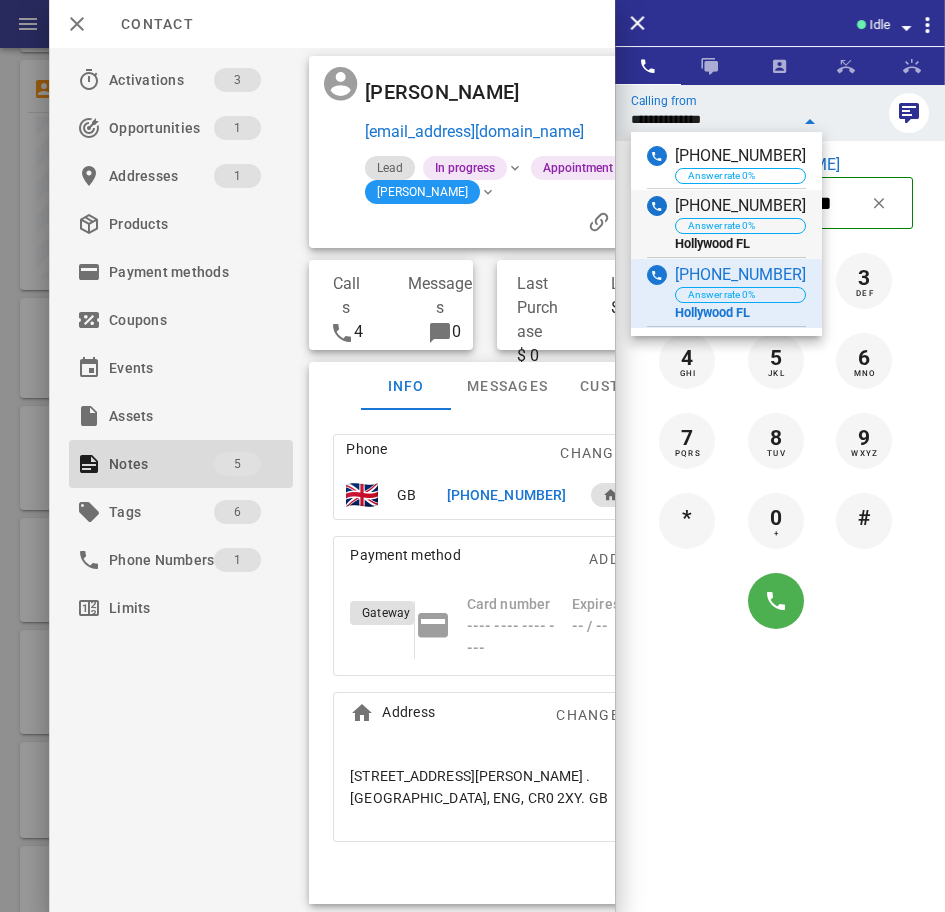click on "(954) 248-3183" at bounding box center [740, 206] 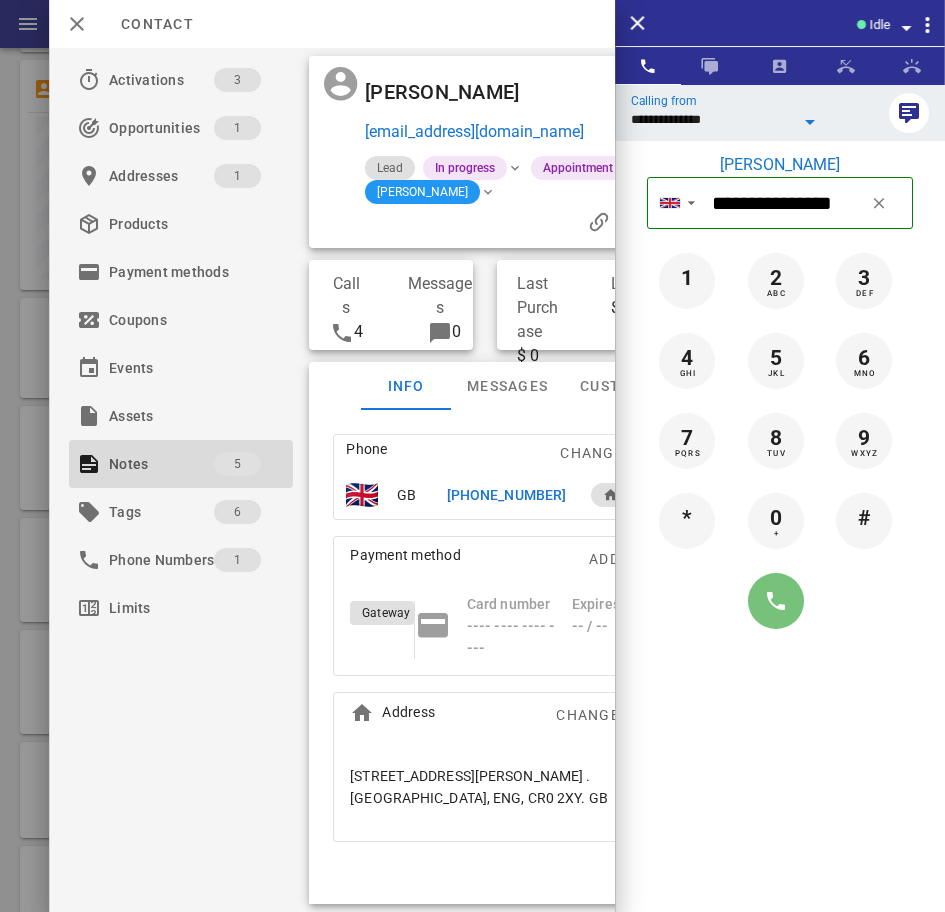 click at bounding box center [776, 601] 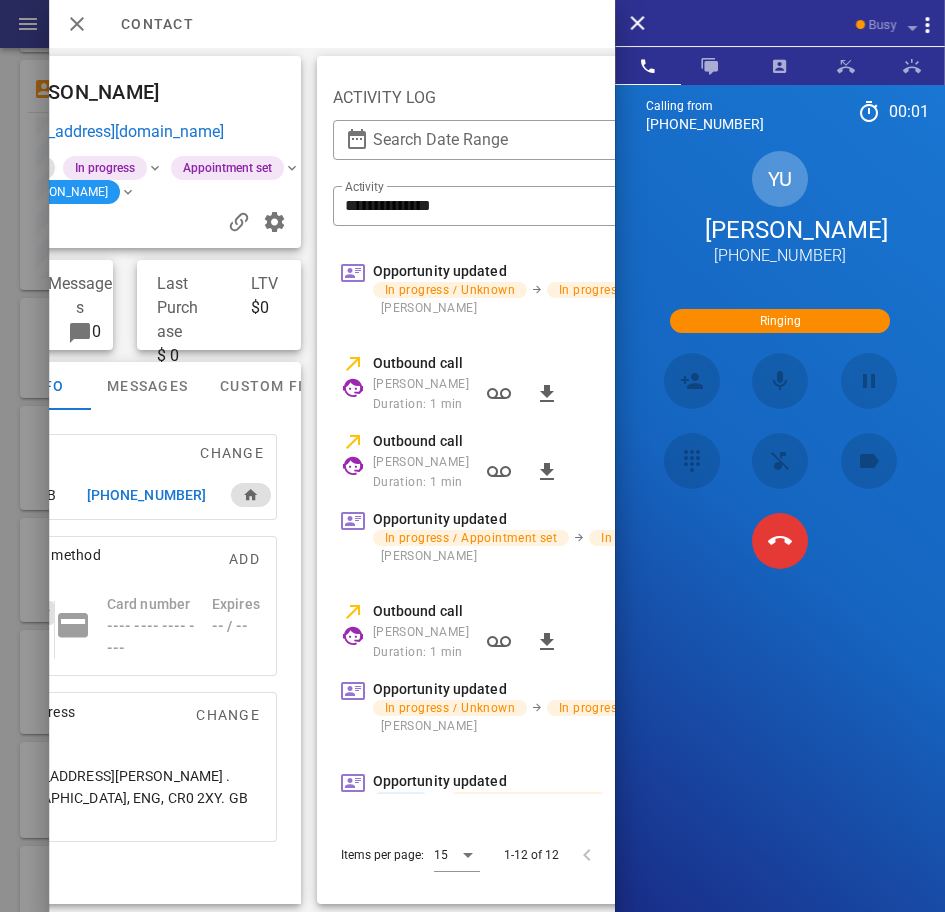 scroll, scrollTop: 0, scrollLeft: 0, axis: both 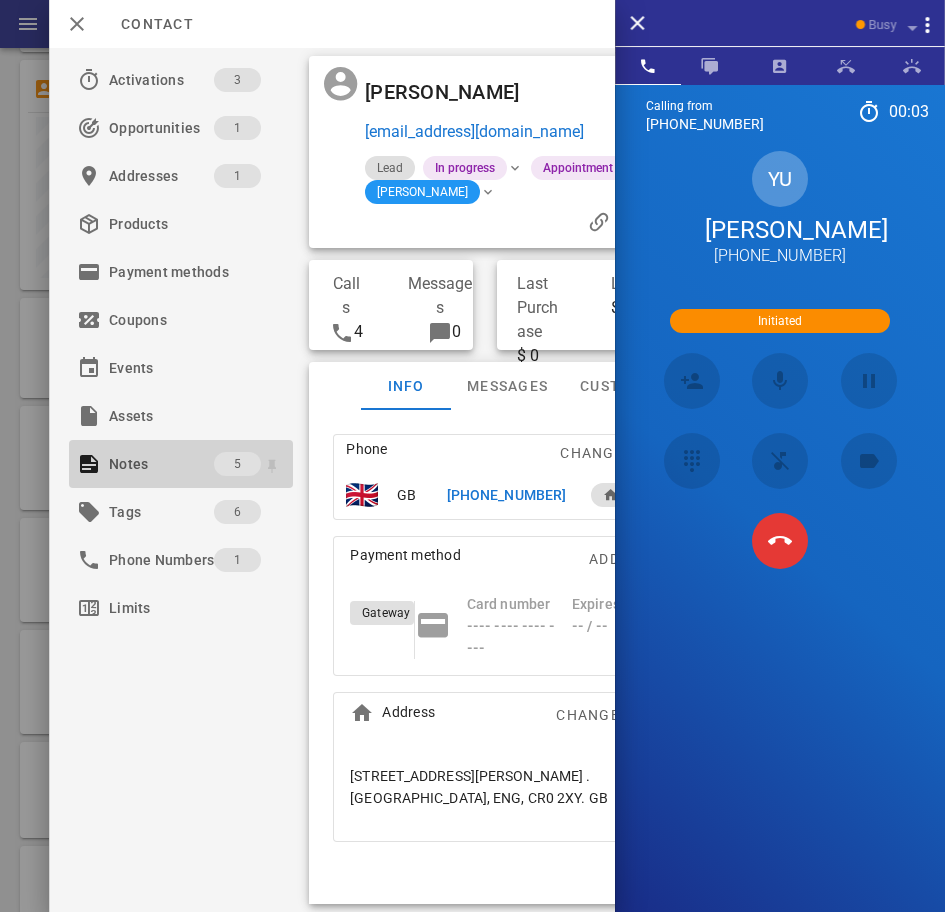 click on "Notes" at bounding box center [161, 464] 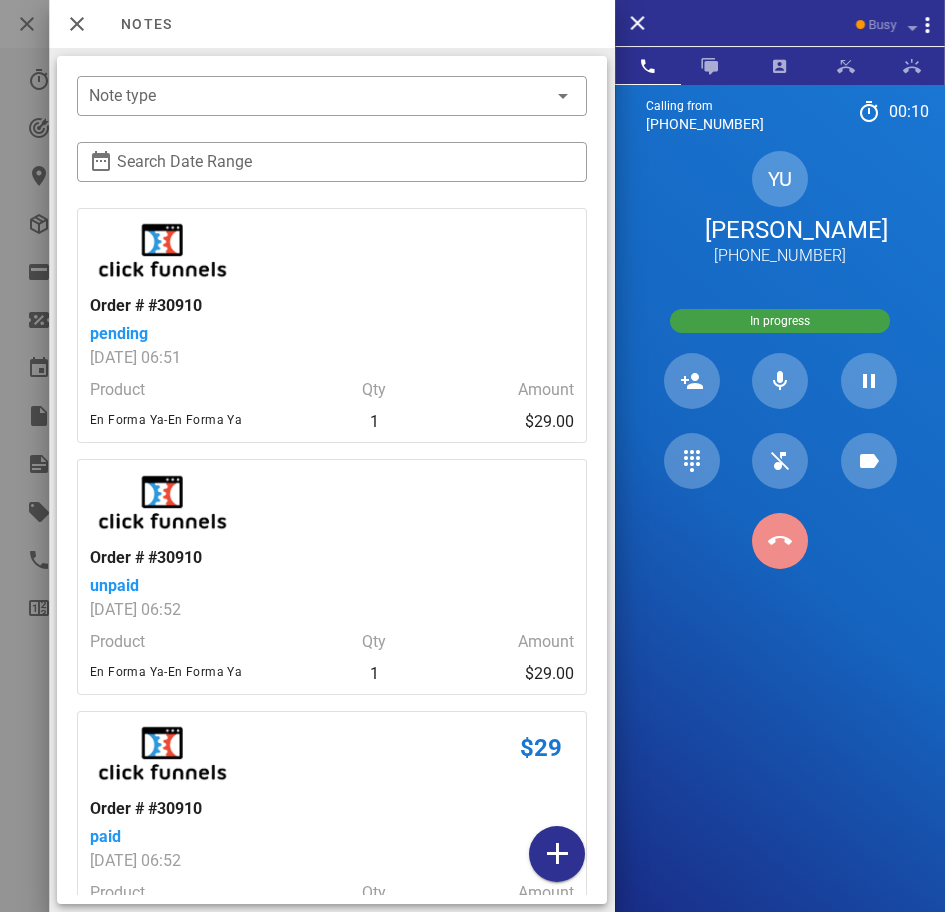 click at bounding box center [780, 540] 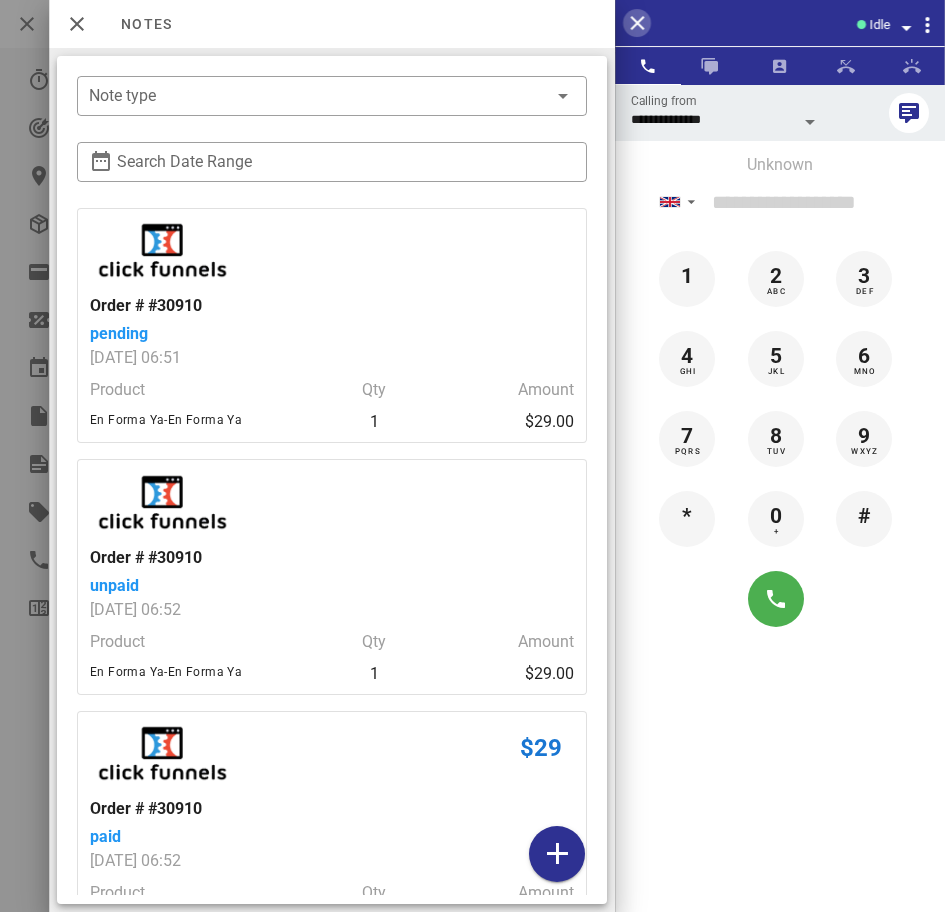 click at bounding box center [637, 23] 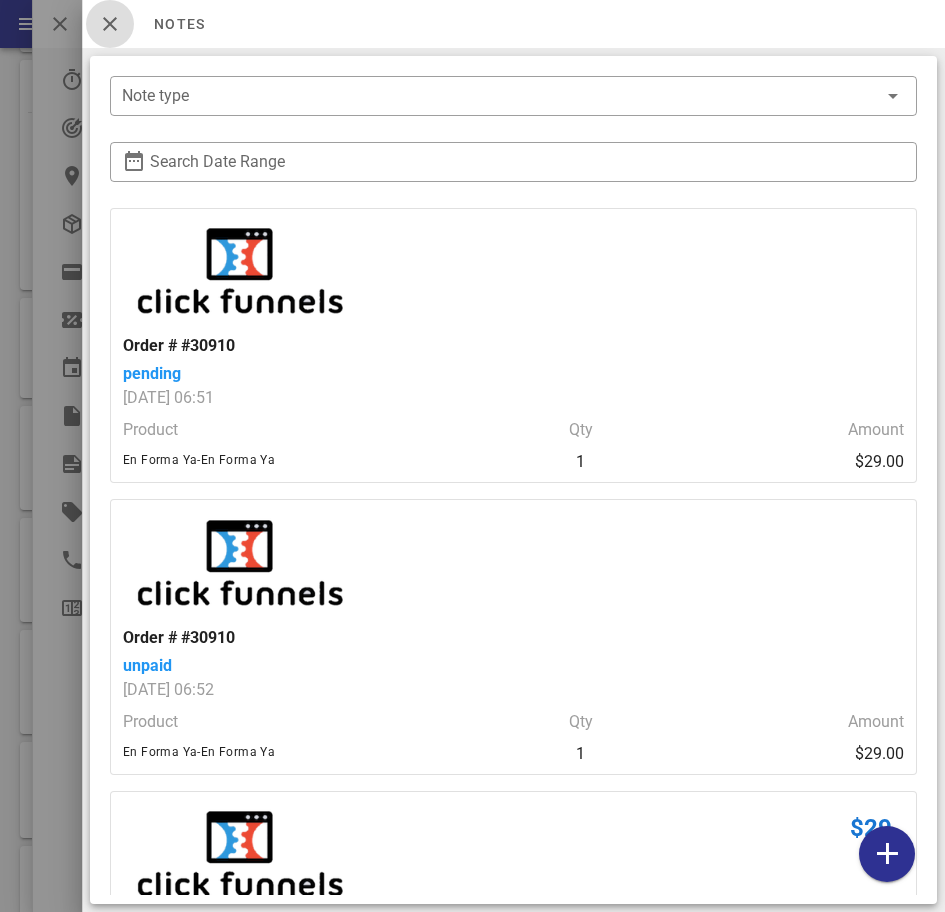 click at bounding box center [110, 24] 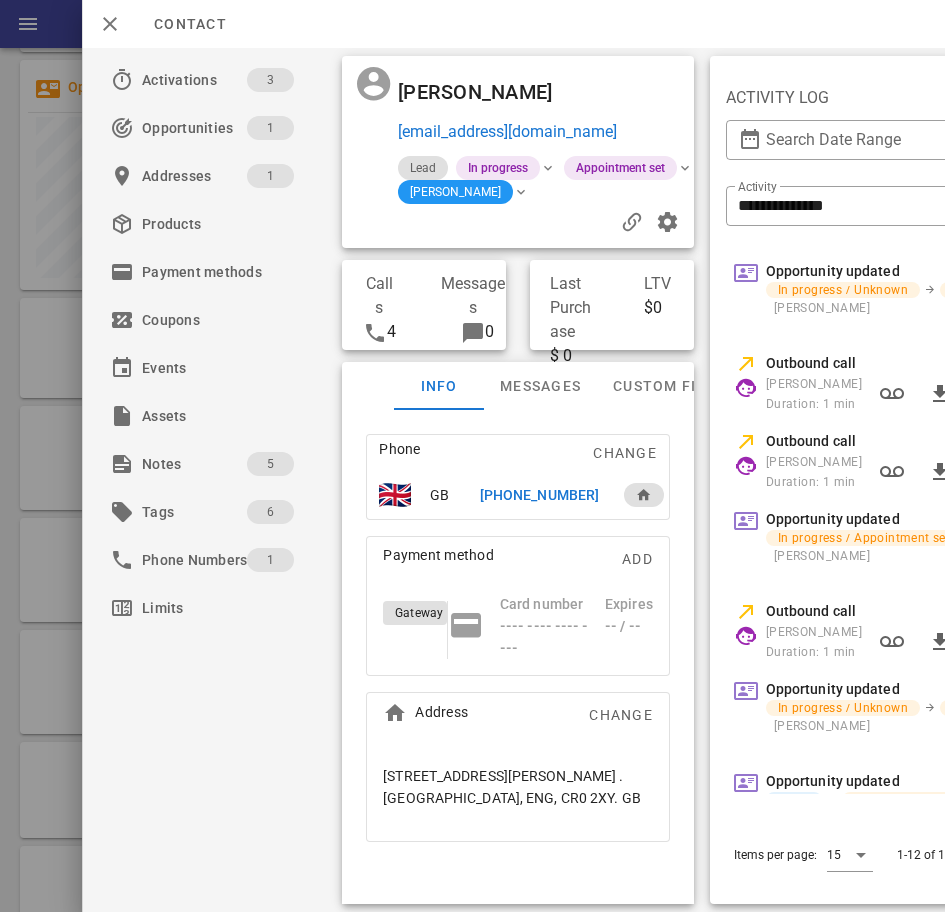 click on "+447848046107" at bounding box center [539, 495] 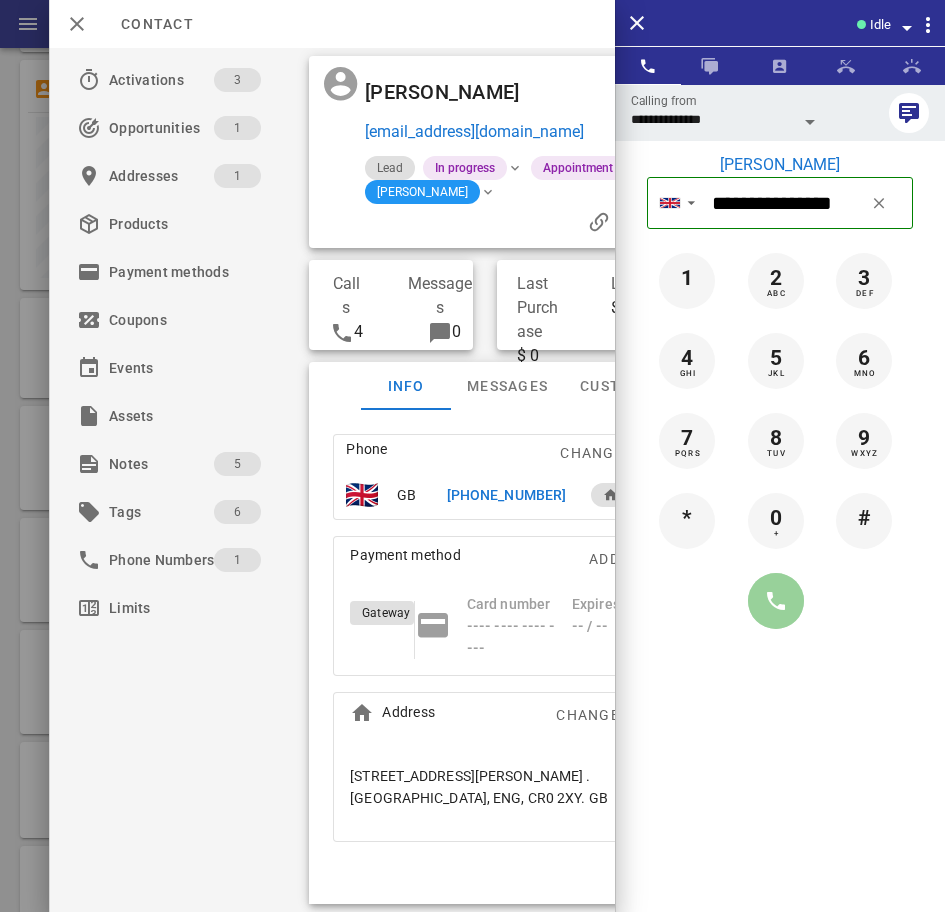 click at bounding box center [776, 601] 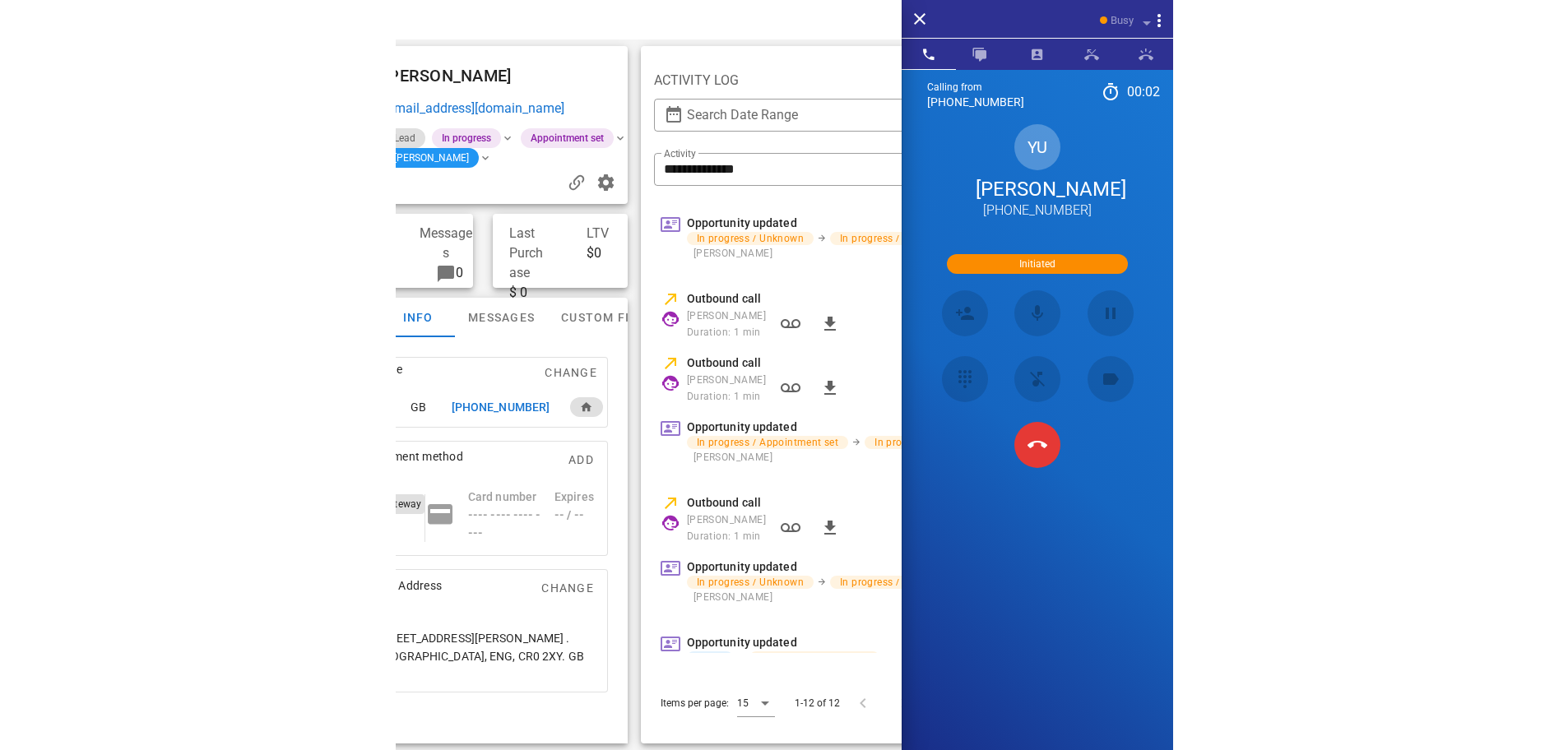 scroll, scrollTop: 32, scrollLeft: 0, axis: vertical 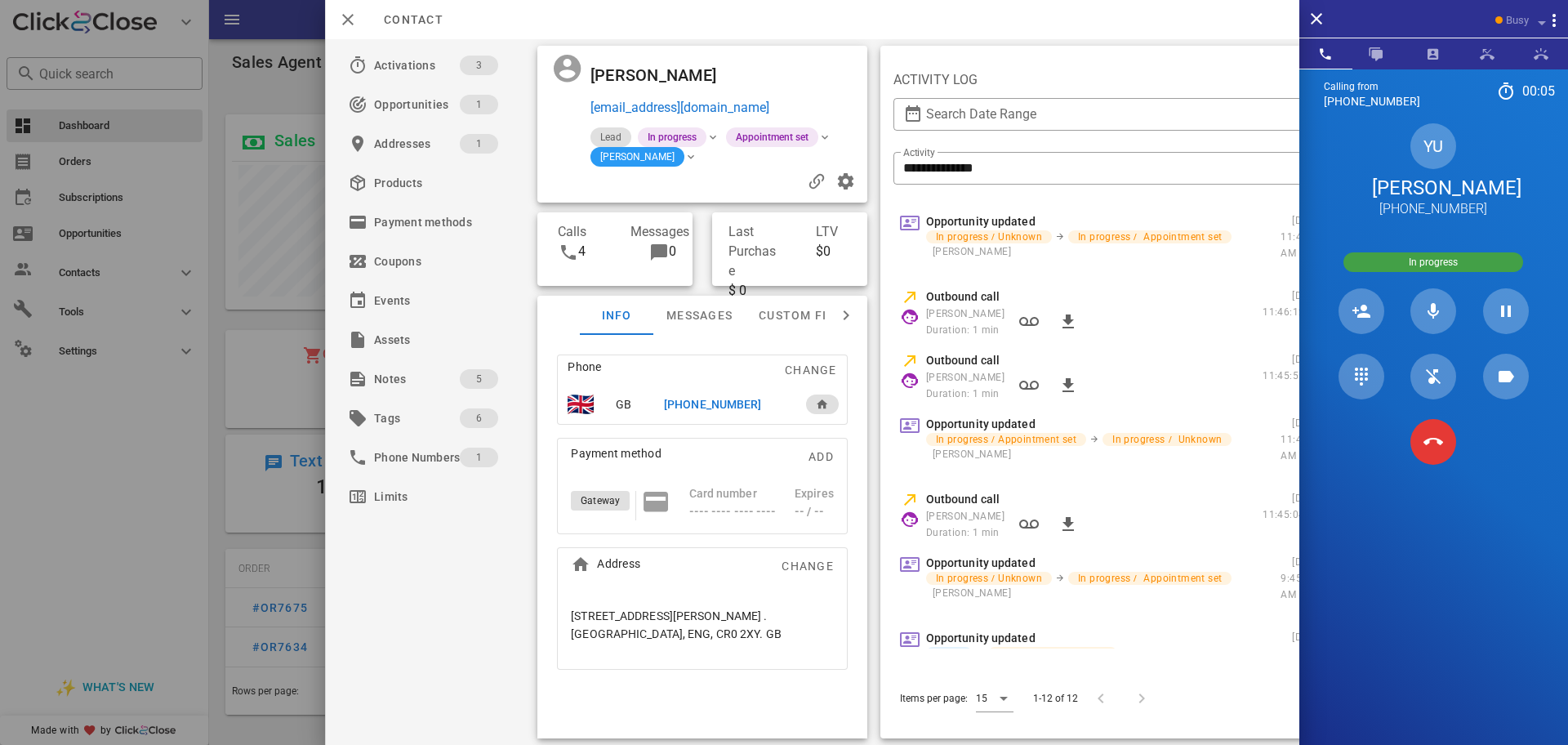 click on "[PERSON_NAME]" at bounding box center [636, 157] 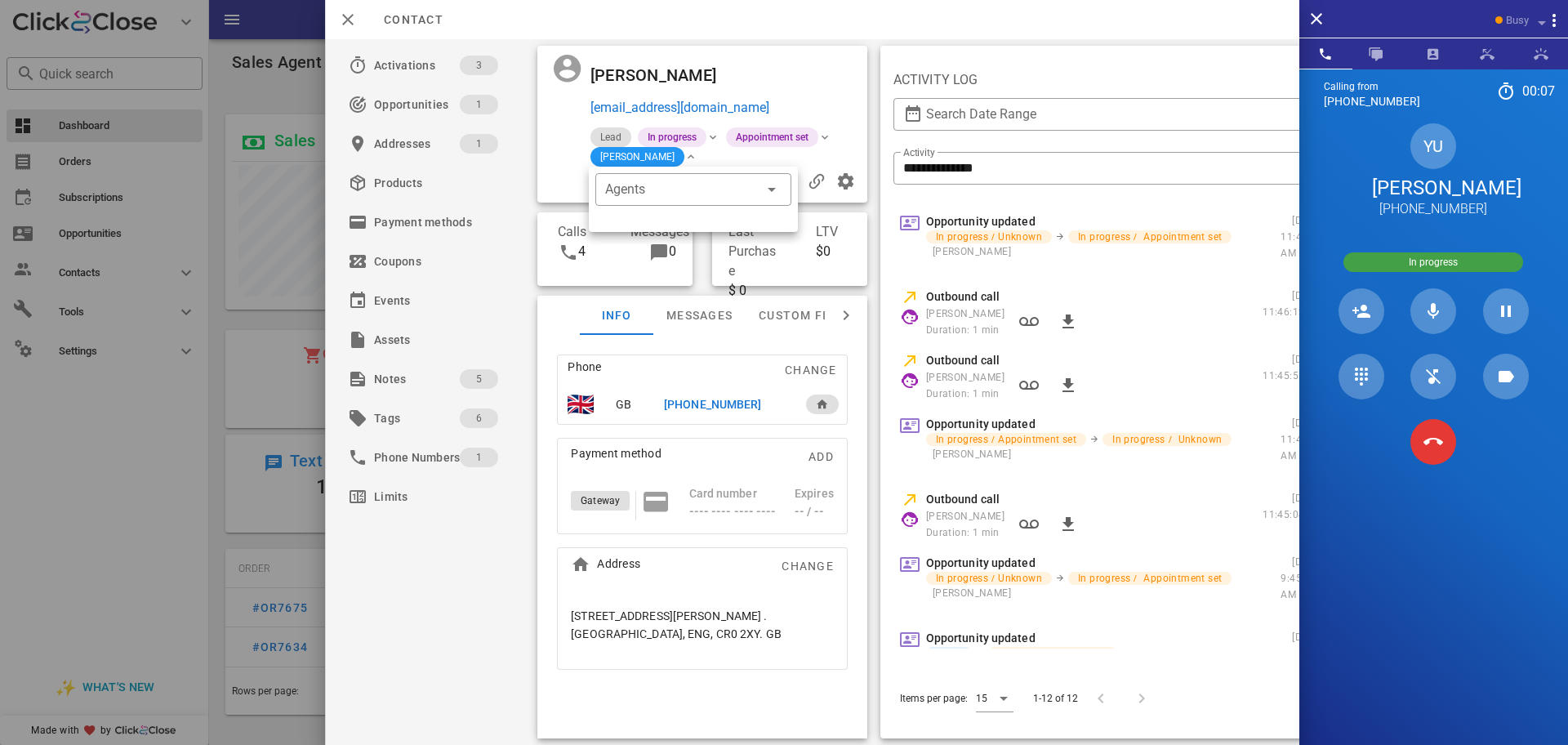 click on "Messages   0" at bounding box center [651, 249] 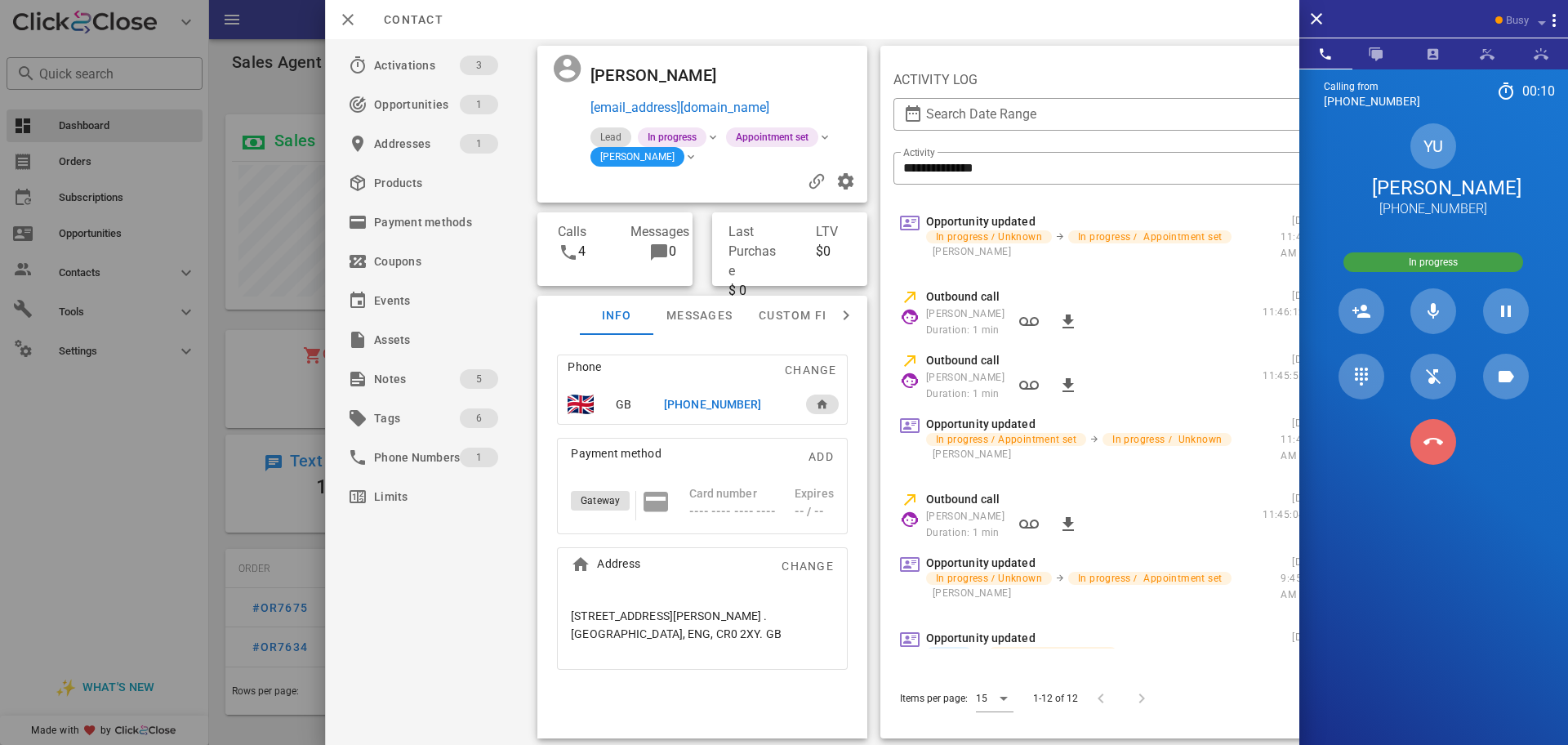 click at bounding box center [1433, 442] 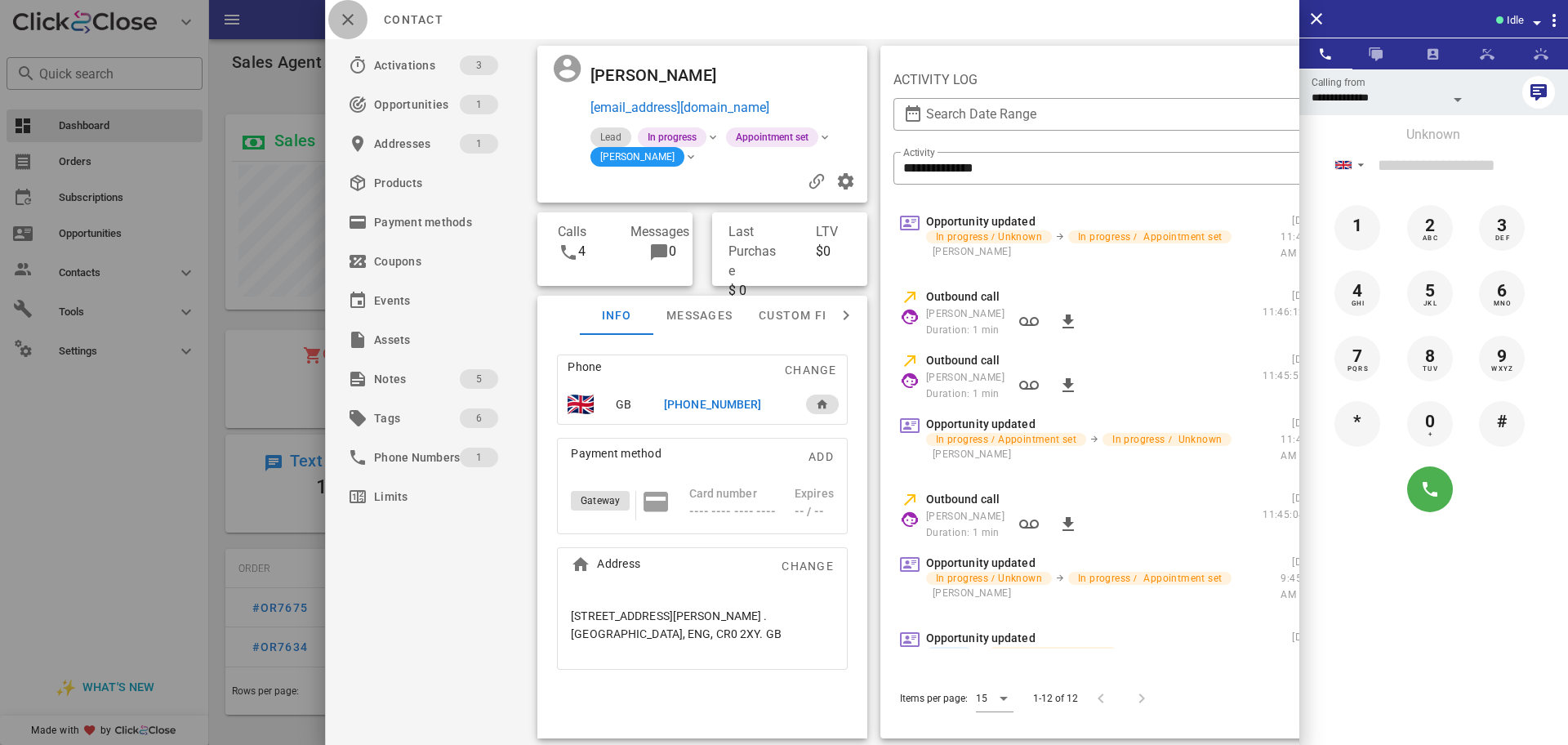 click at bounding box center (348, 20) 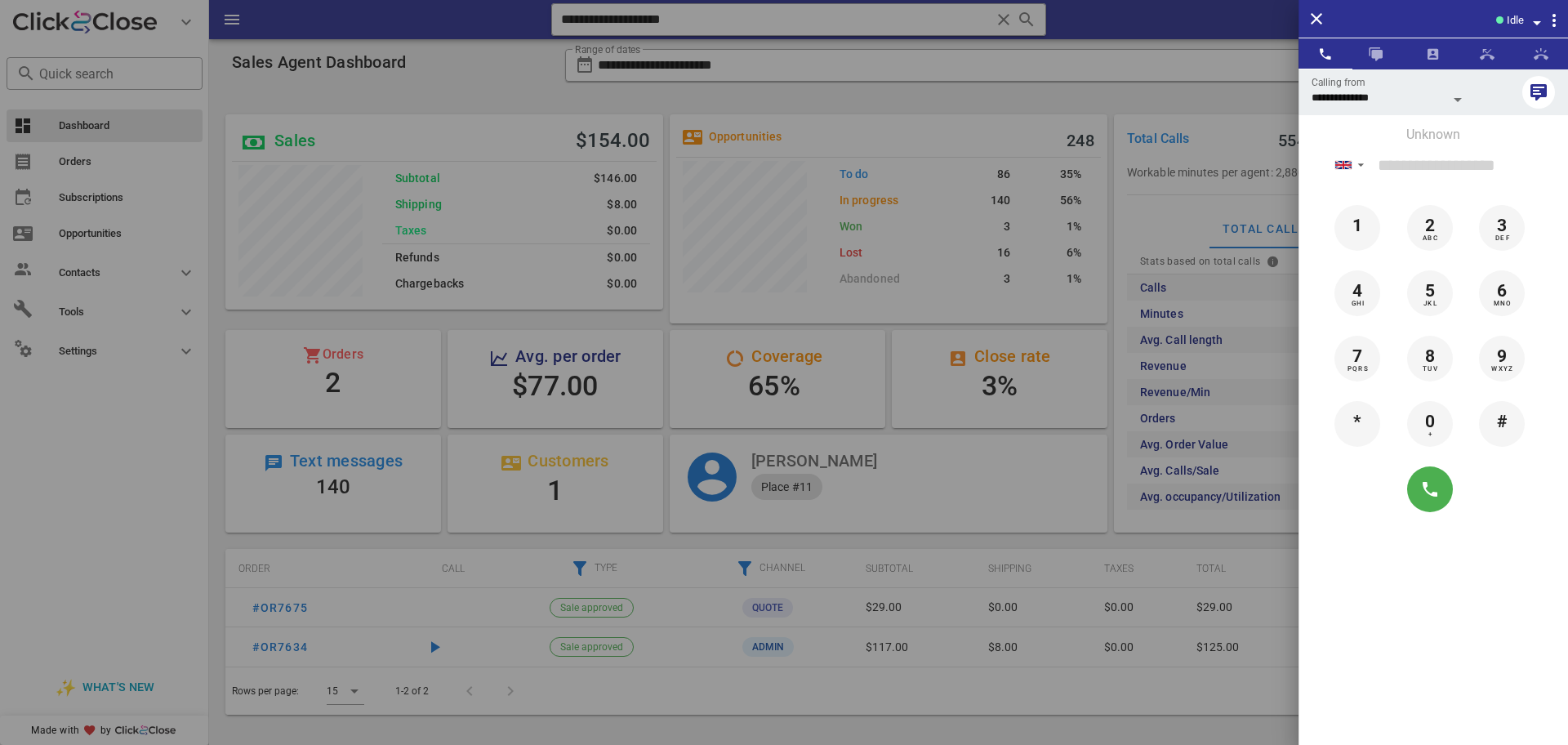 click at bounding box center (784, 372) 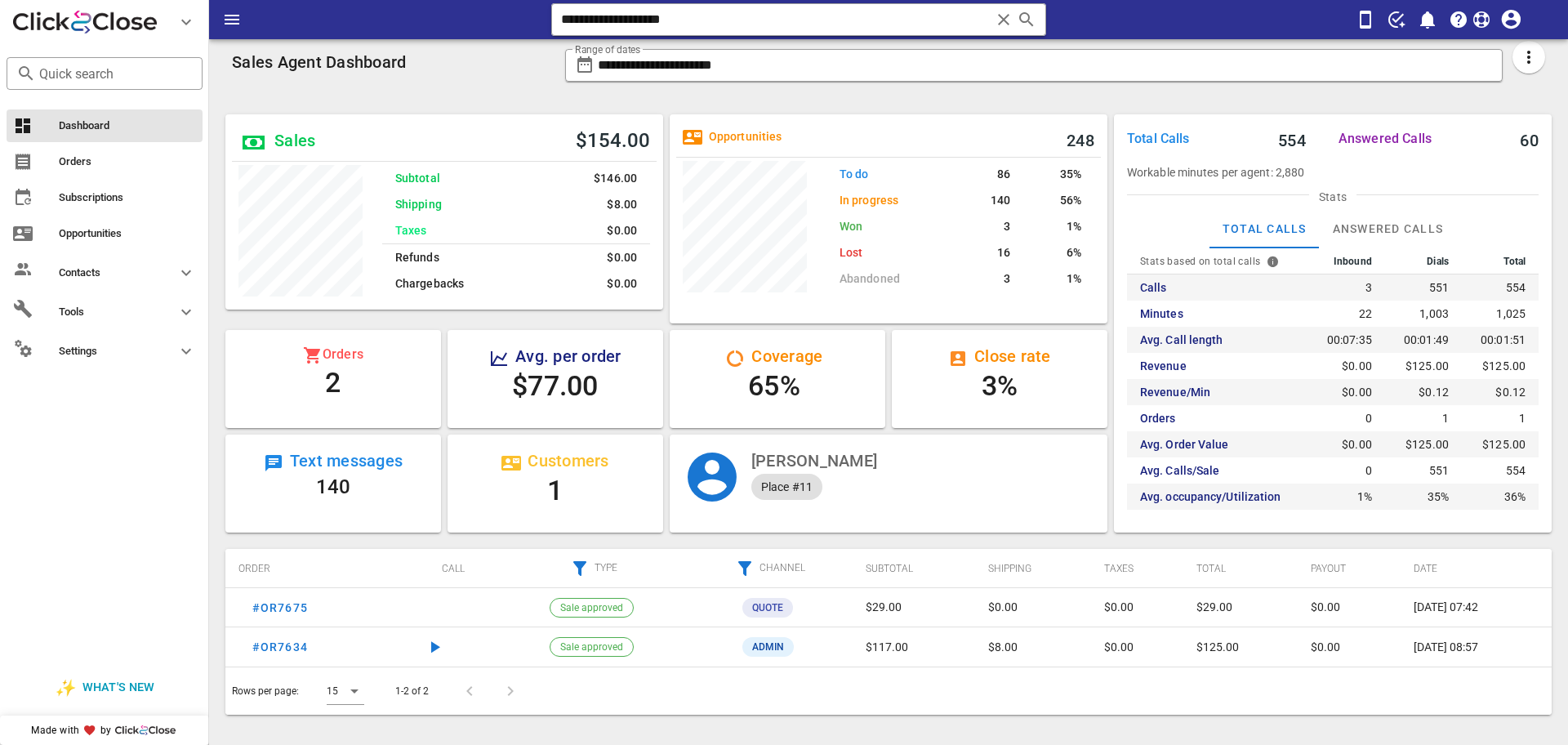 click on "**********" at bounding box center [776, 20] 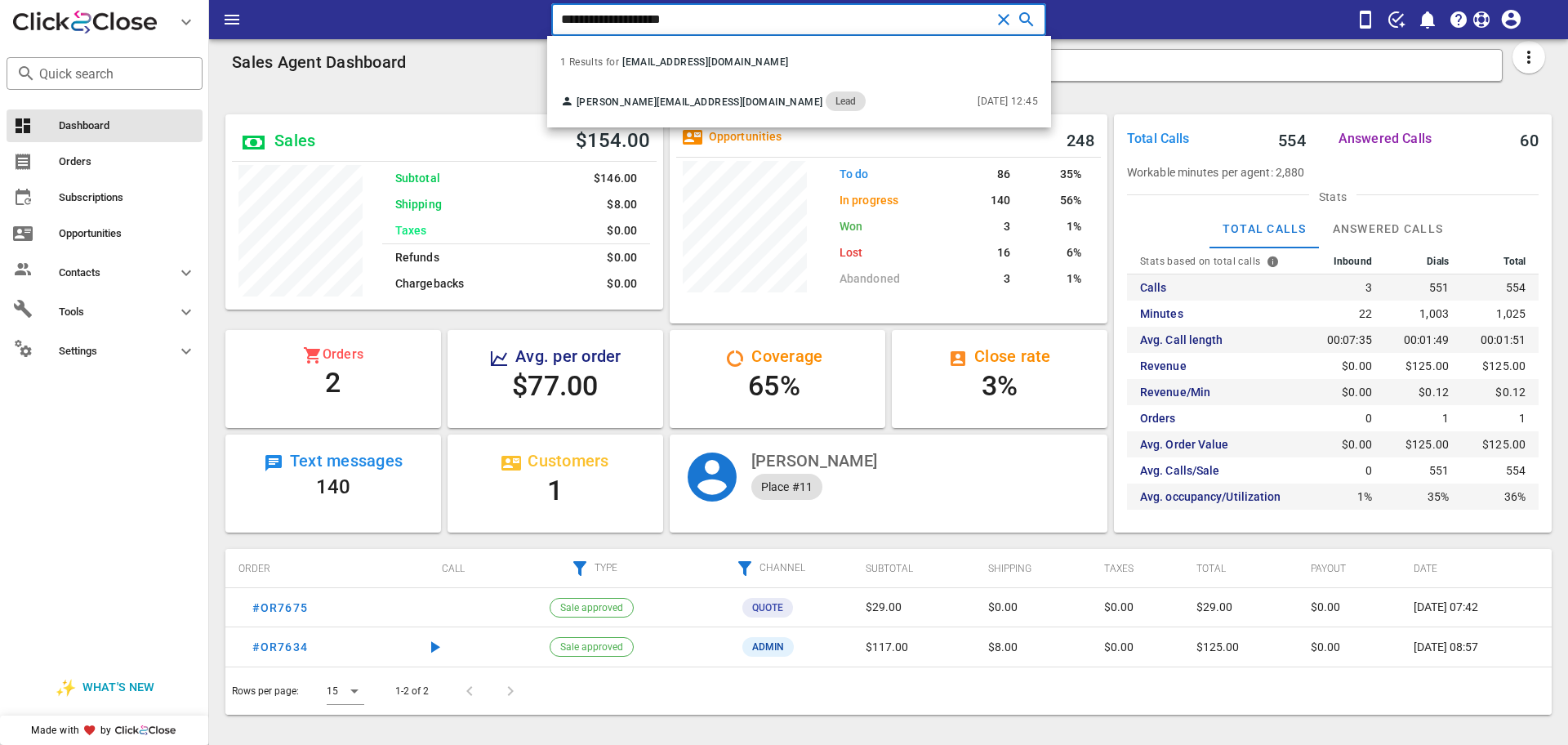 click on "**********" at bounding box center [776, 20] 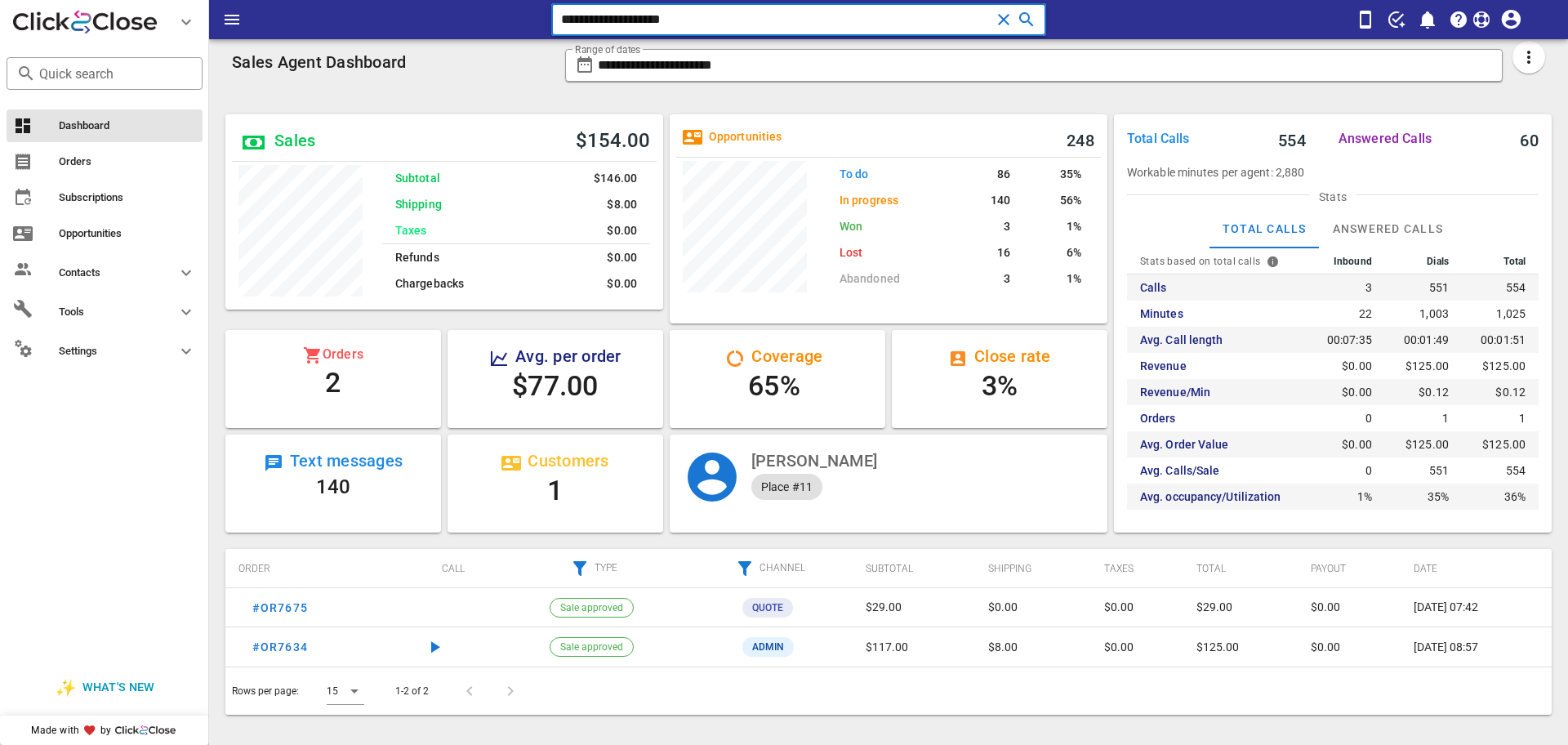click on "**********" at bounding box center [776, 20] 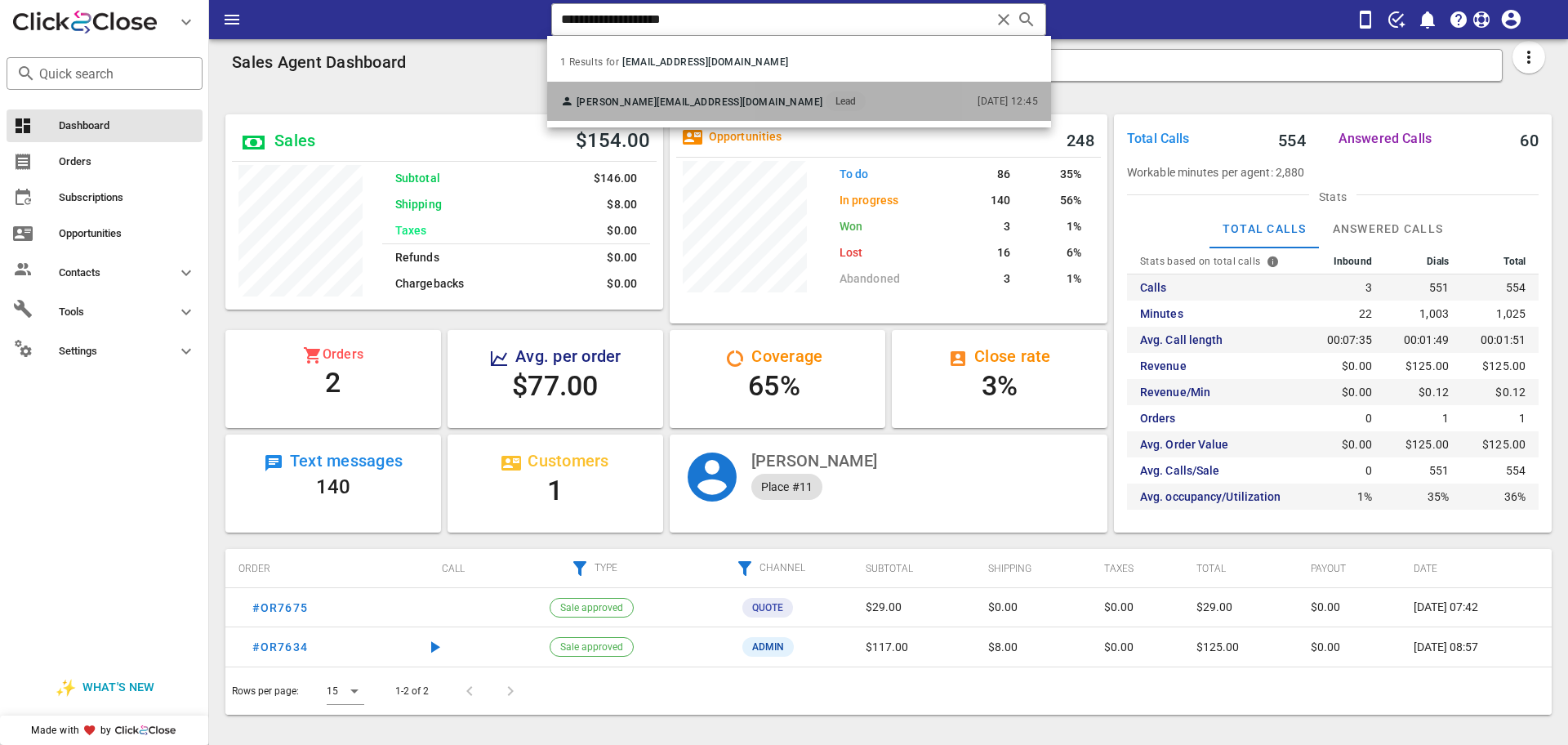 click on "Yenifer Umana   jenncaro94@gmail.com   Lead" at bounding box center [713, 101] 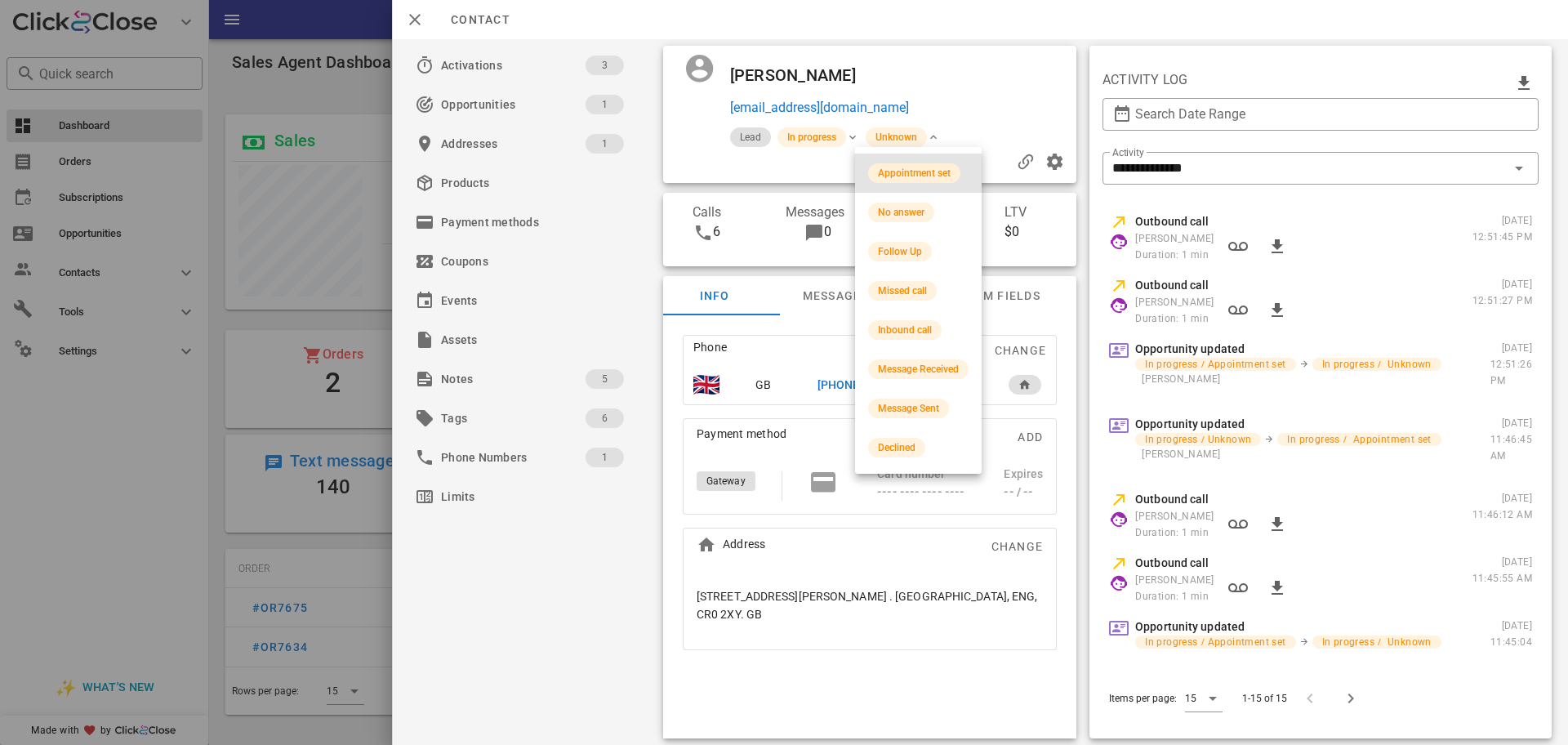 click on "Appointment set" at bounding box center (914, 173) 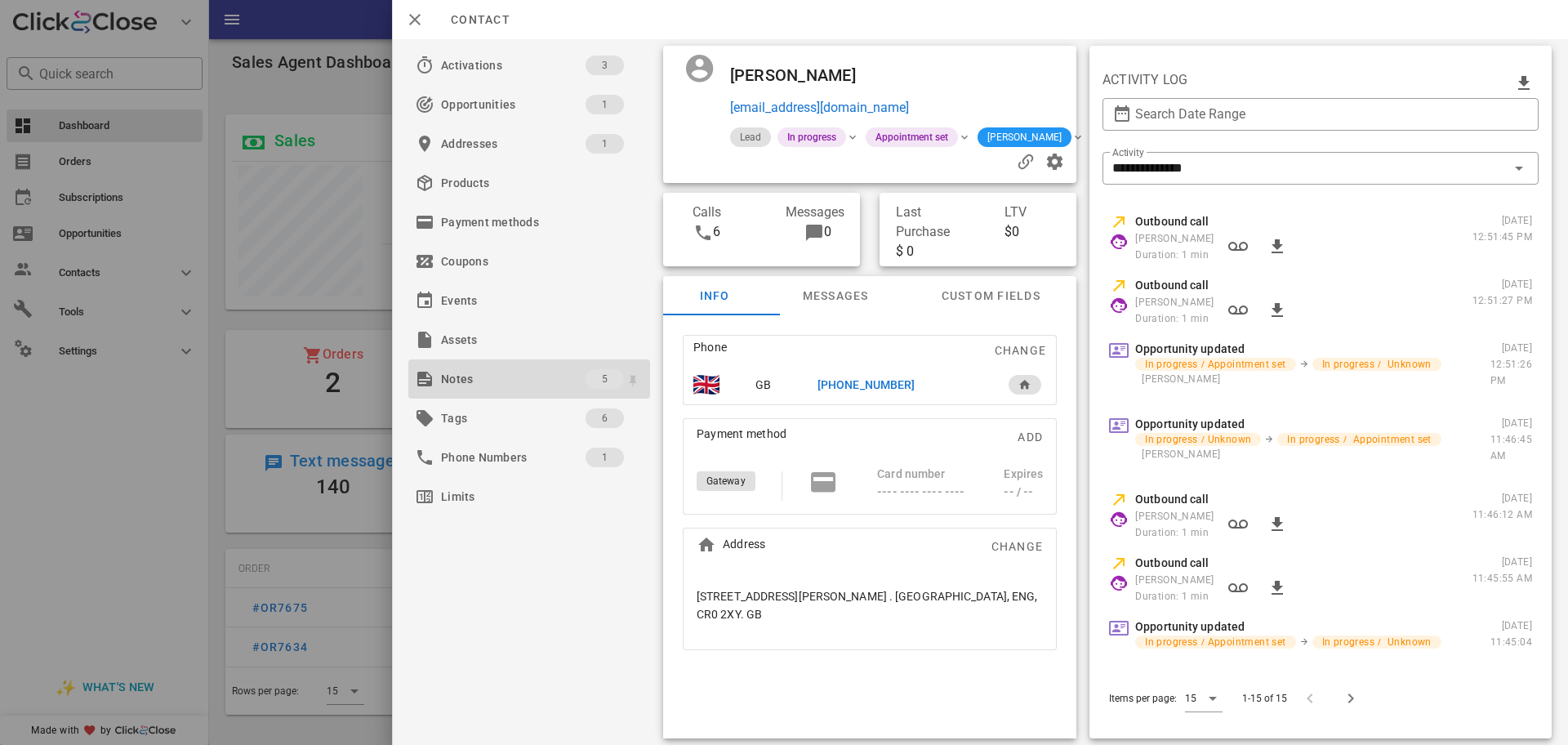 click on "Notes" at bounding box center [513, 379] 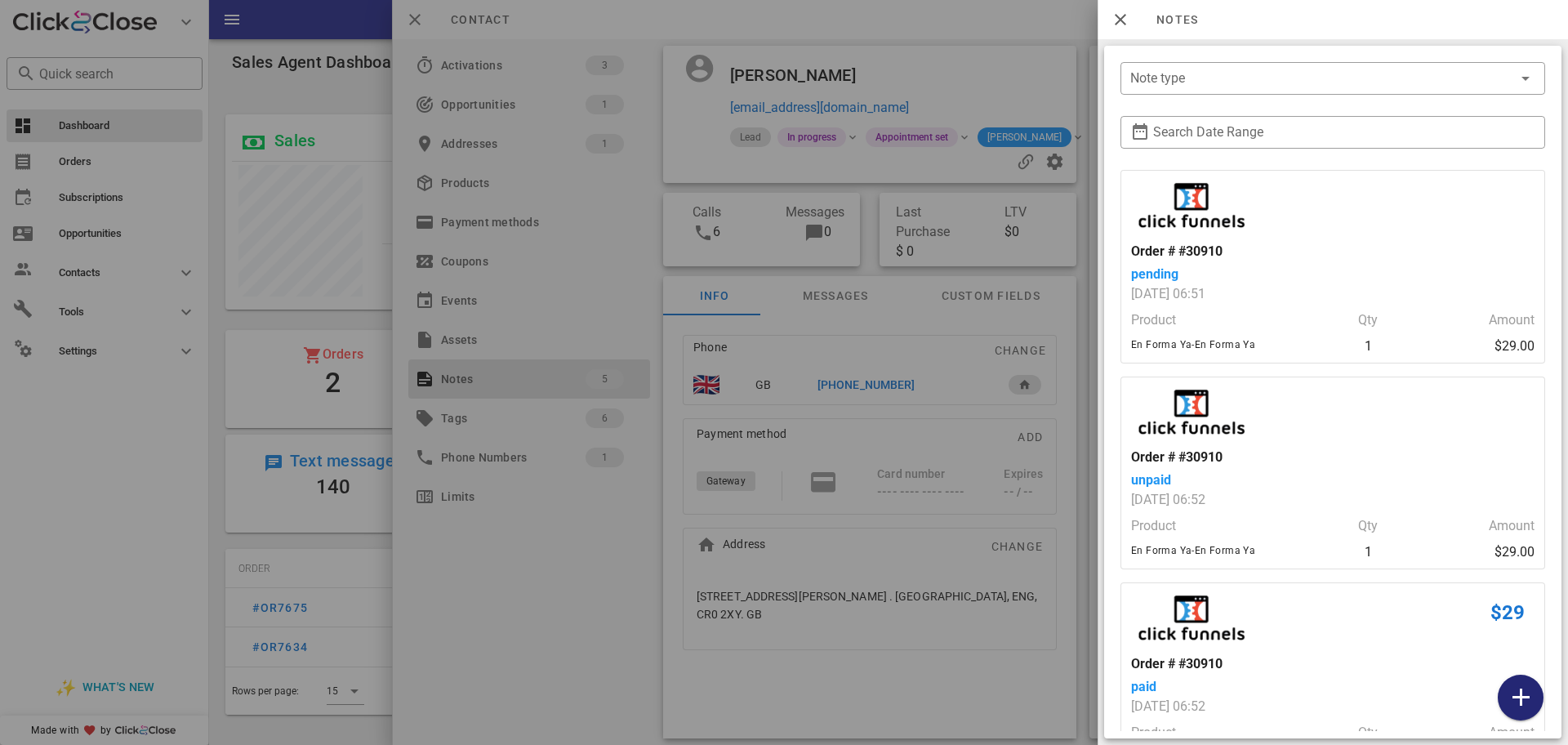 click at bounding box center [1521, 698] 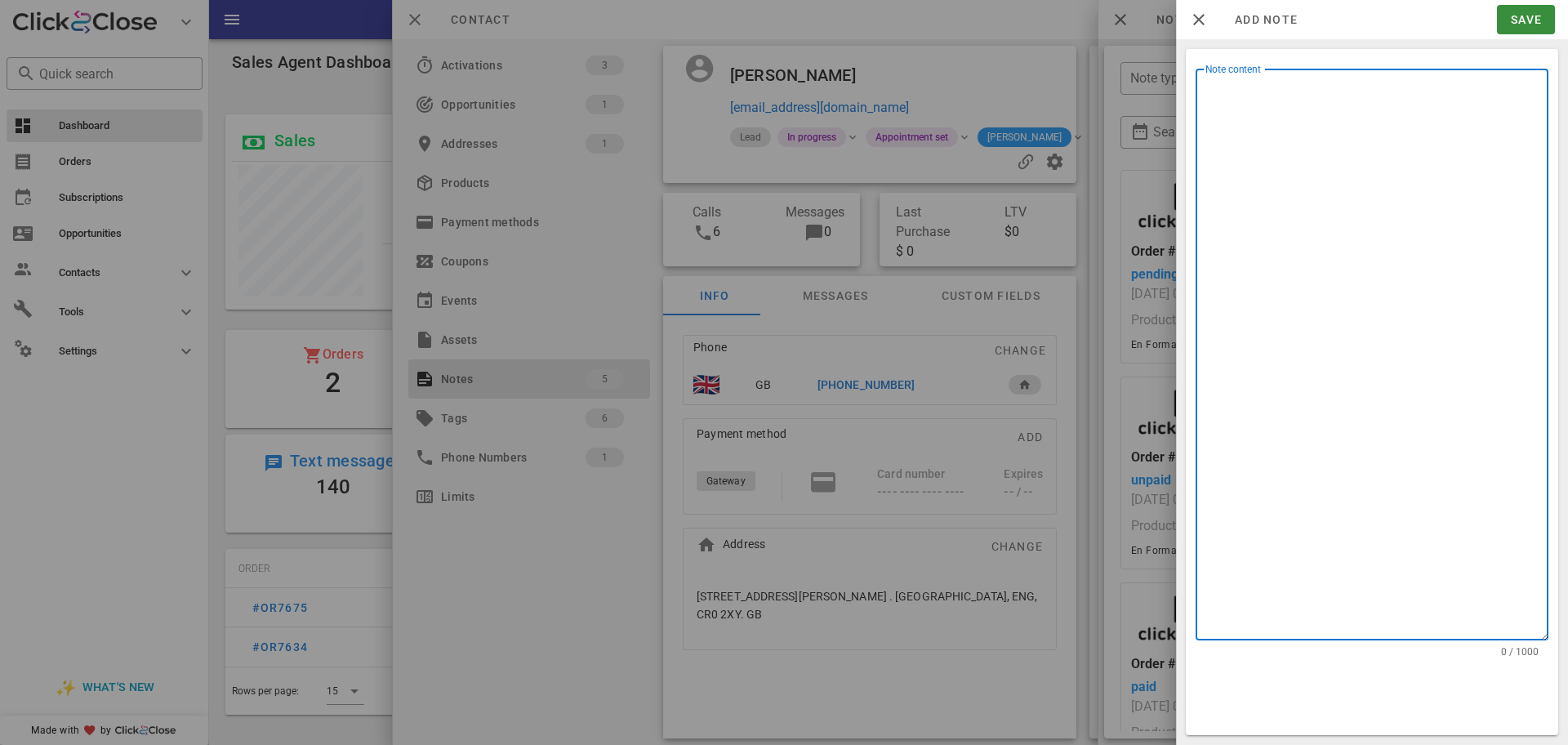 click on "Note content" at bounding box center (1377, 359) 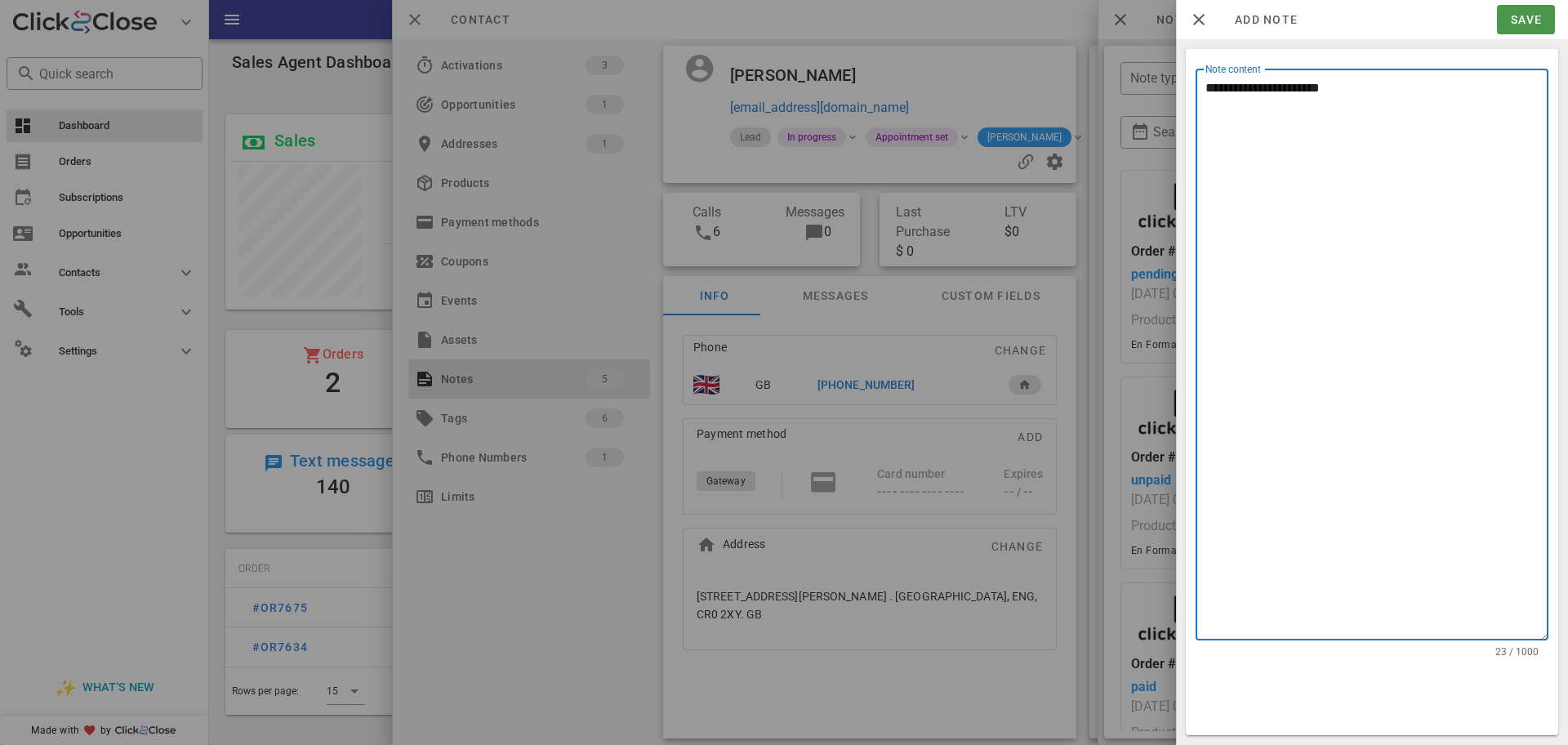 type on "**********" 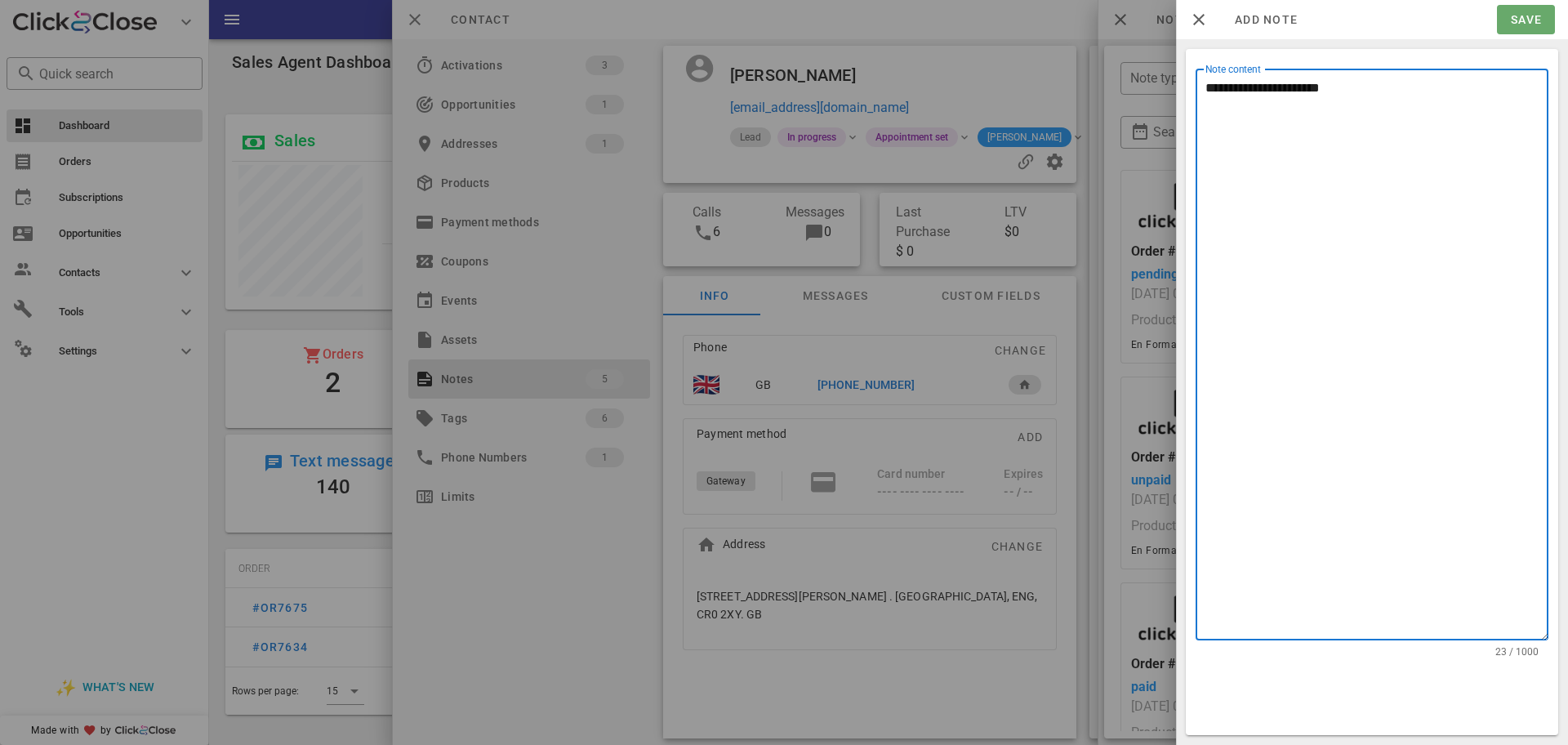 click on "Save" at bounding box center (1526, 20) 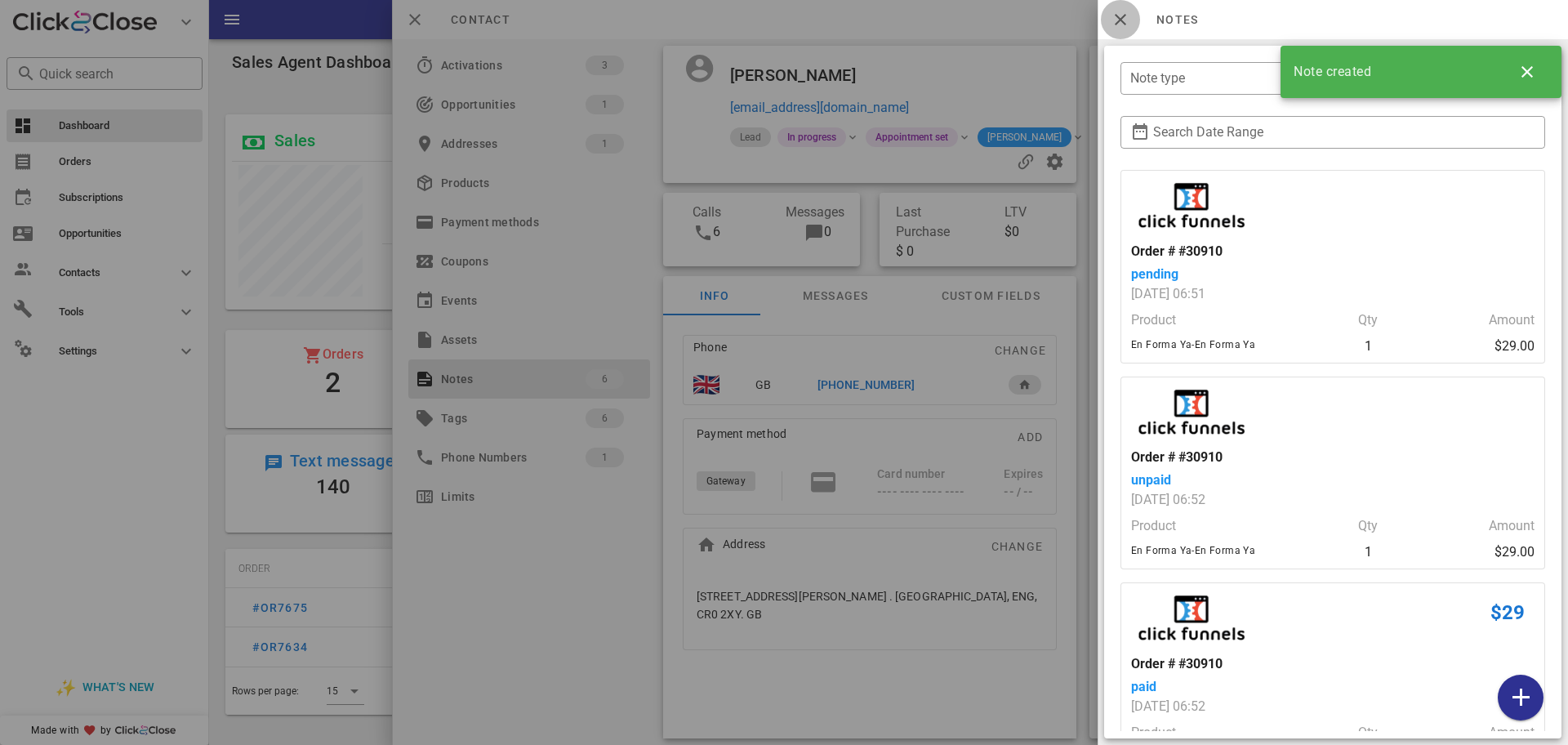 click at bounding box center (1120, 20) 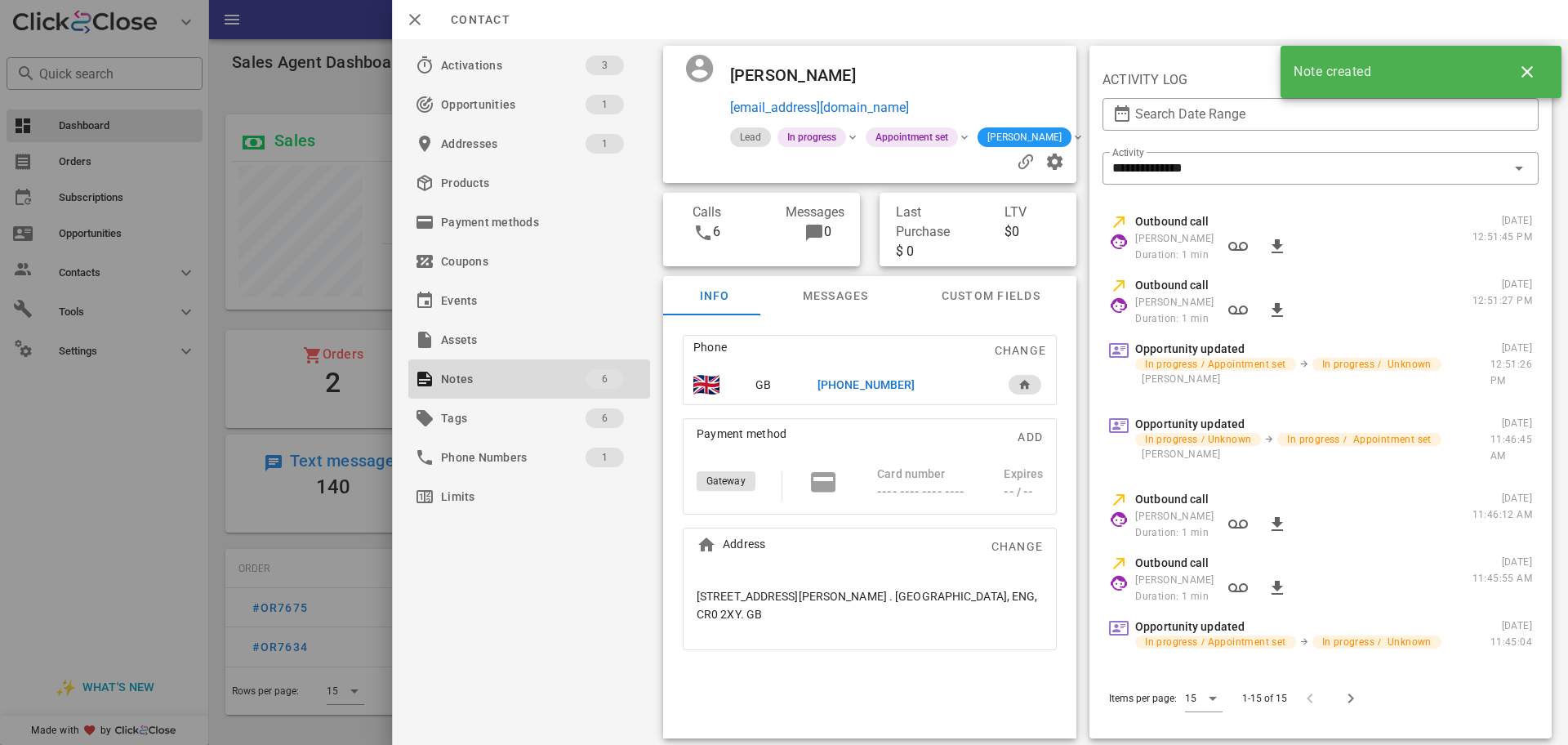 click at bounding box center (1078, 137) 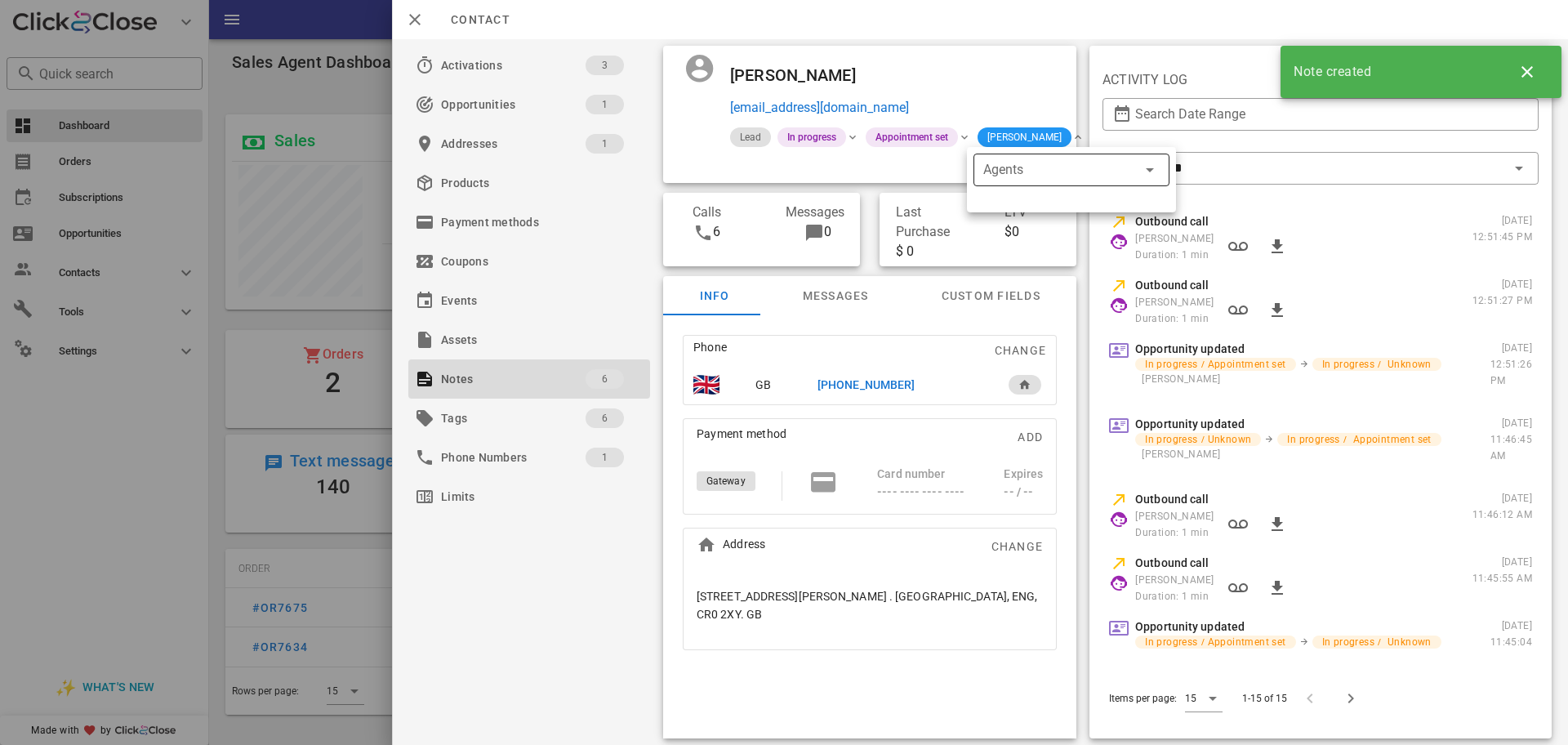 click on "Agents" at bounding box center [1049, 170] 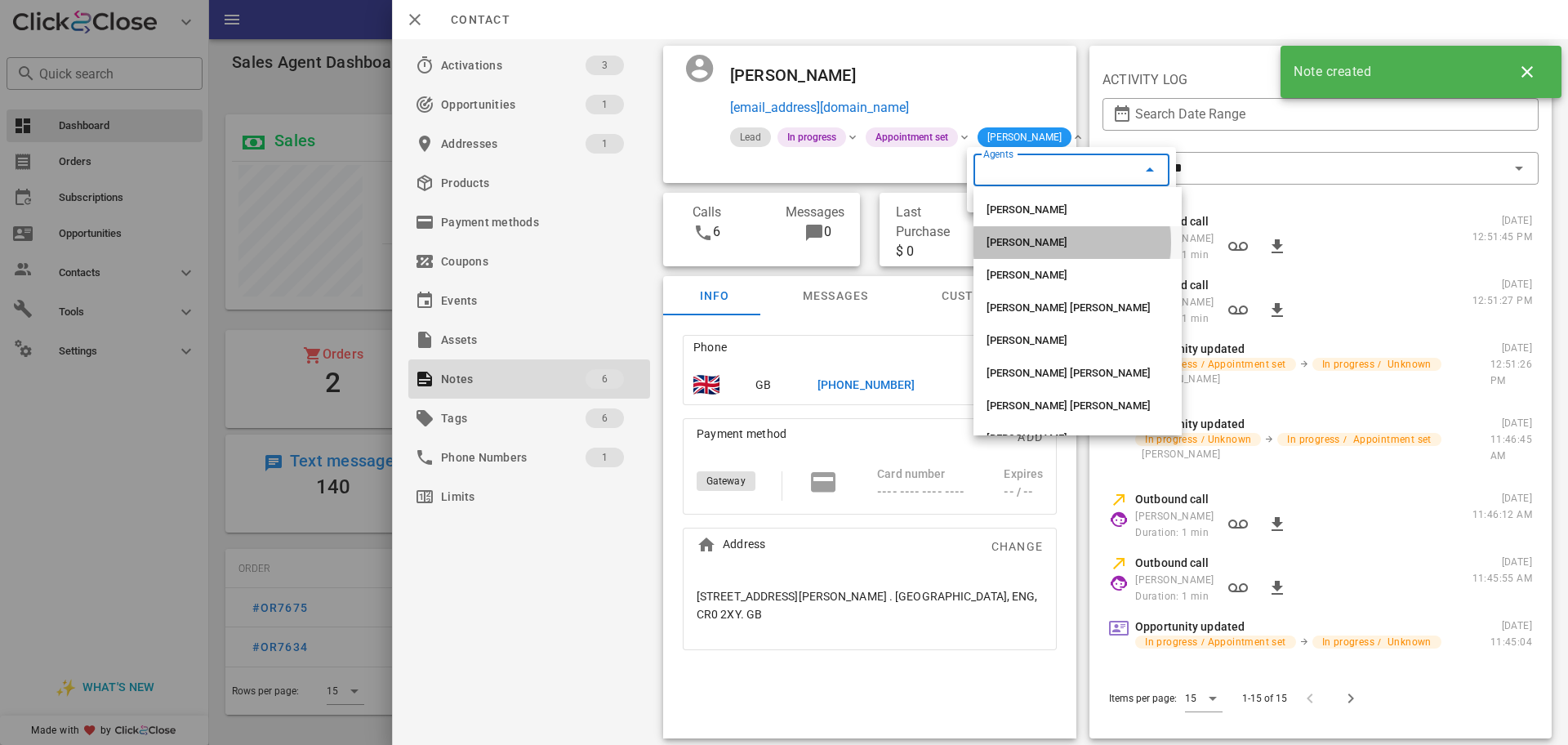 click on "[PERSON_NAME]" at bounding box center [1077, 243] 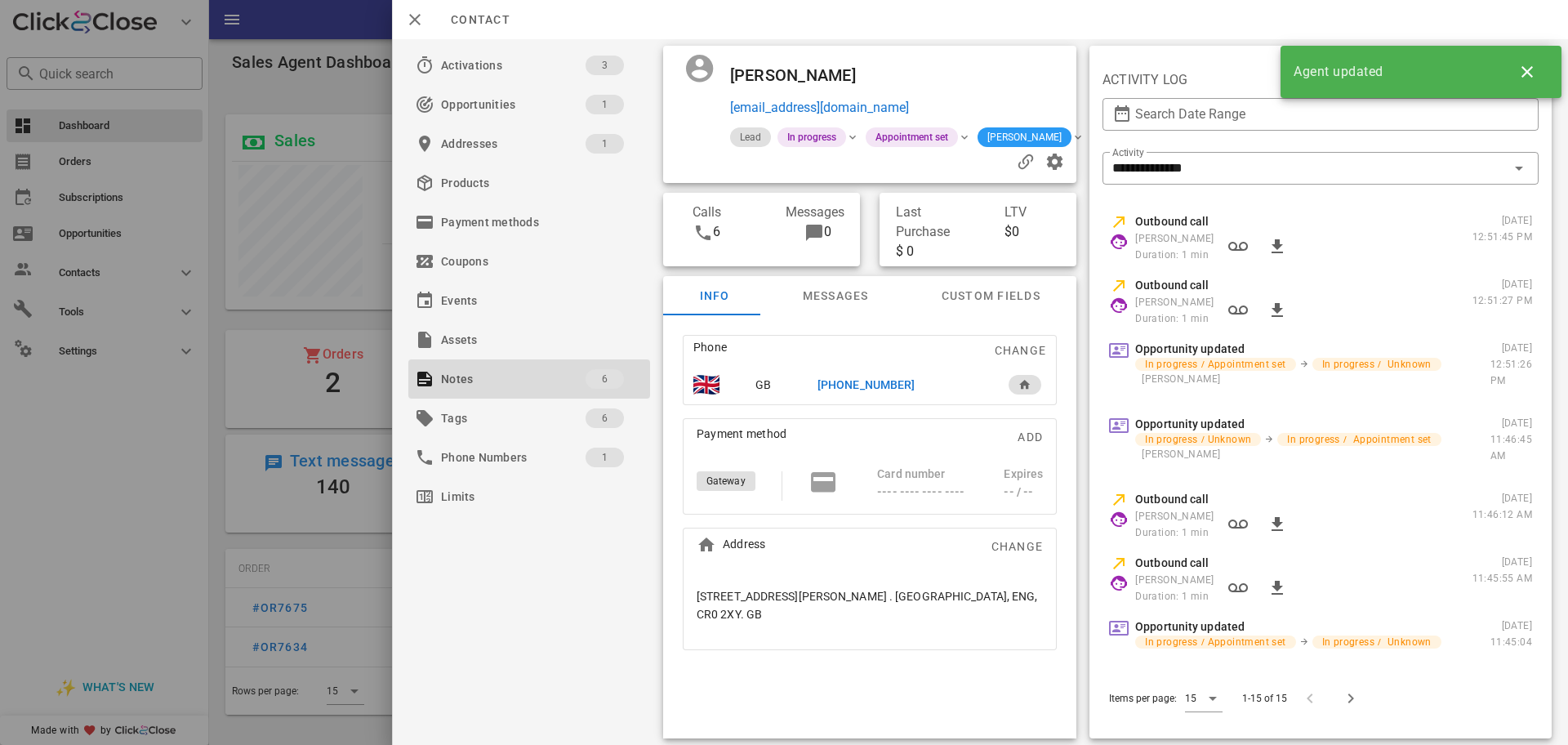 click on "[PERSON_NAME]" at bounding box center [1024, 137] 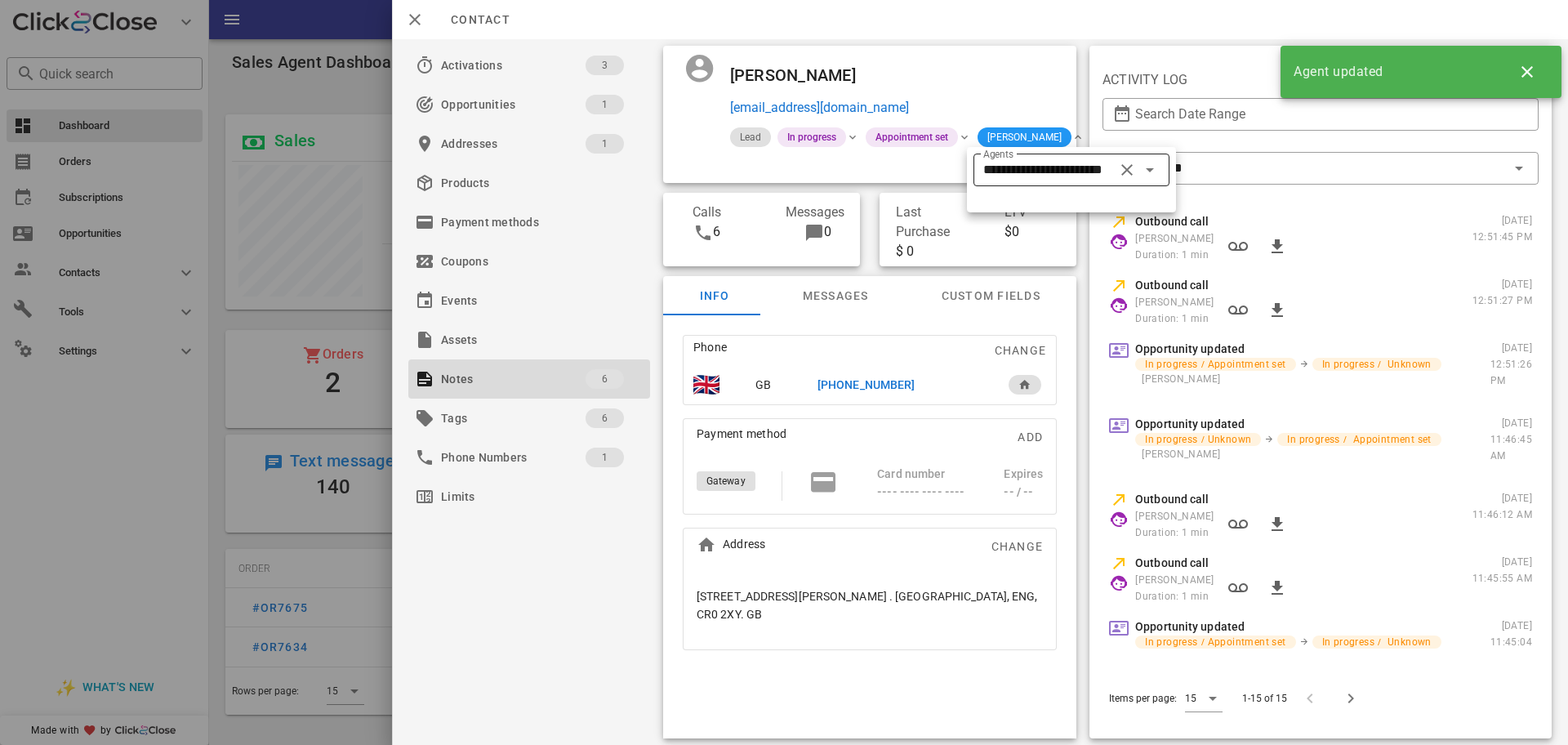 click on "**********" at bounding box center (1049, 170) 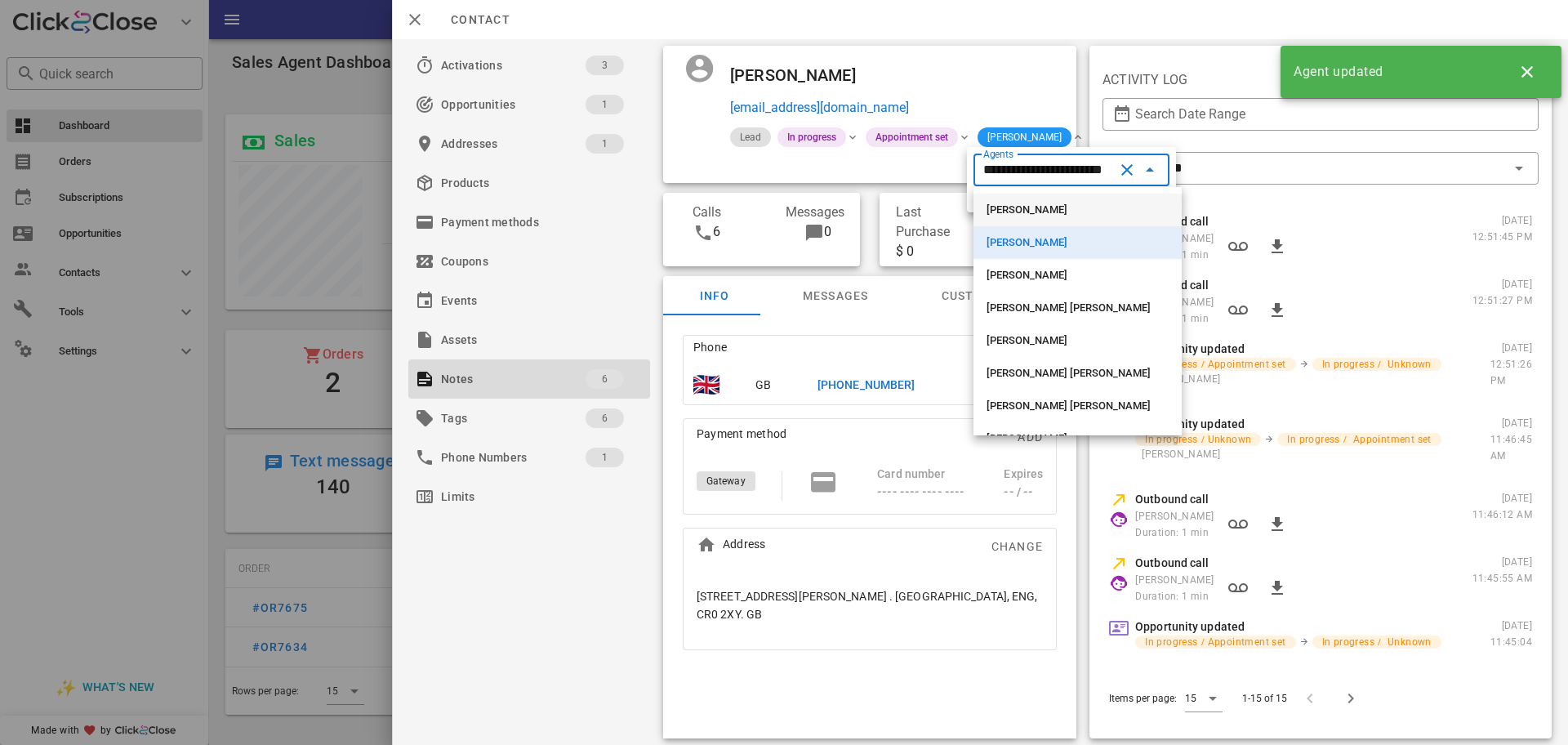 click on "Angie Catherine Valencia" at bounding box center (1077, 210) 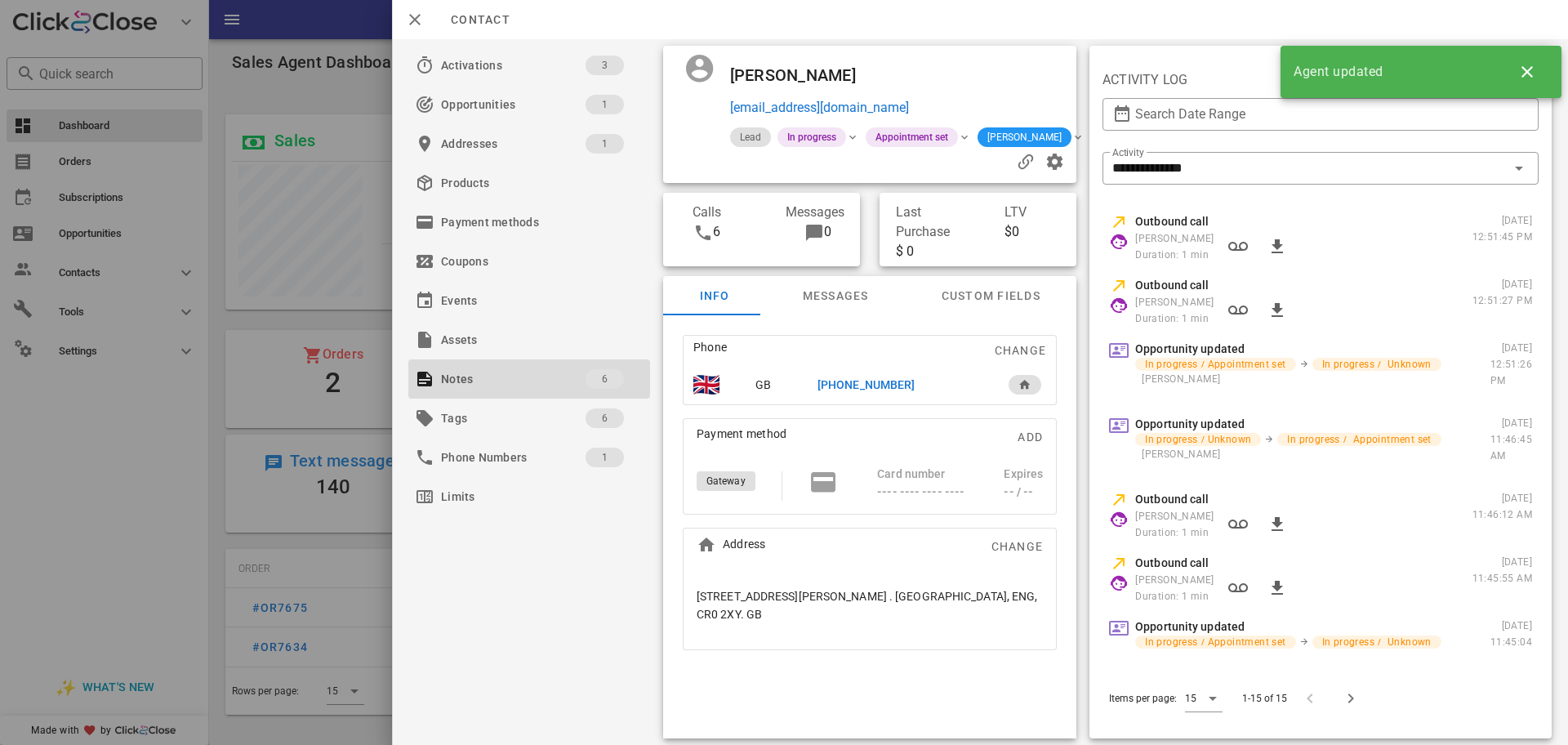 click at bounding box center (995, 75) 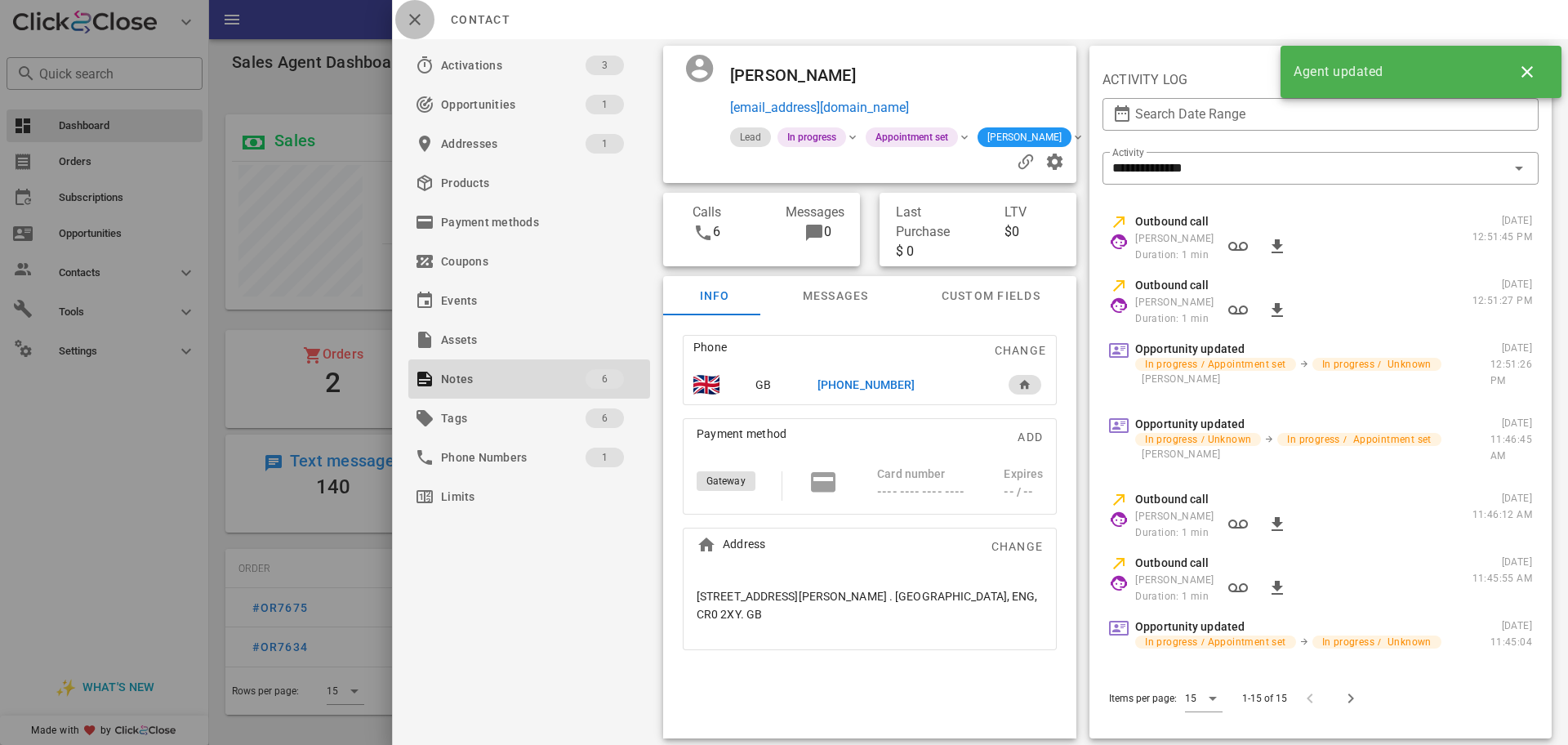 click at bounding box center [415, 20] 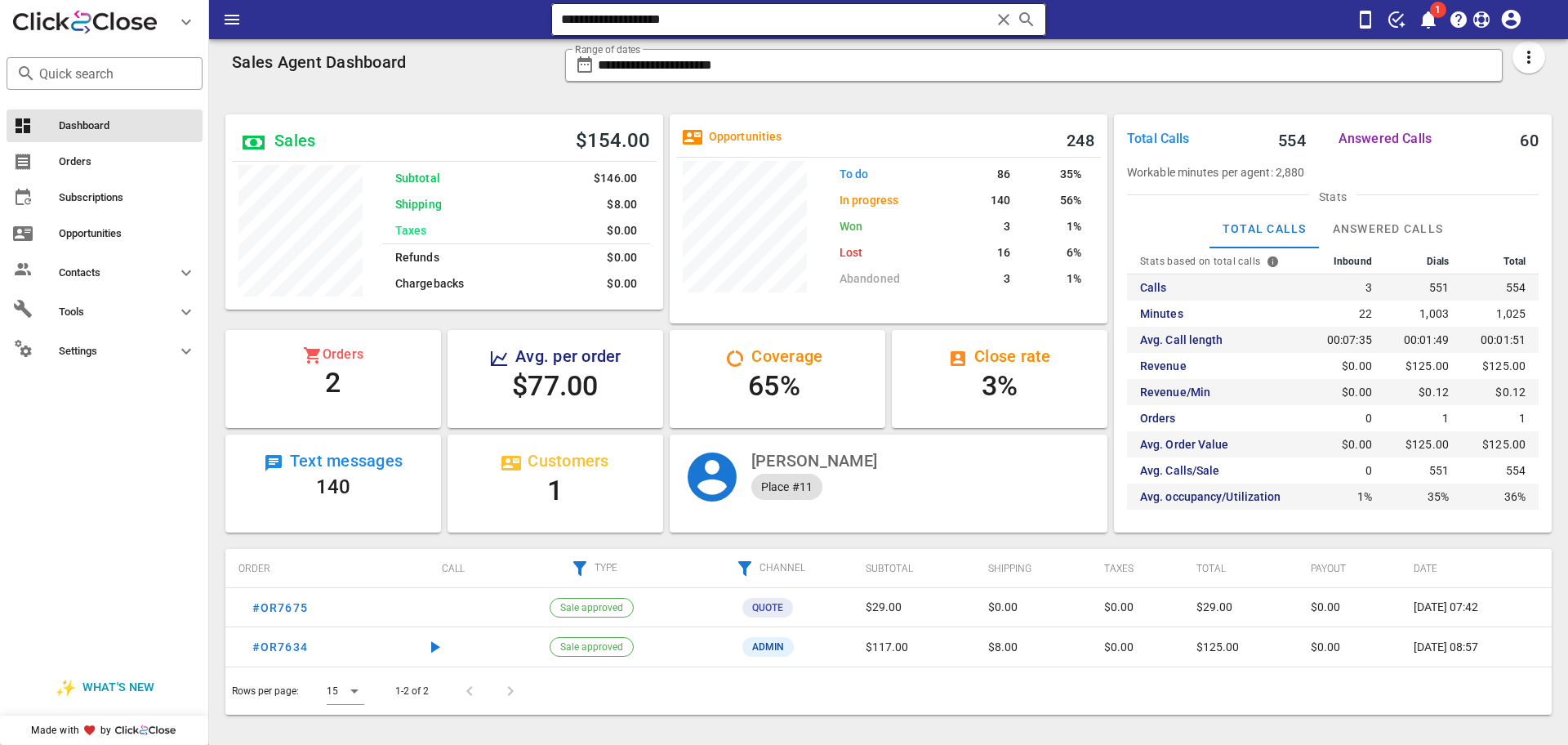 click on "**********" at bounding box center (776, 20) 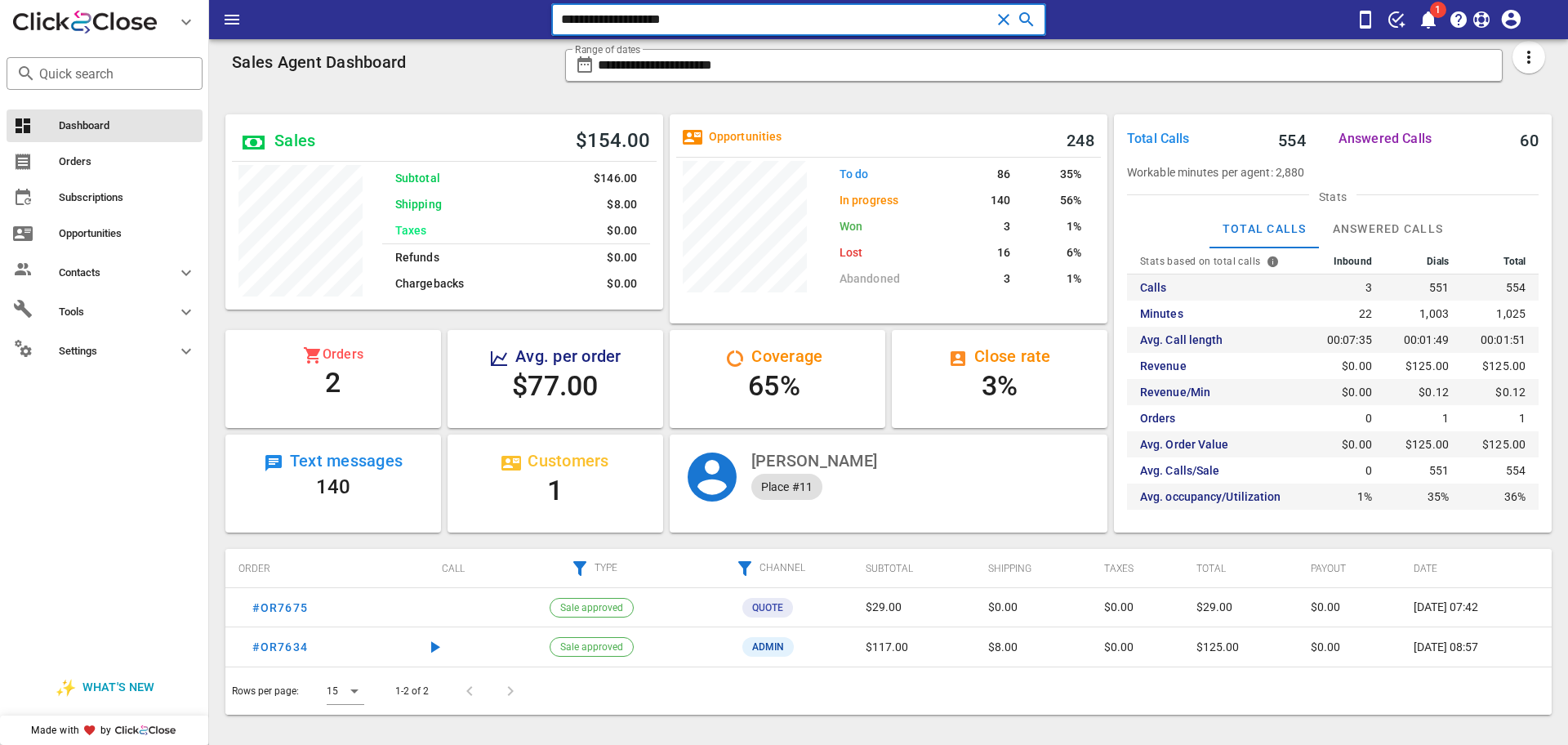 click on "**********" at bounding box center [776, 20] 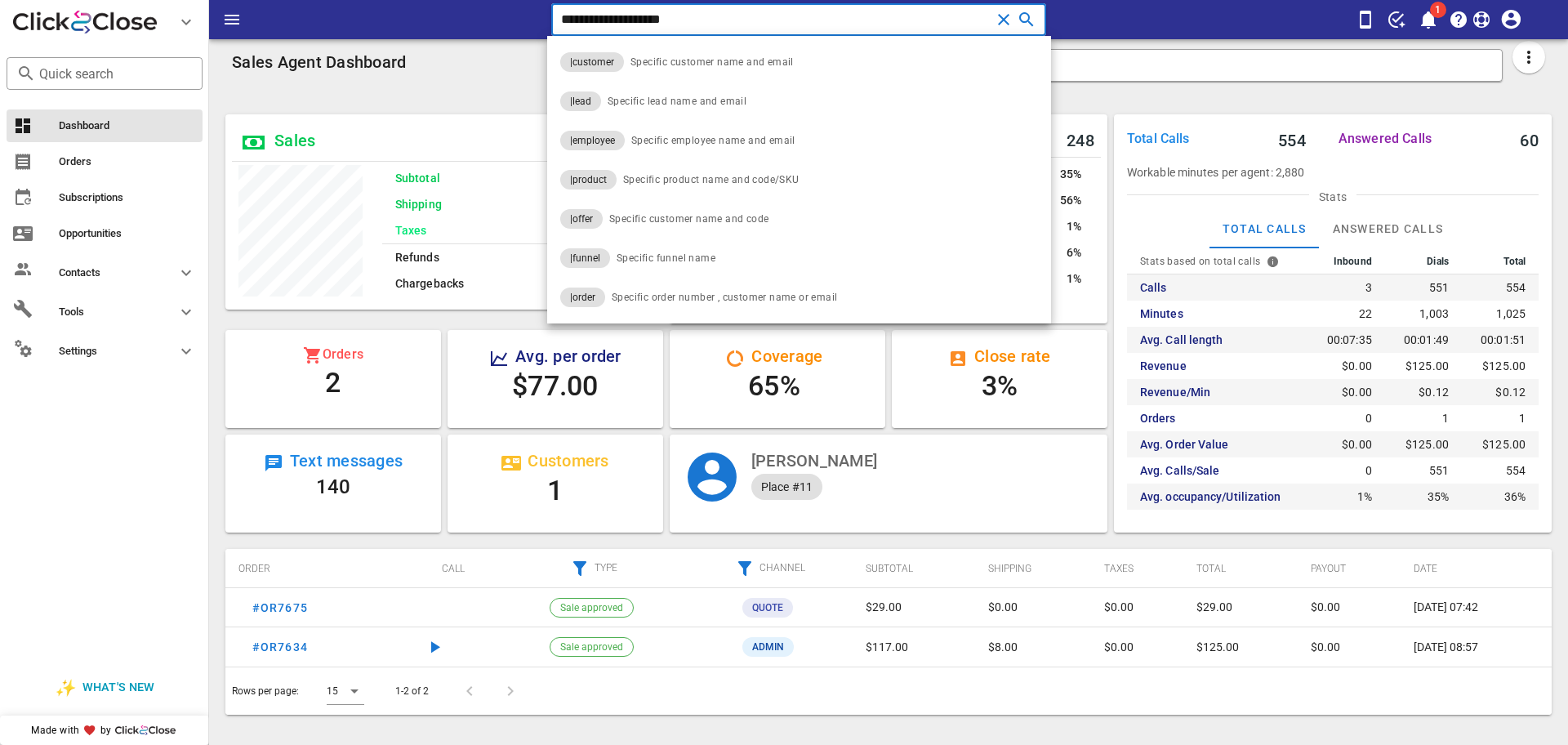paste on "****" 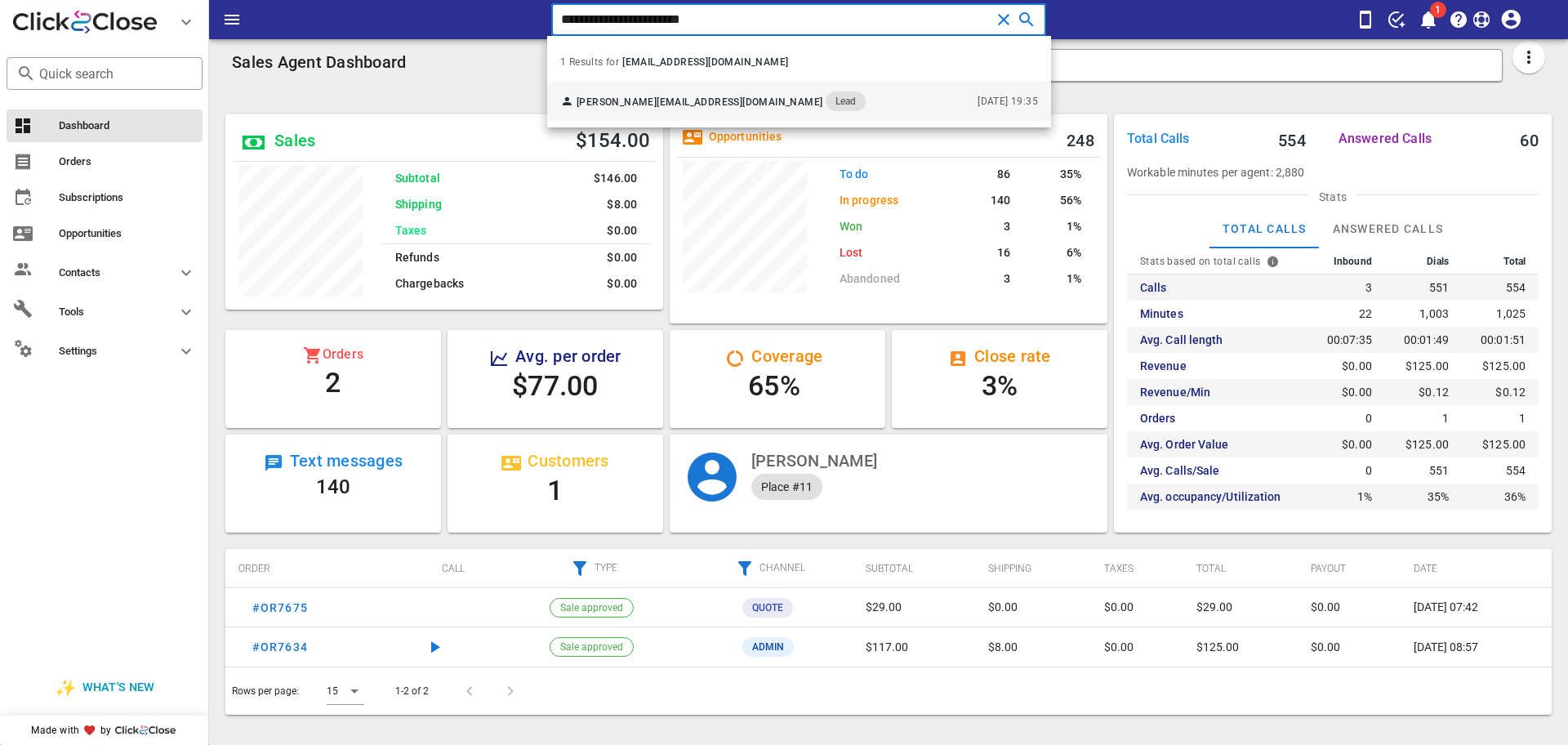type on "**********" 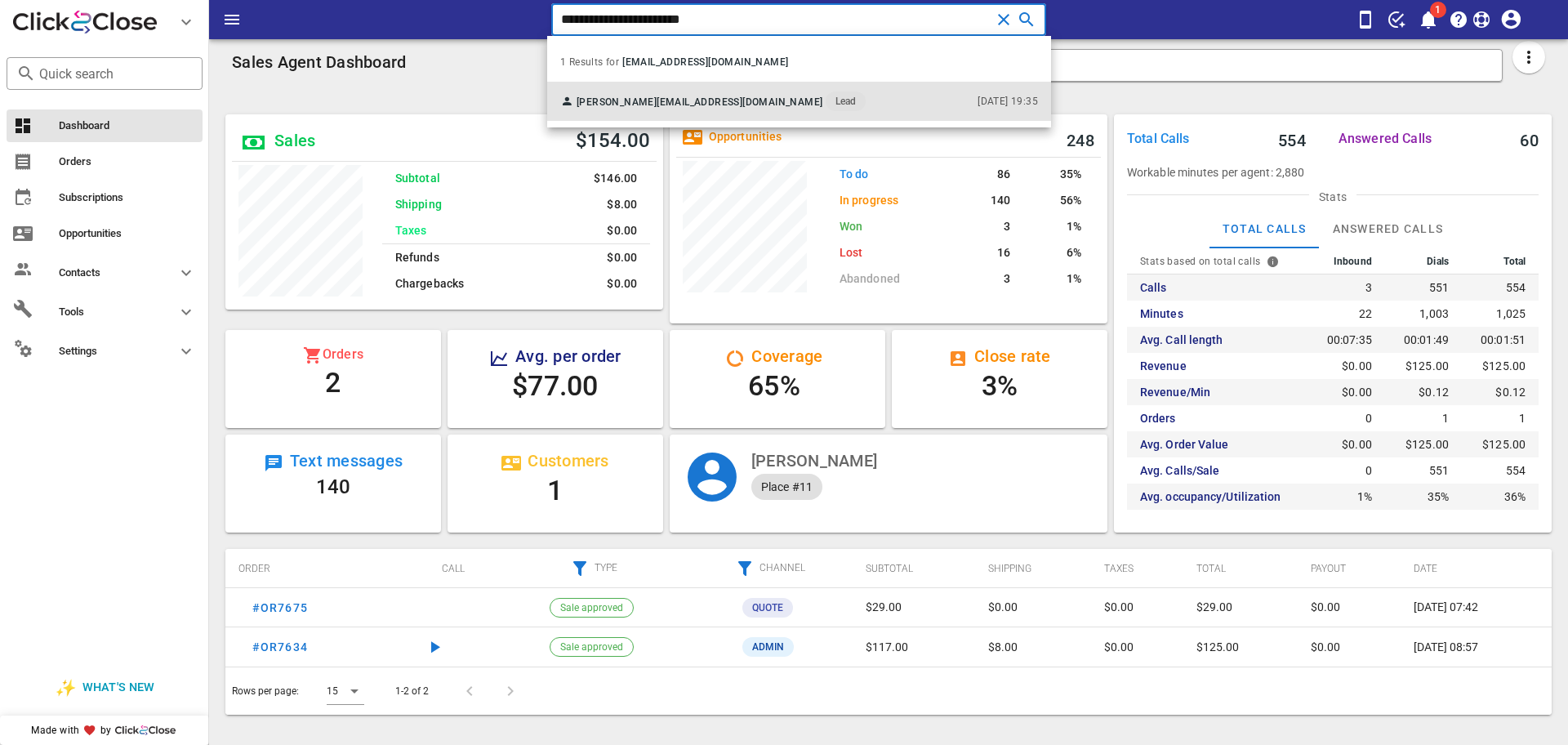 click on "ceciliaogando1@gmail.com" at bounding box center (739, 102) 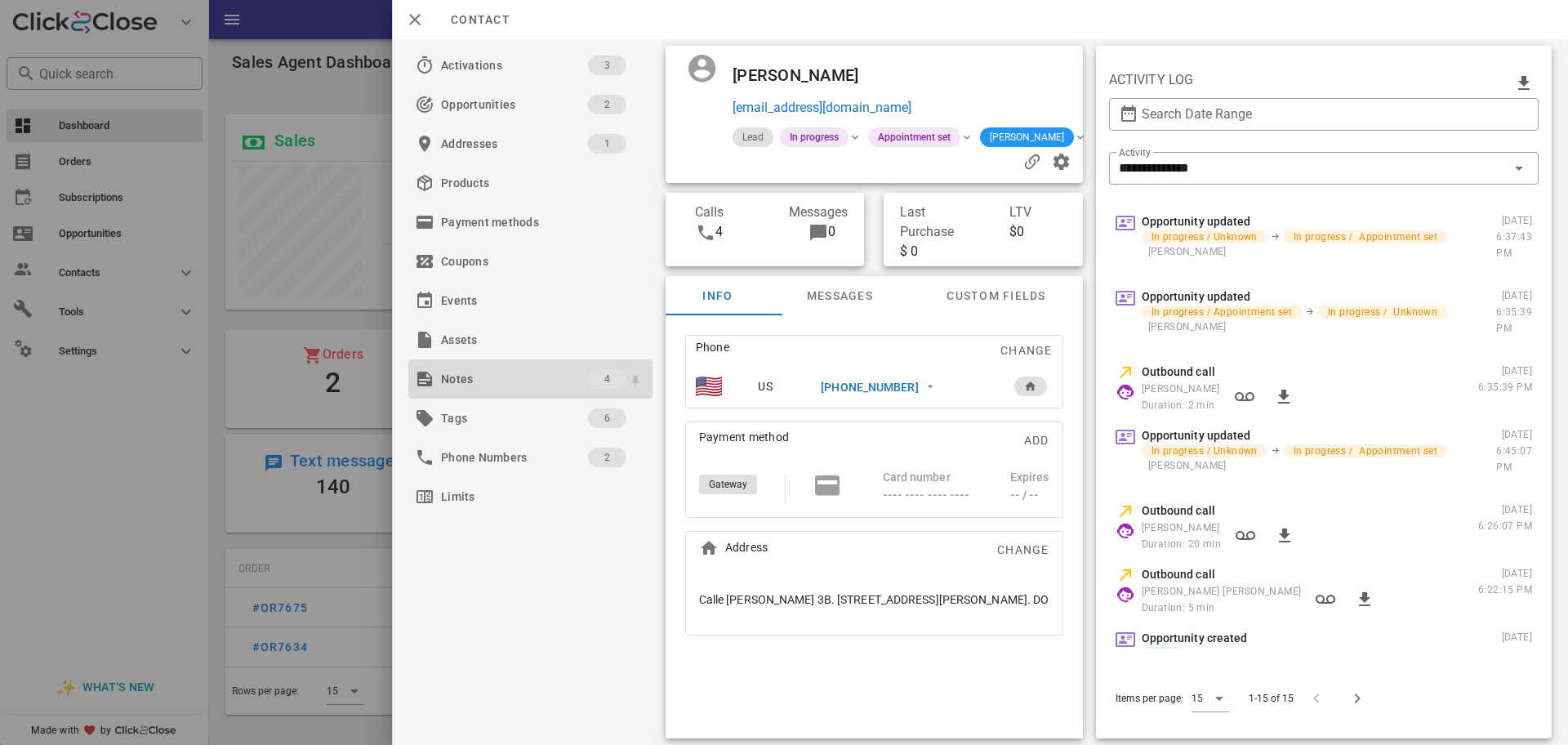 click on "Notes" at bounding box center (514, 379) 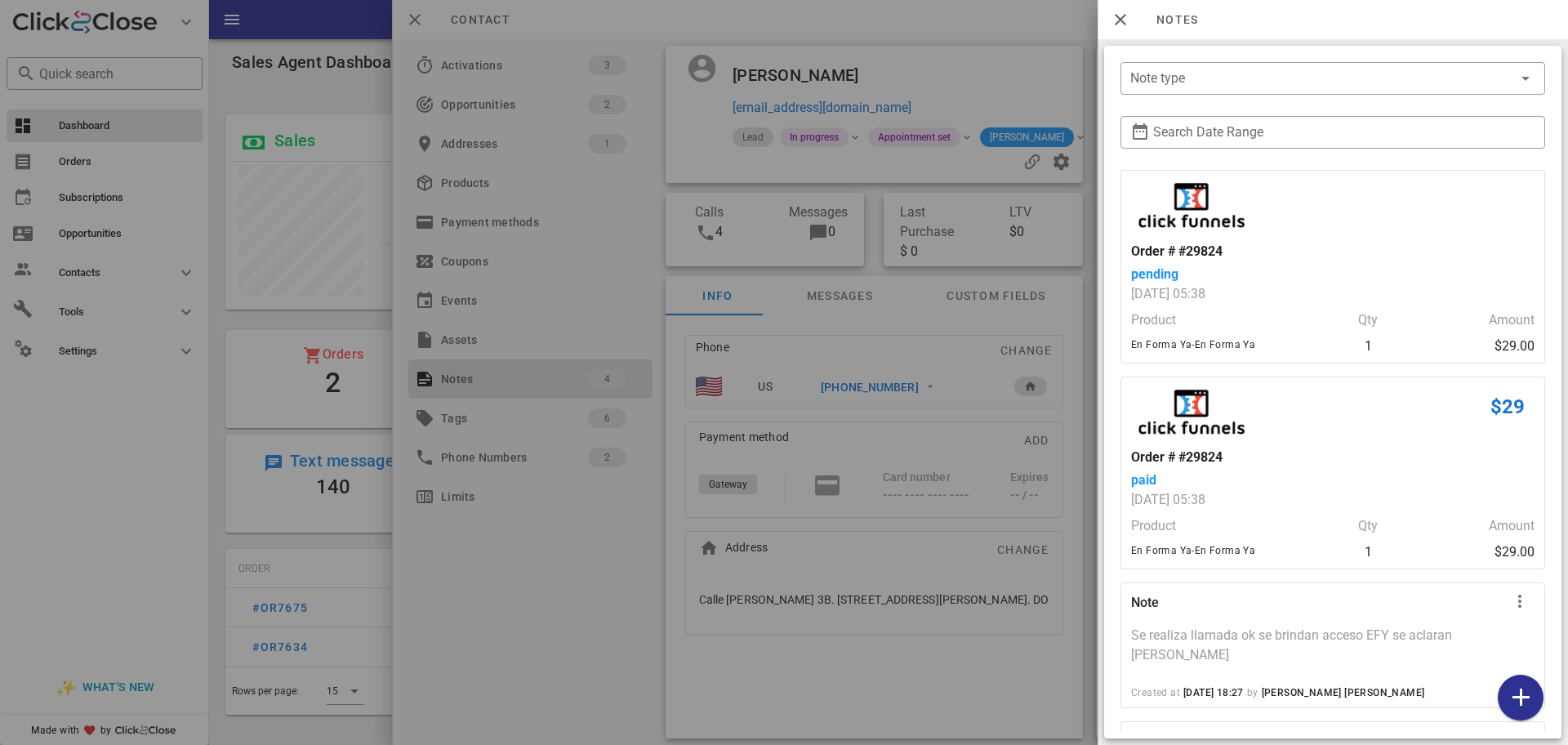 scroll, scrollTop: 117, scrollLeft: 0, axis: vertical 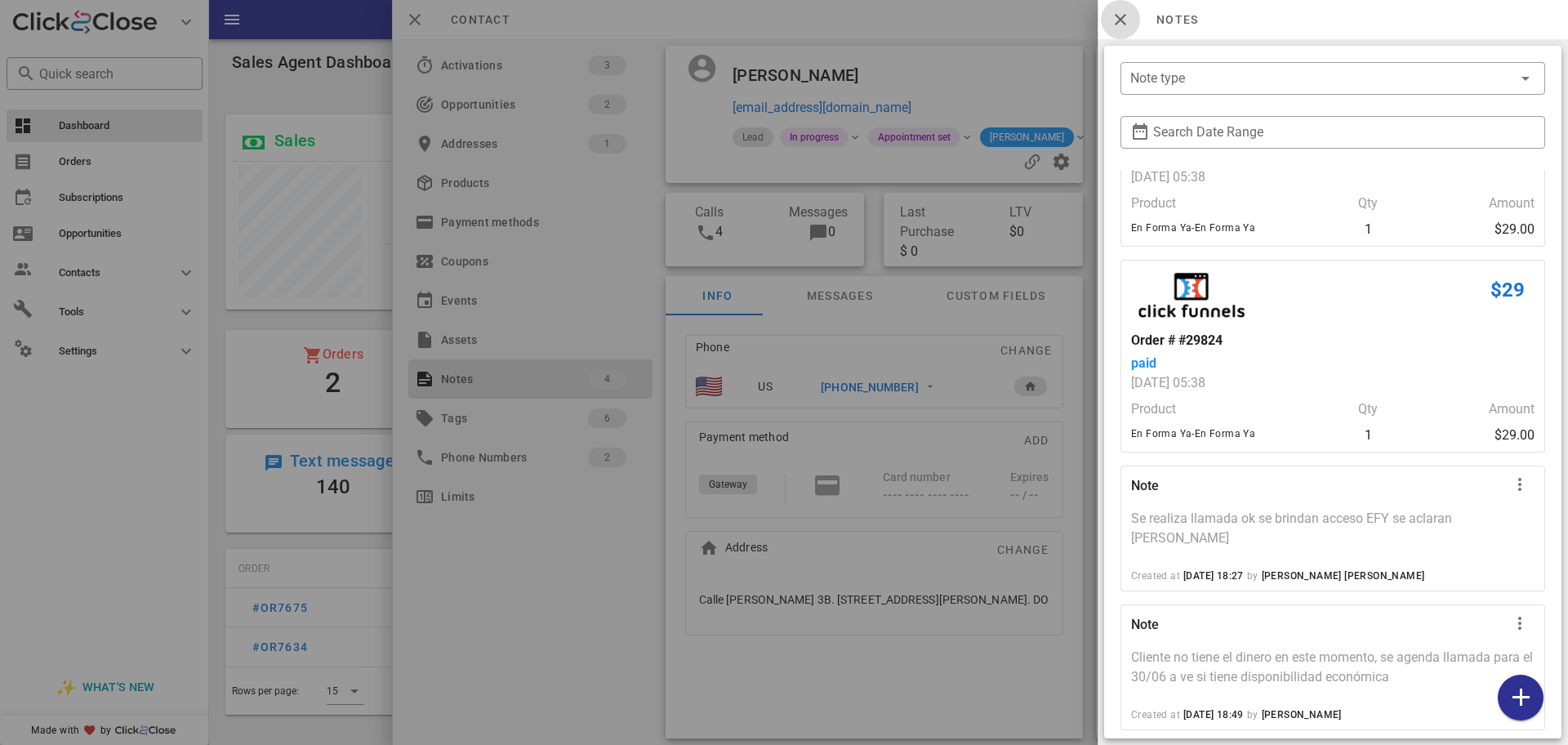 click at bounding box center (1120, 20) 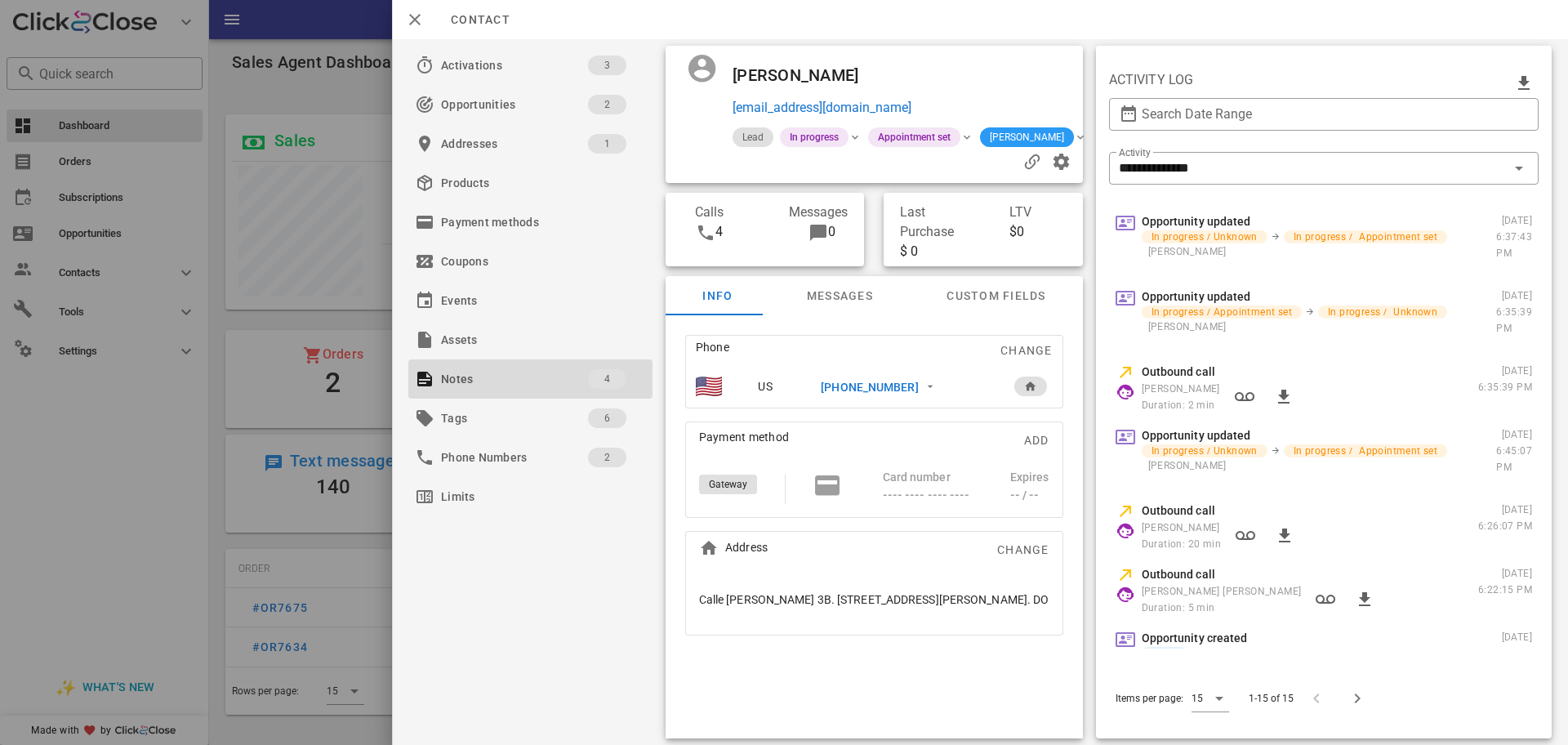 click on "[PERSON_NAME]" at bounding box center (1027, 137) 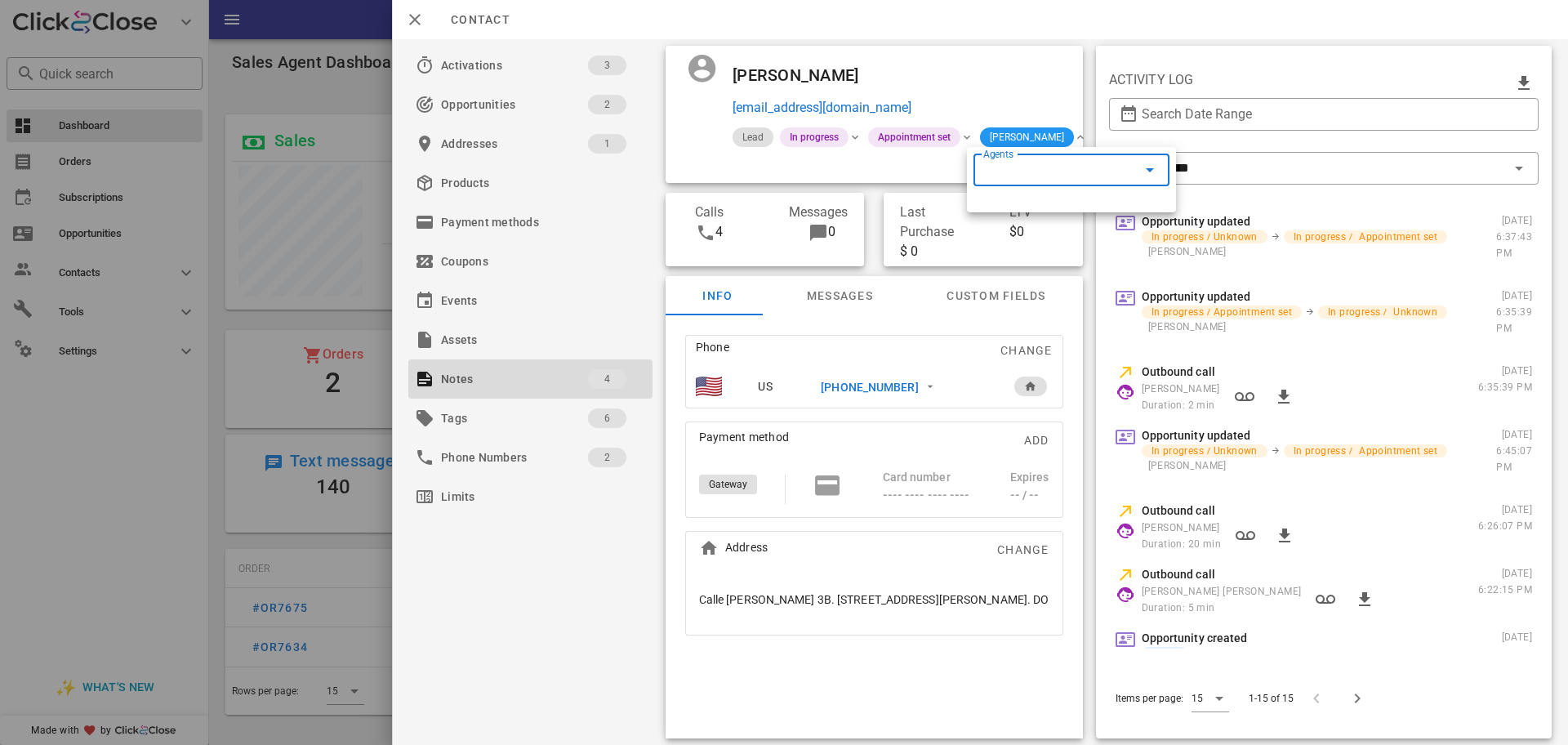 click on "Agents" at bounding box center [1049, 170] 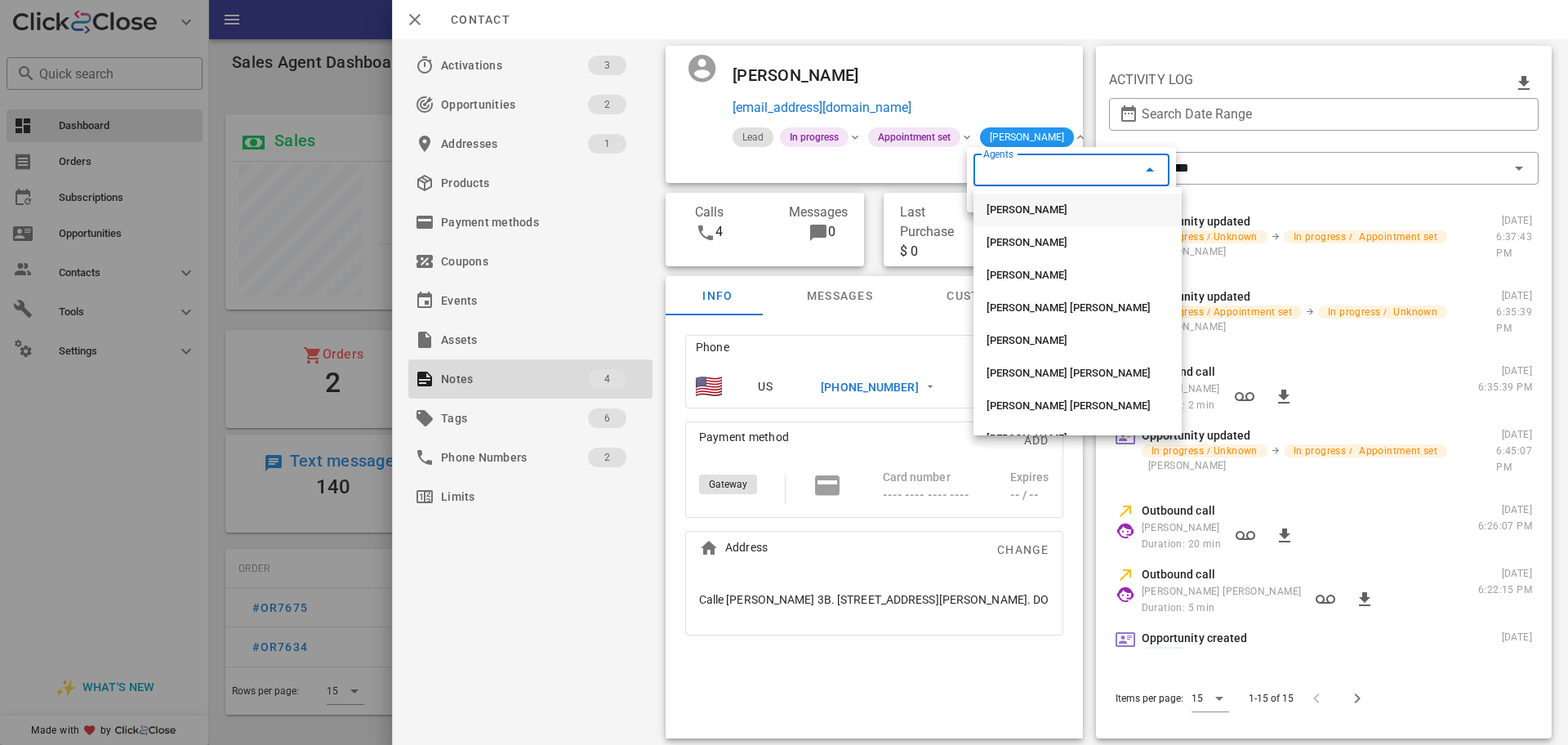 click on "Angie Catherine Valencia" at bounding box center [1077, 210] 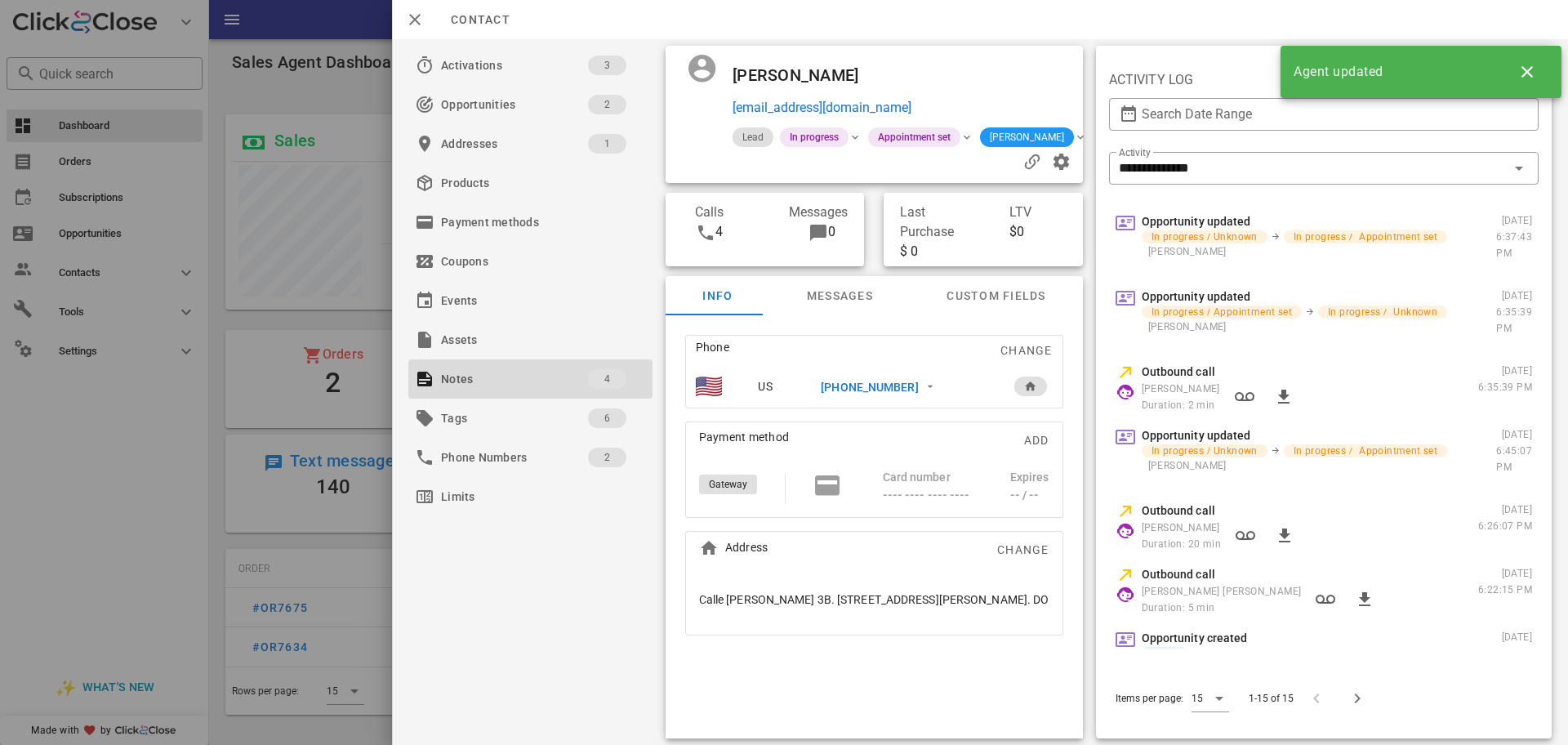 click on "+18298043285" at bounding box center (869, 387) 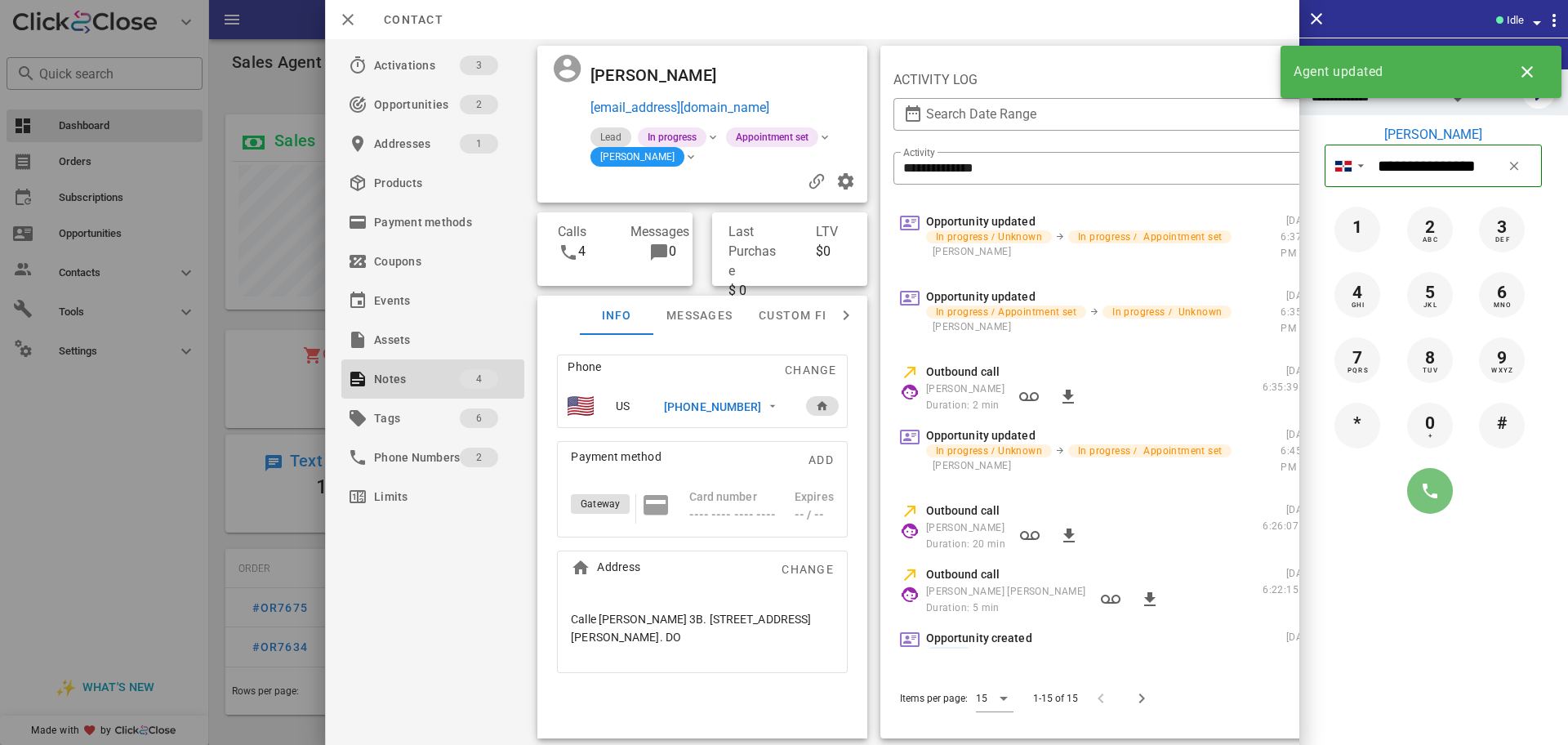 click at bounding box center [1430, 491] 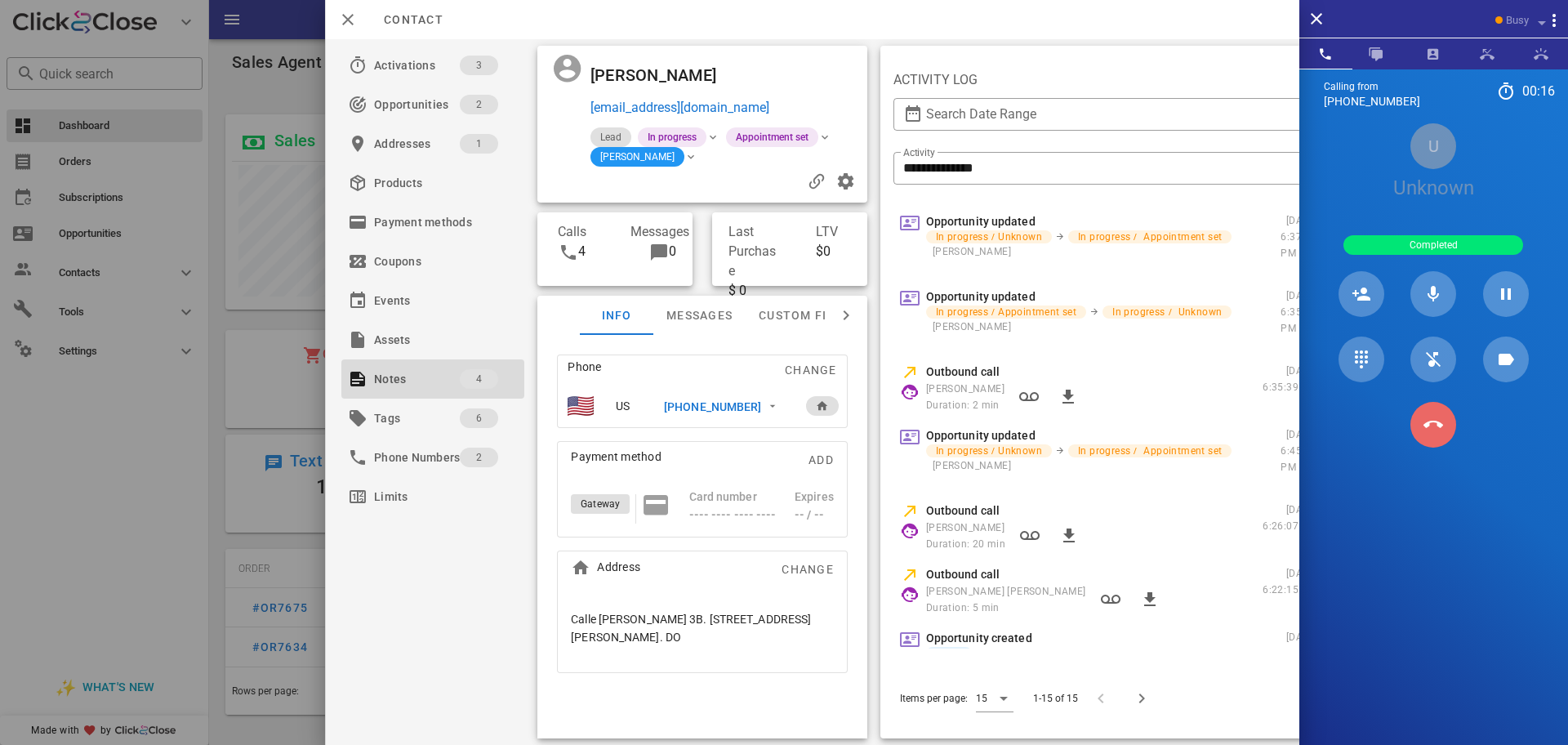 click at bounding box center [1433, 425] 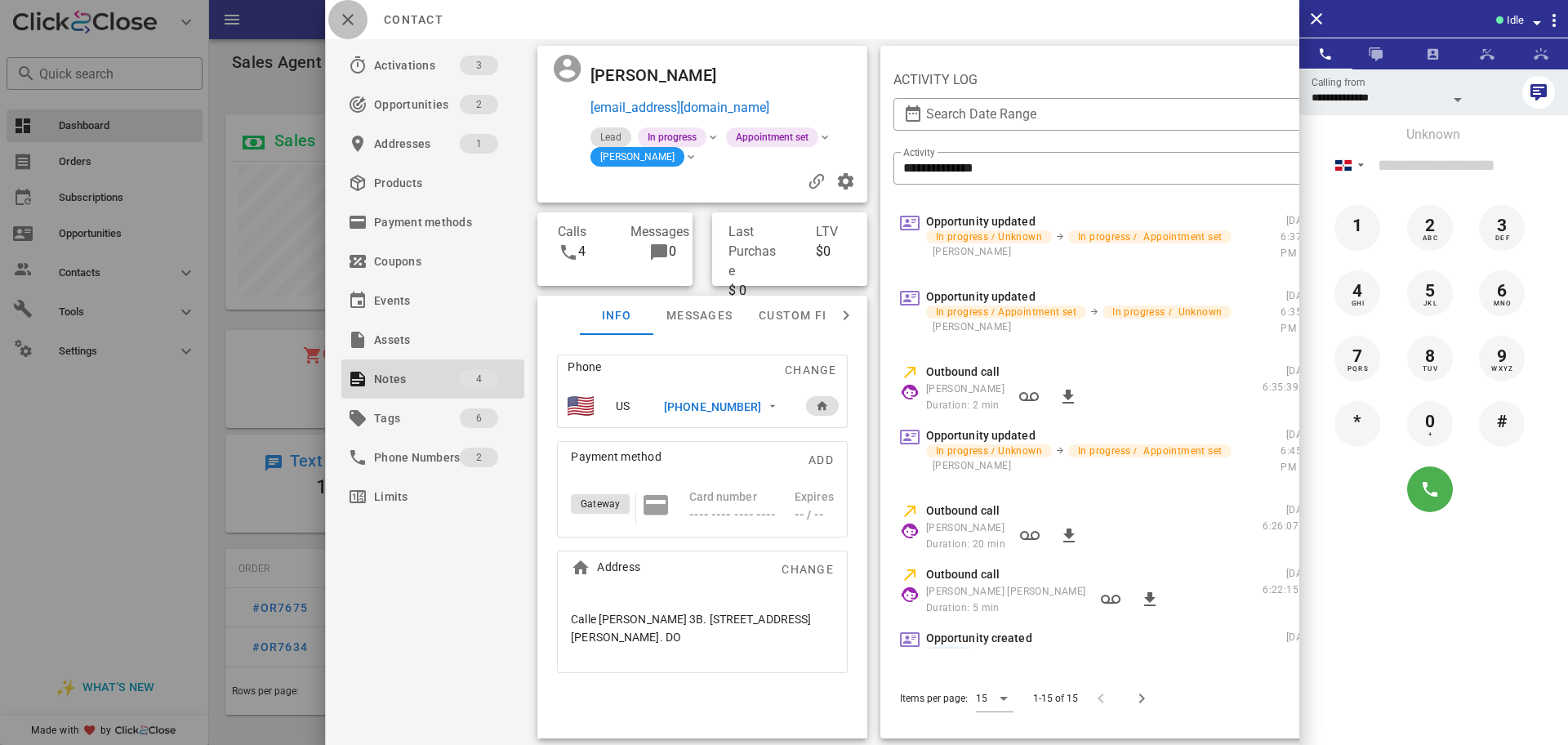 click at bounding box center (348, 20) 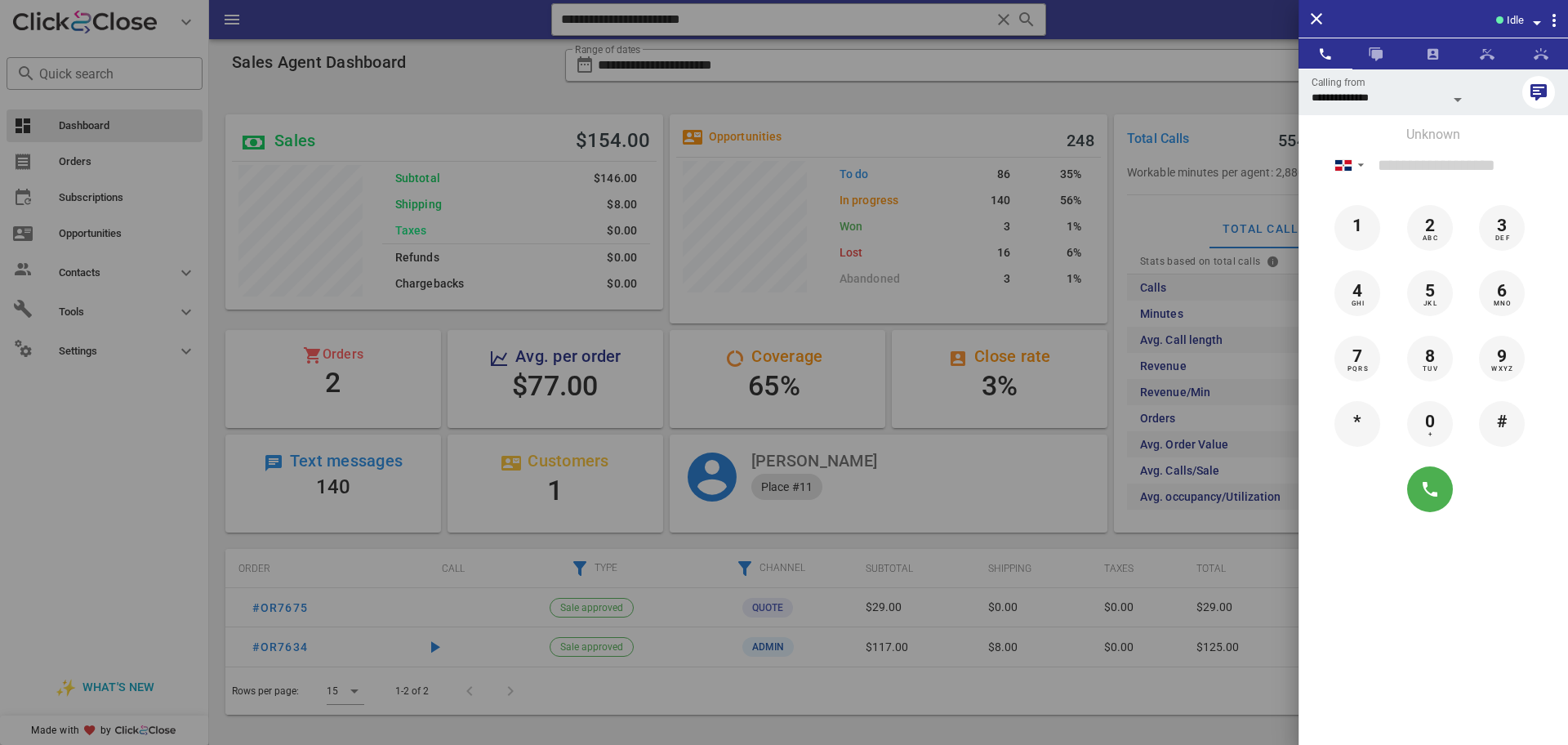 click at bounding box center (784, 372) 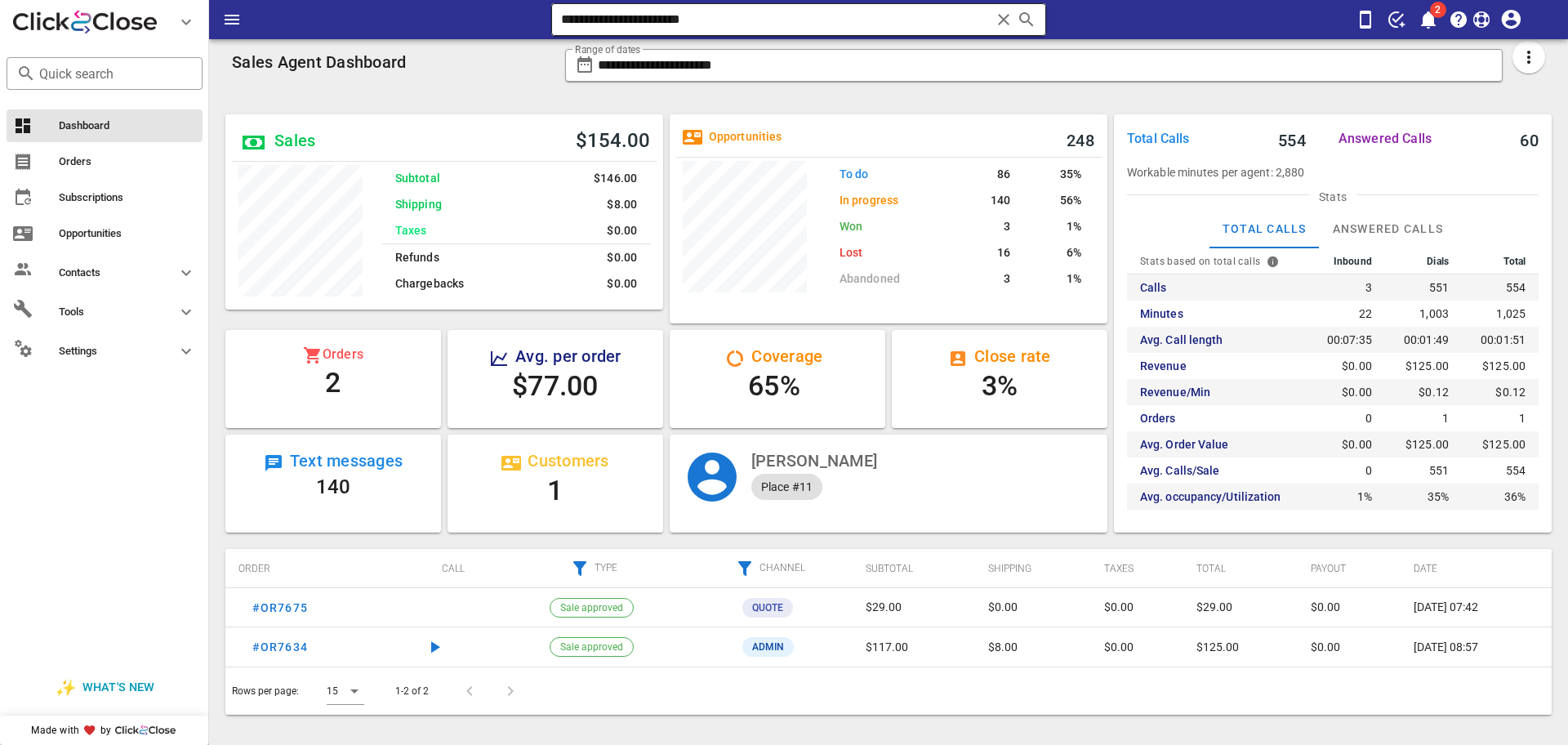 click on "**********" at bounding box center (776, 20) 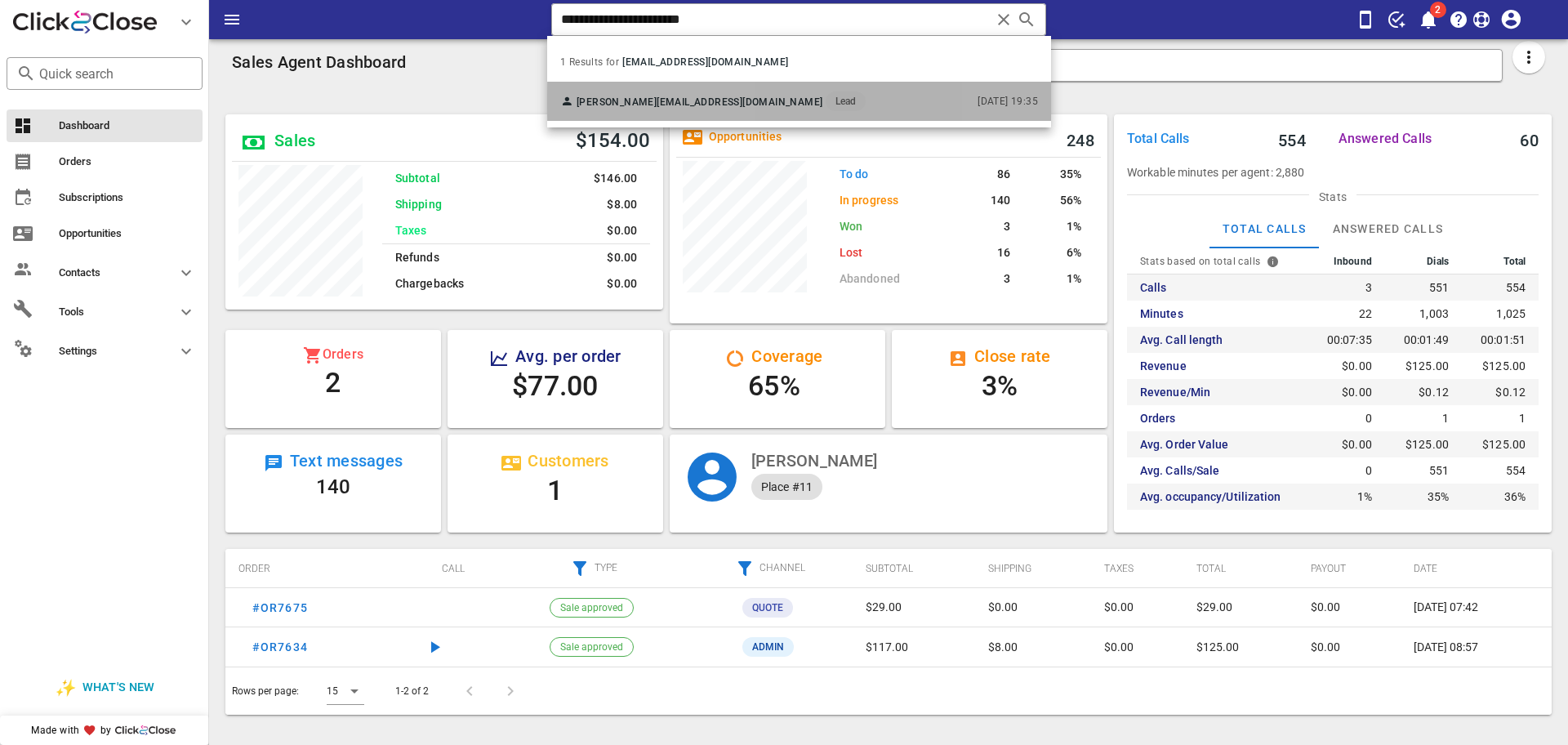 click on "Cecilia Ogando   ceciliaogando1@gmail.com   Lead" at bounding box center [713, 101] 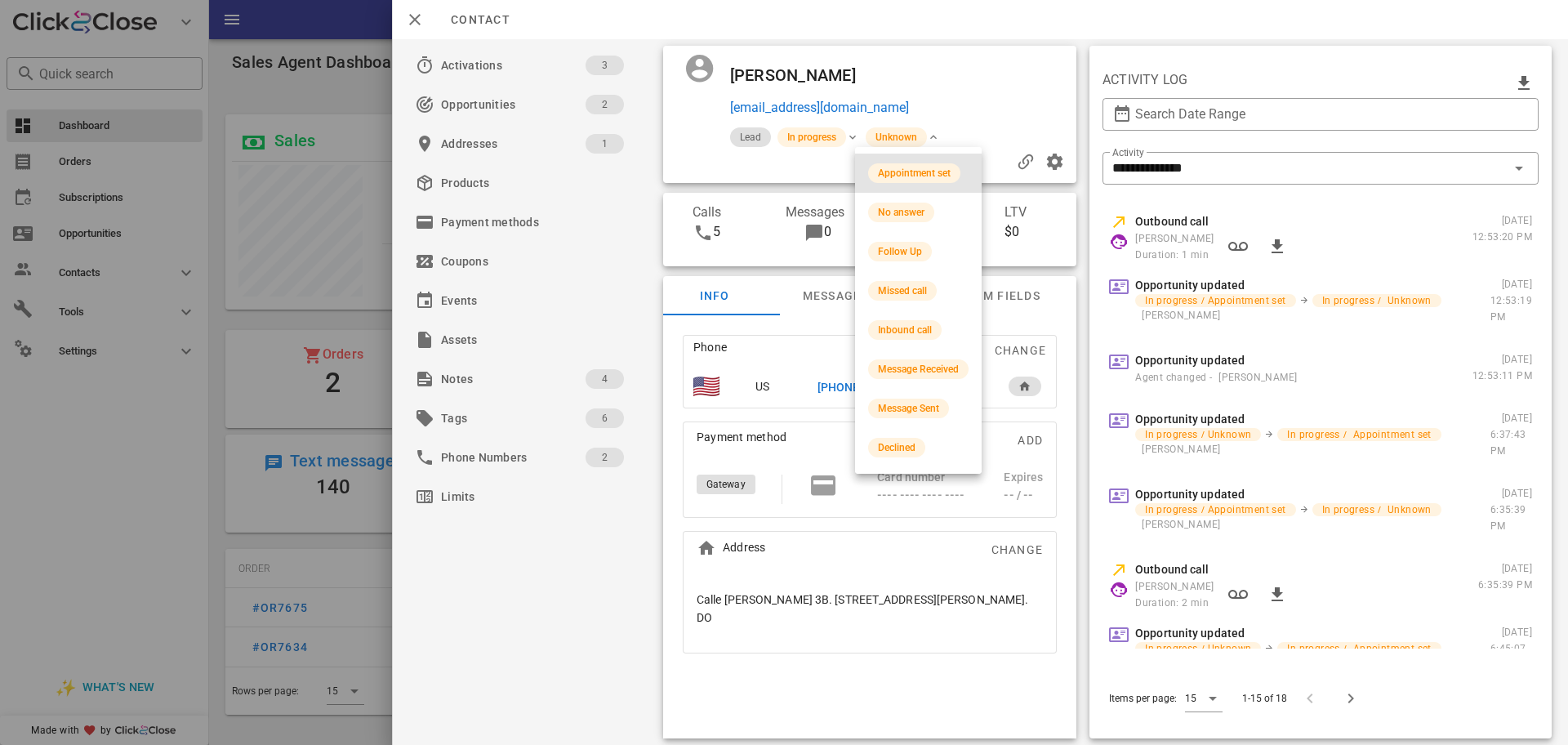 click on "Appointment set" at bounding box center [918, 173] 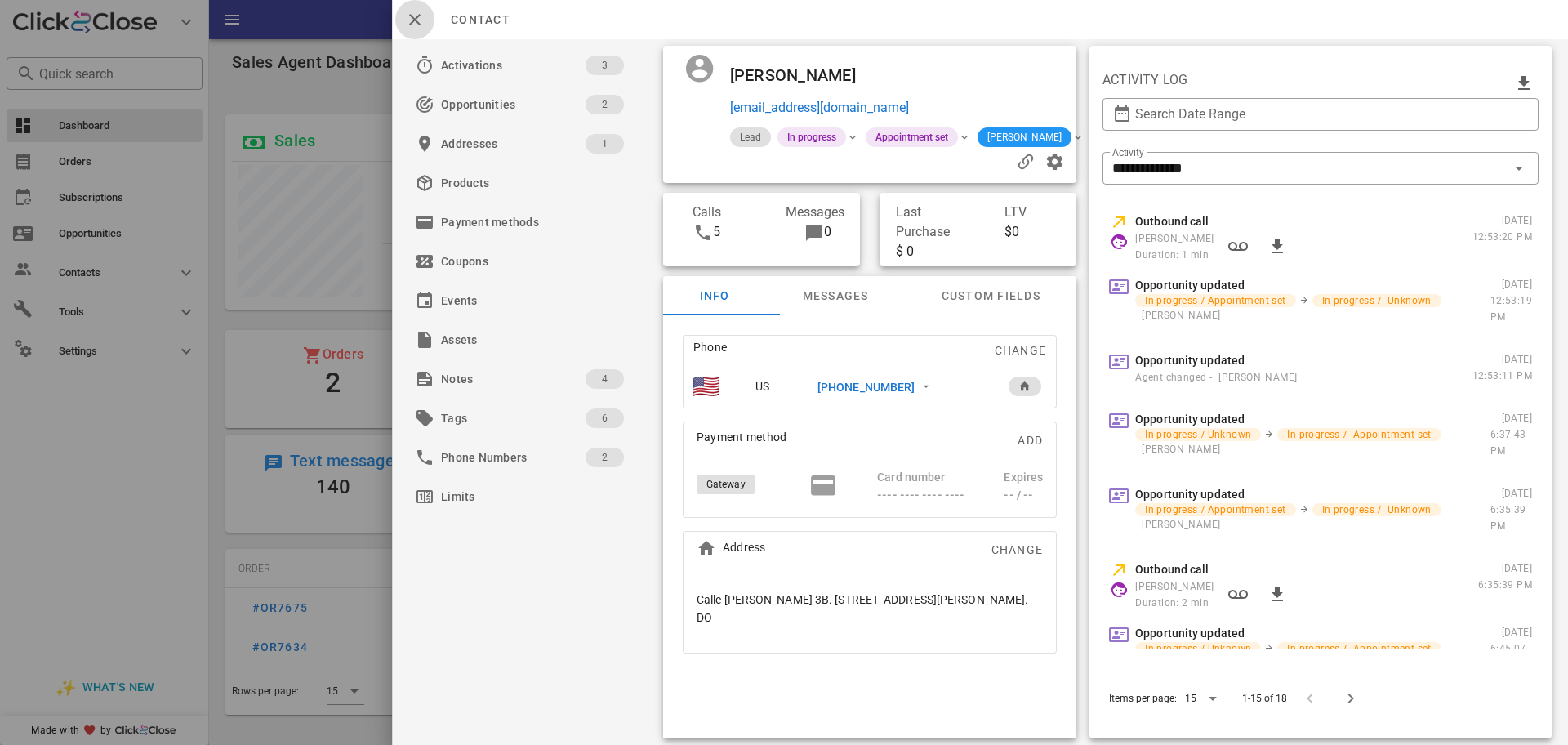 click at bounding box center (415, 20) 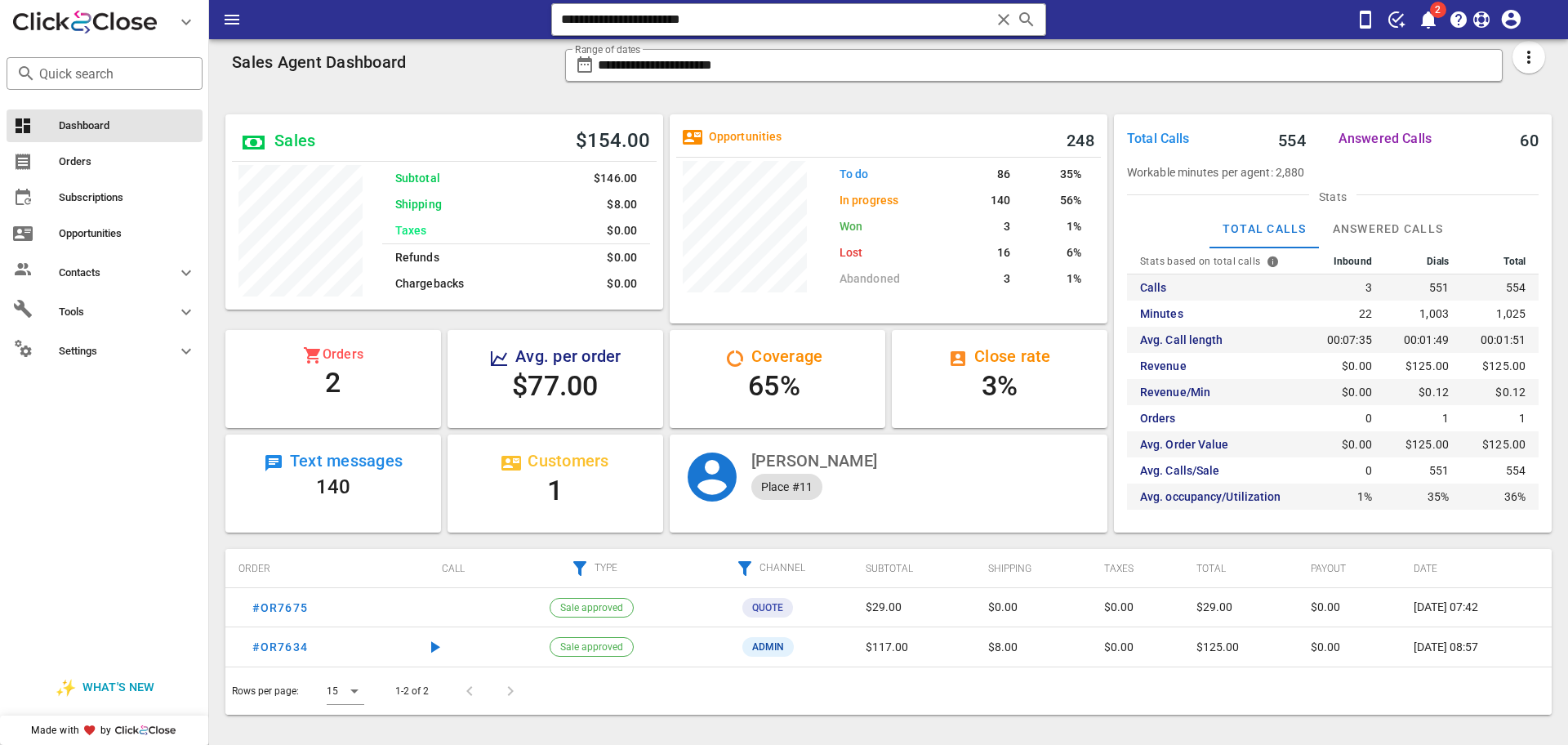 click on "2" at bounding box center (1444, 20) 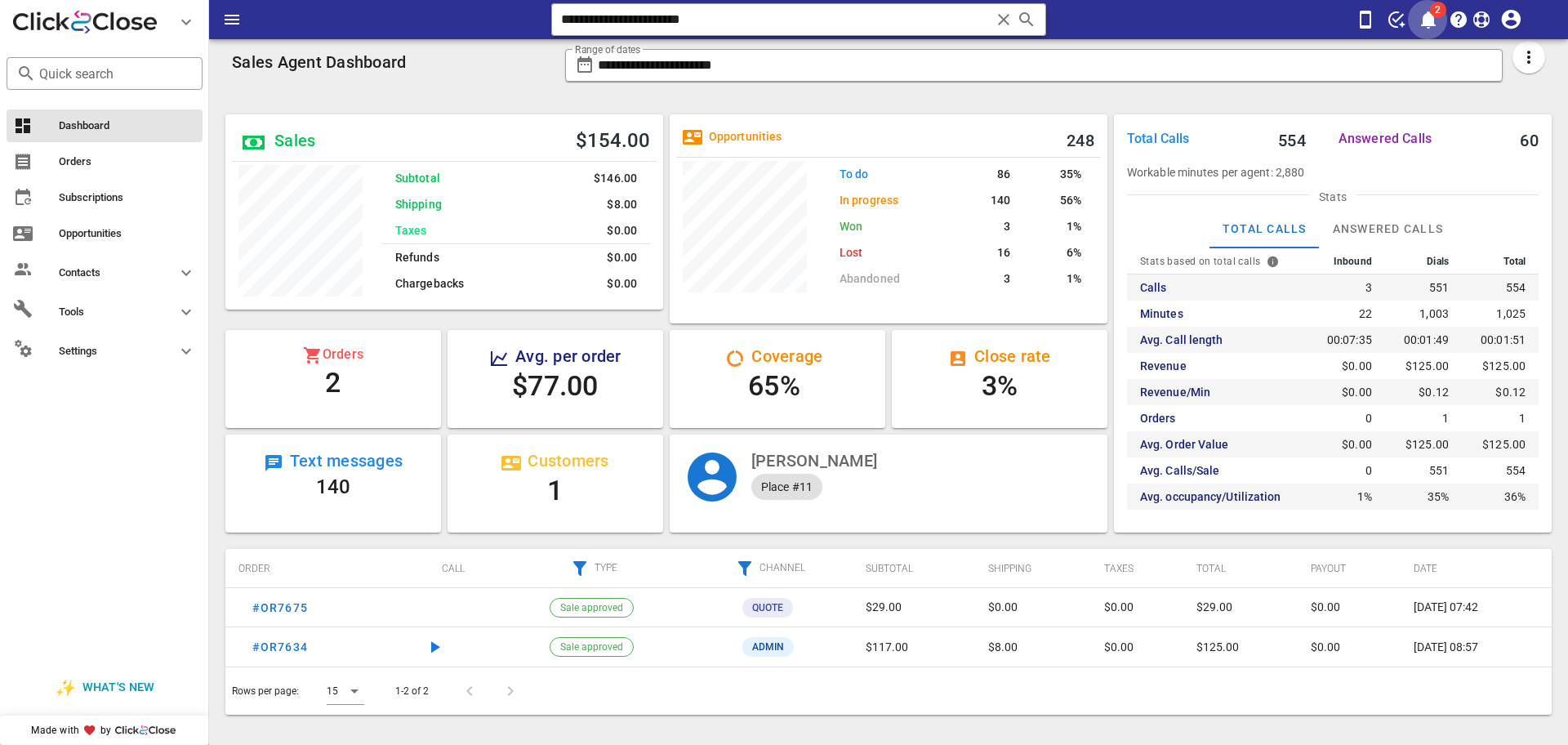 click on "2" at bounding box center (1428, 20) 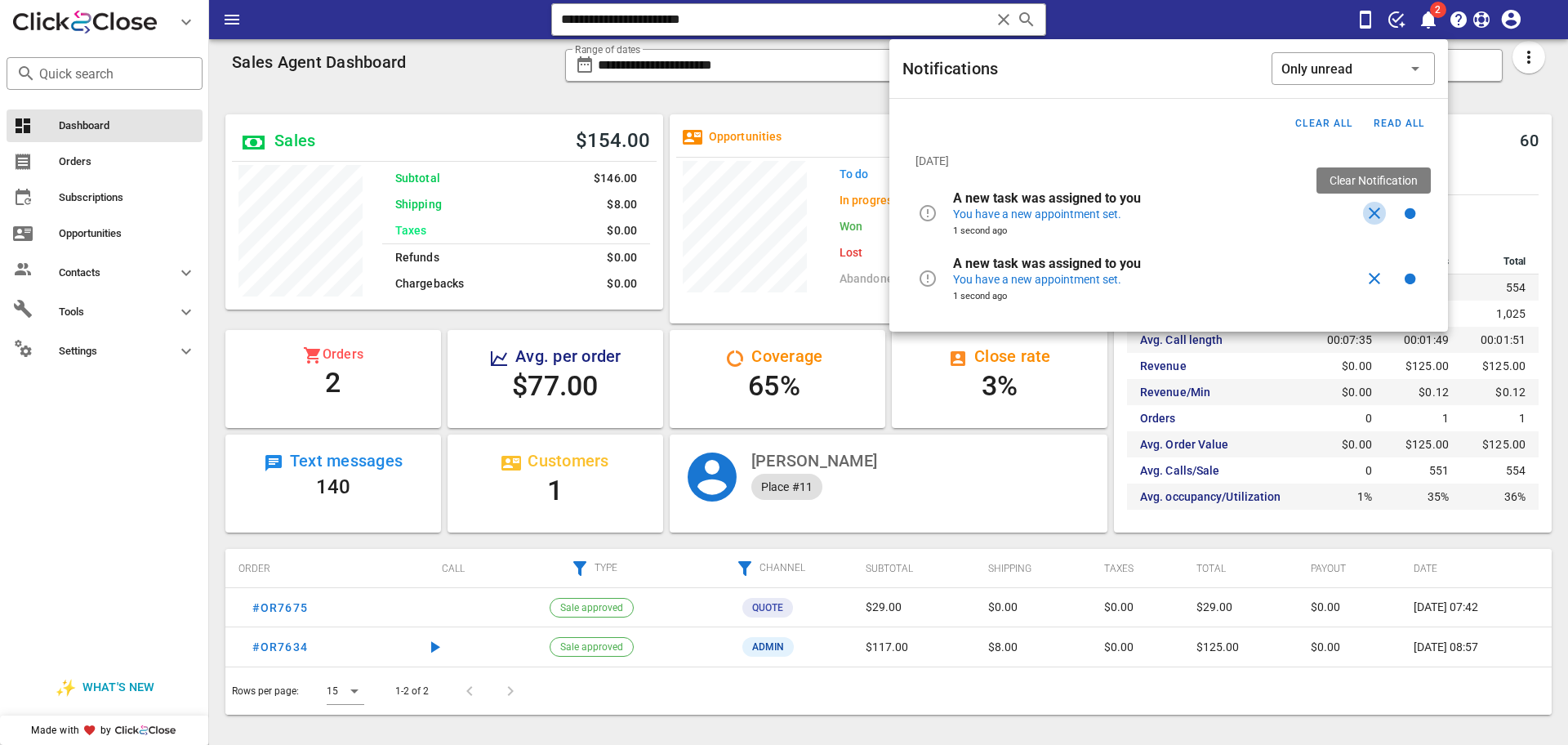 click at bounding box center [1374, 213] 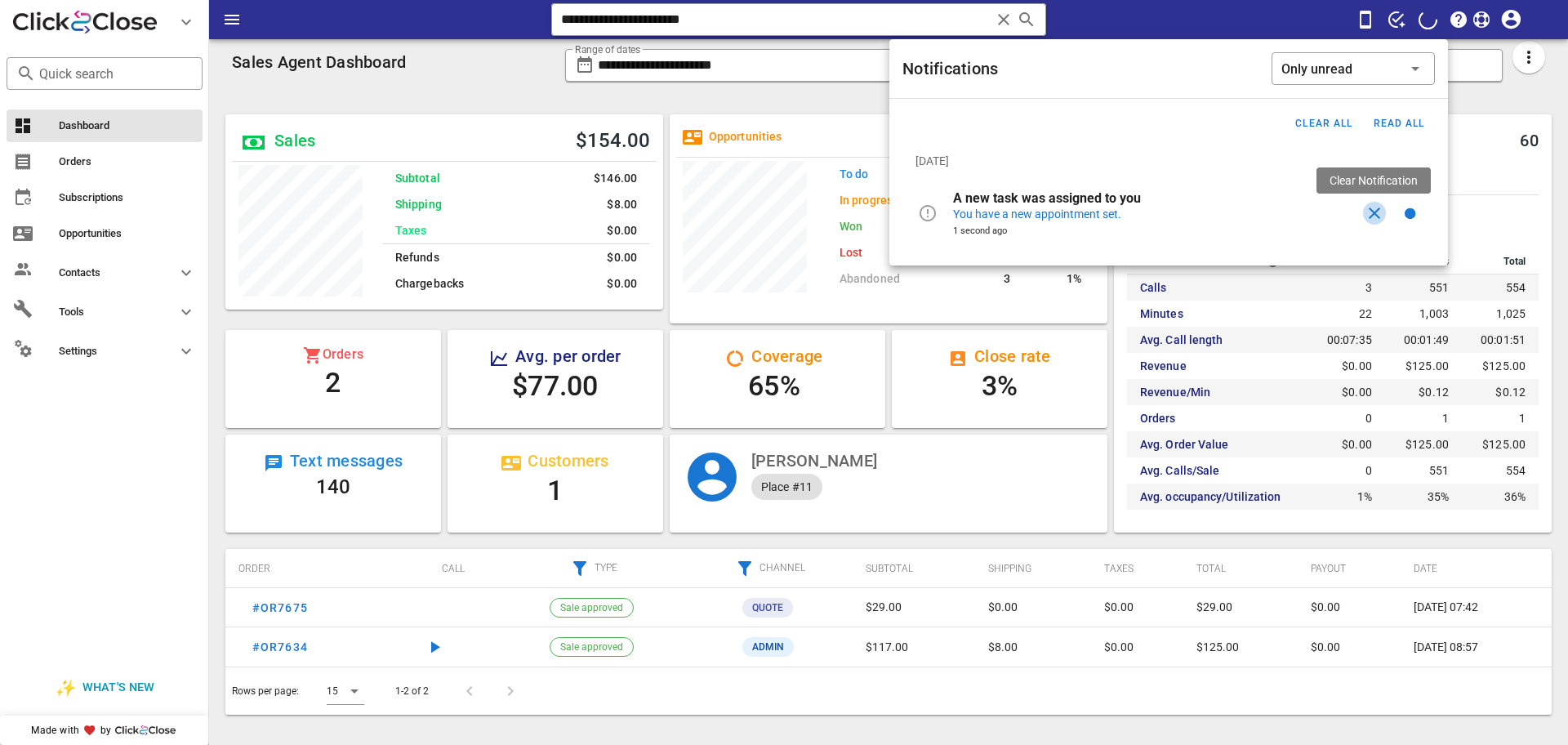 click at bounding box center [1374, 213] 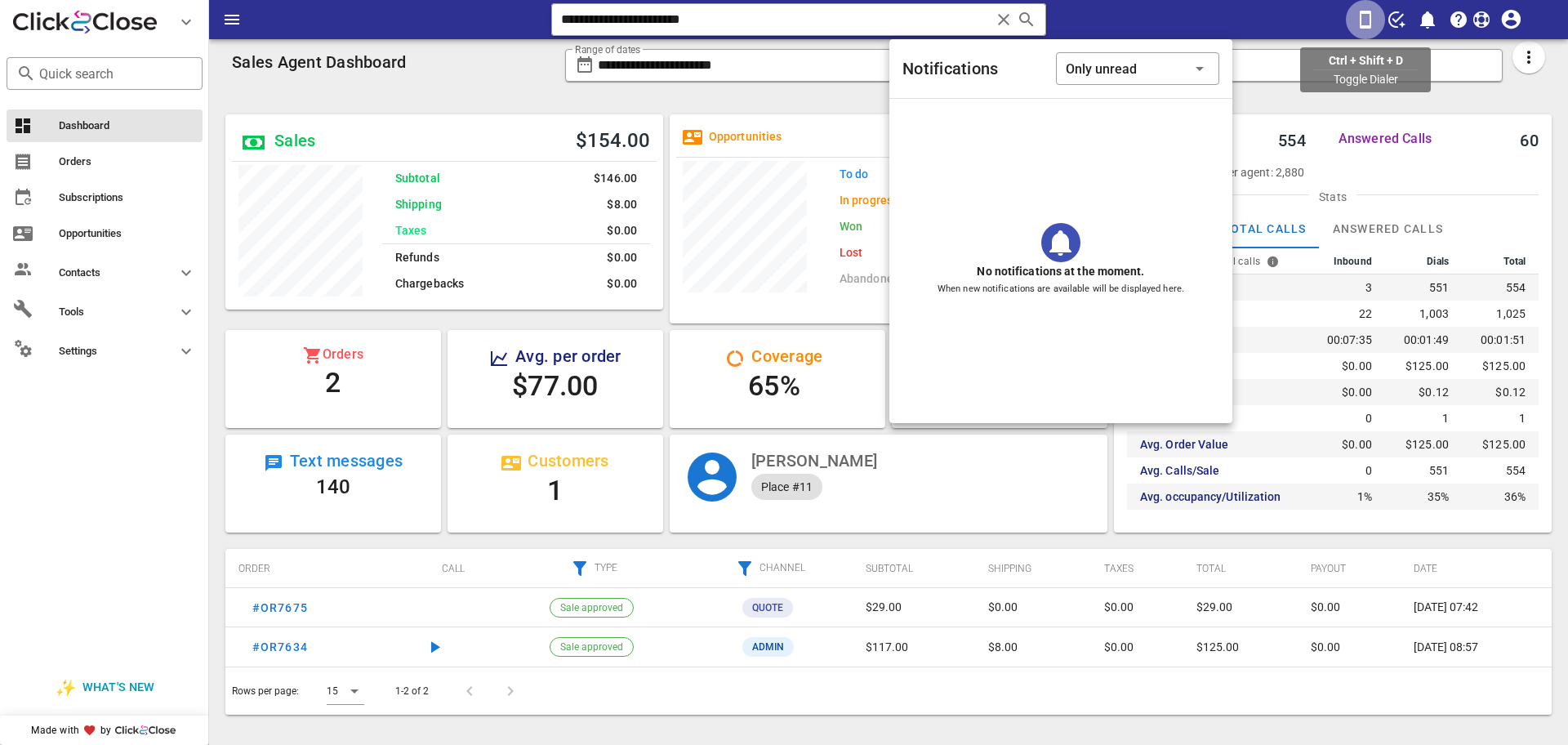 click at bounding box center (1365, 20) 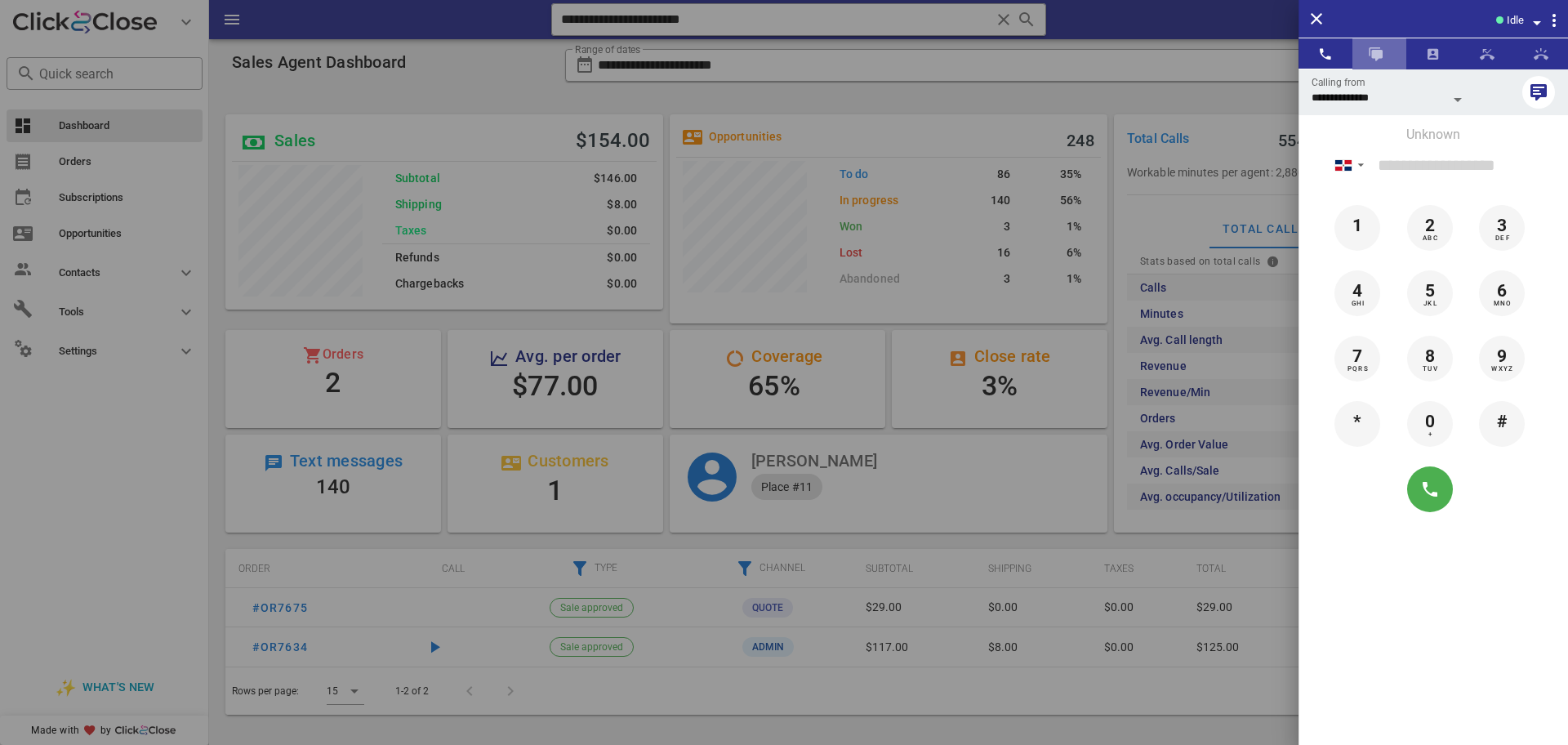 click at bounding box center [1379, 54] 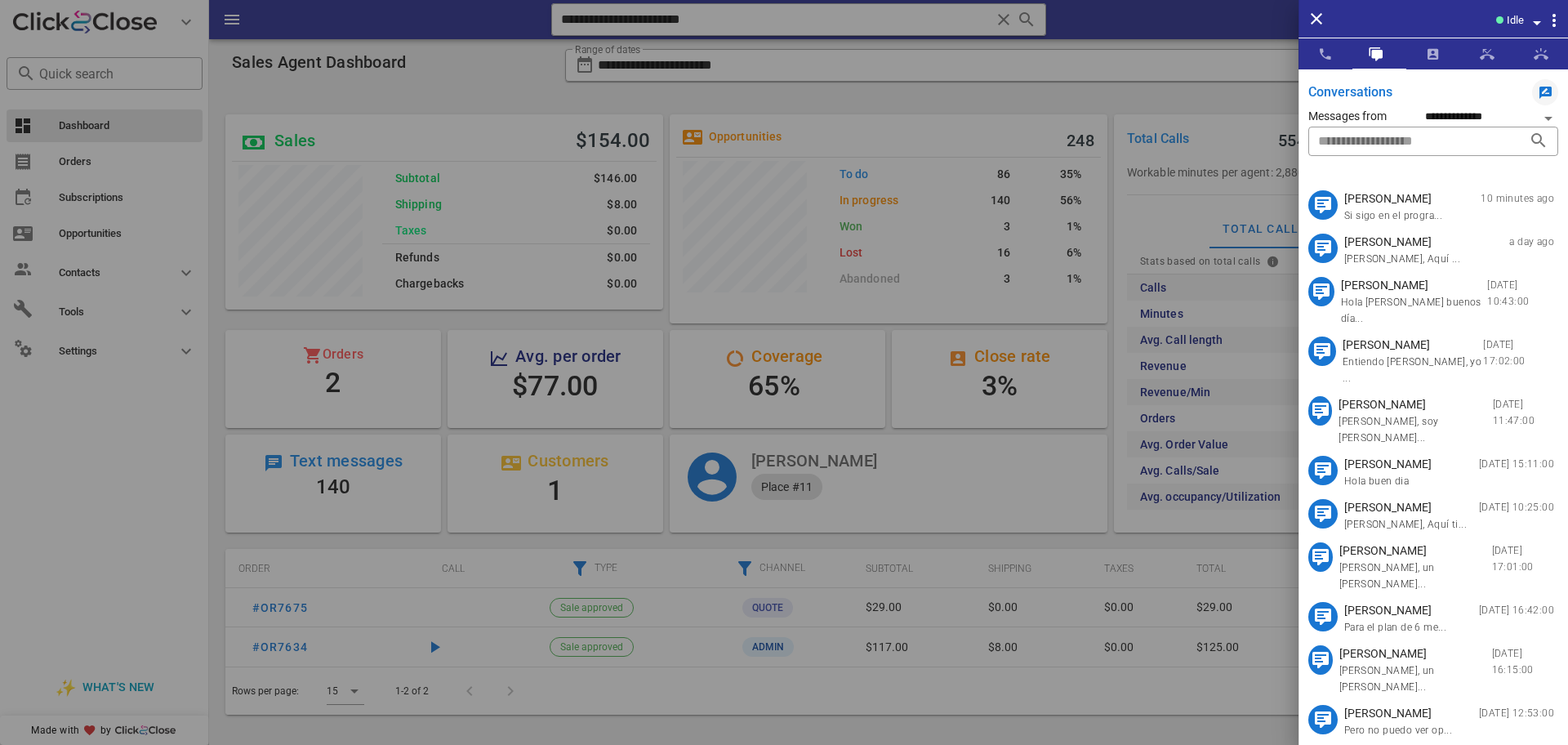 click on "Si sigo en el progra..." at bounding box center (1393, 216) 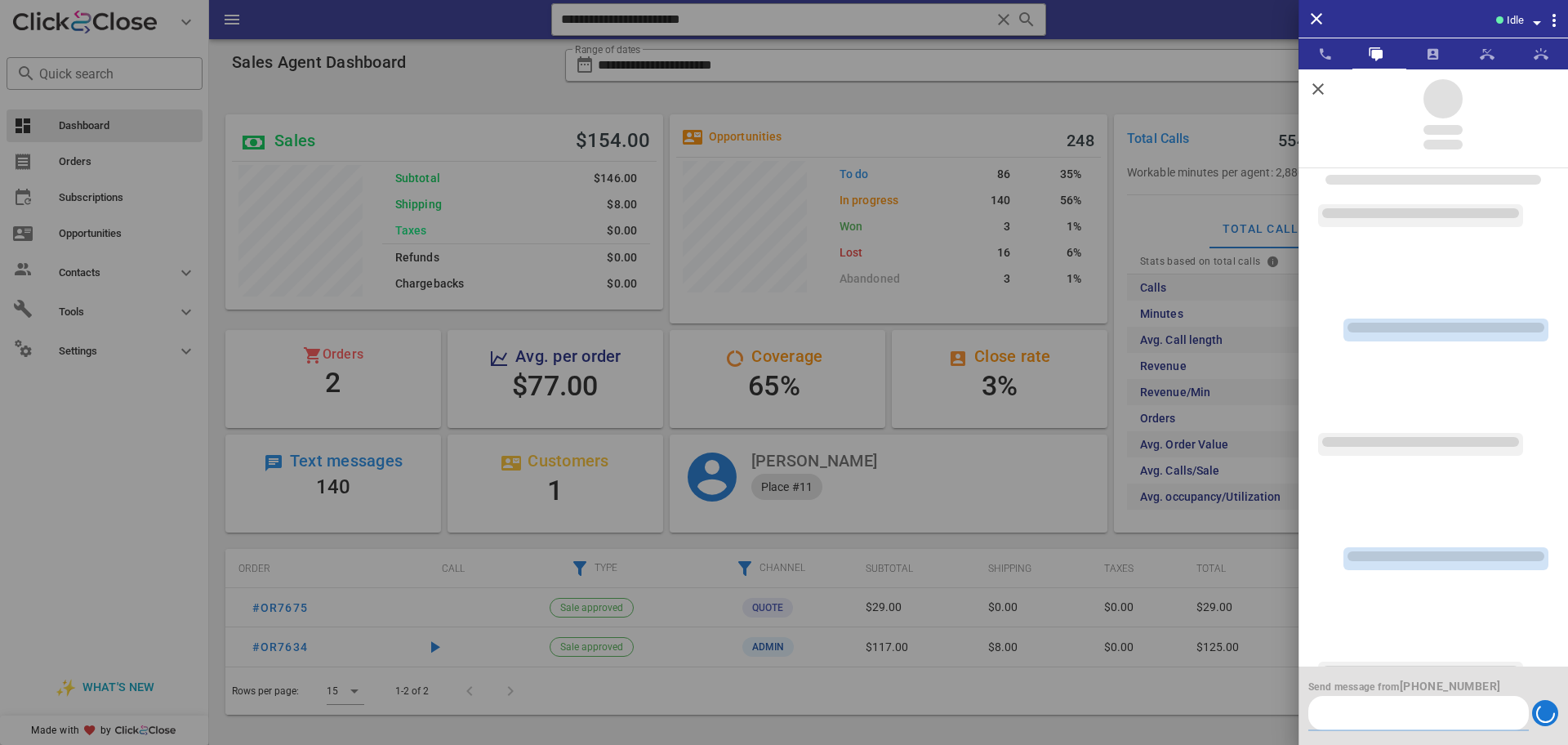 scroll, scrollTop: 263, scrollLeft: 0, axis: vertical 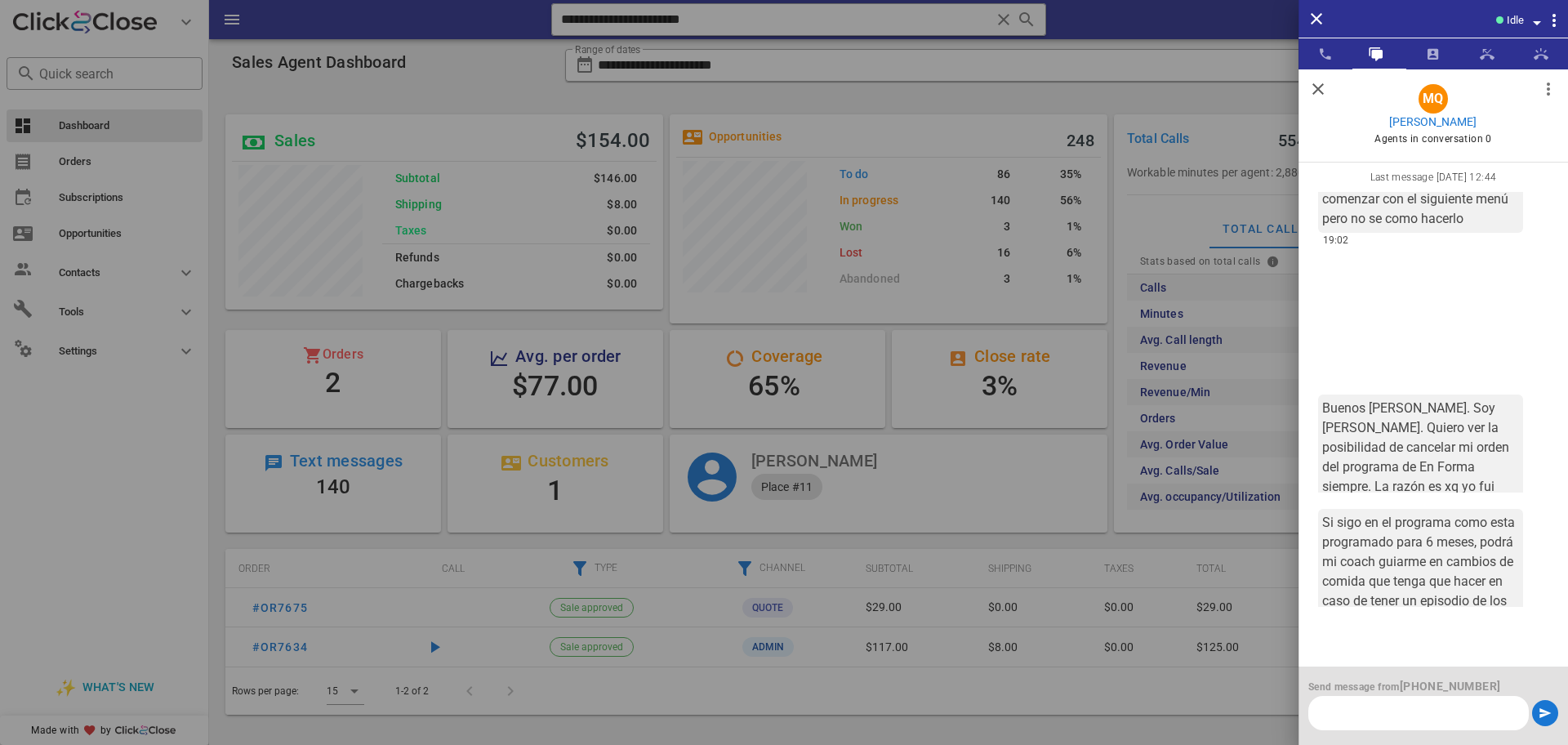 click at bounding box center (1419, 713) 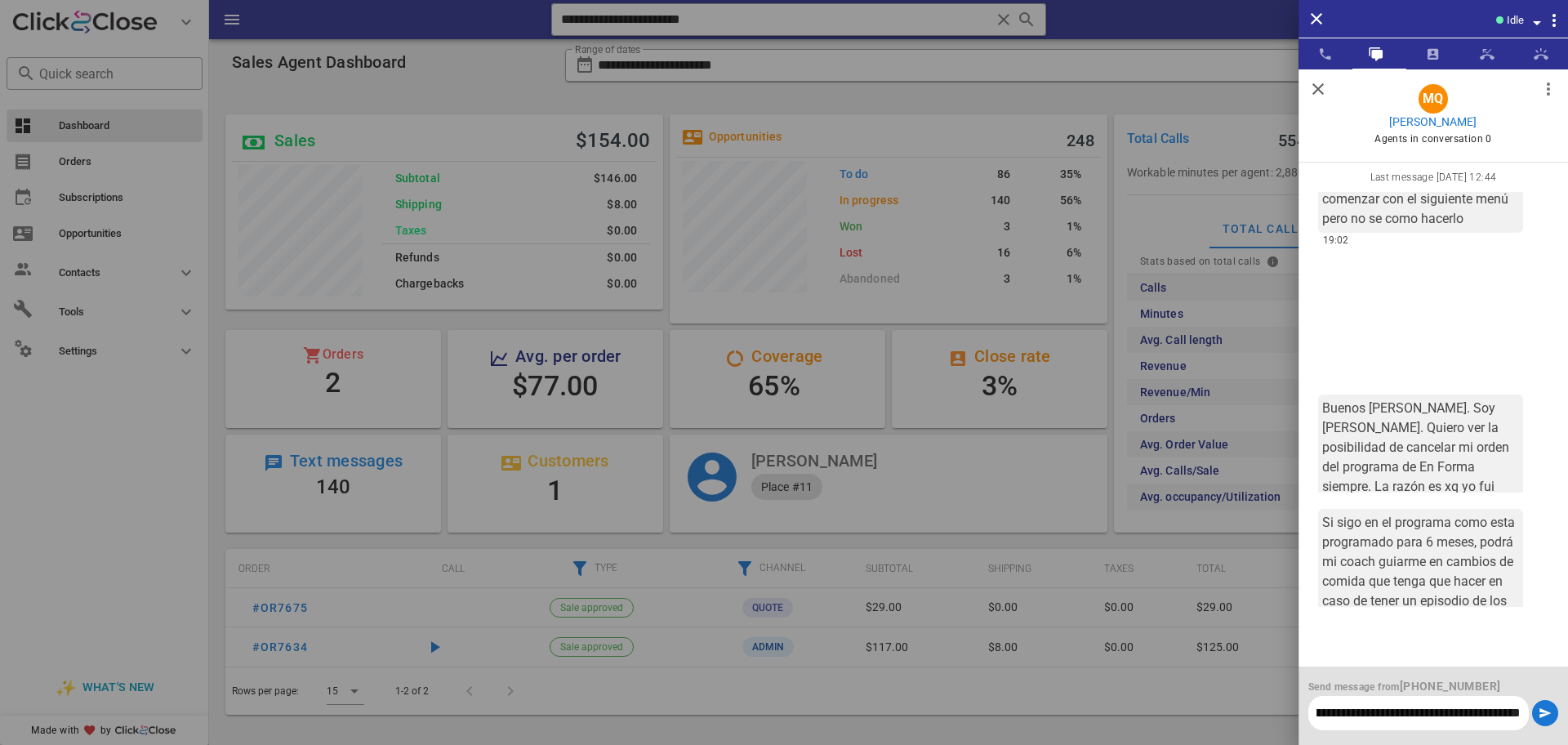 scroll, scrollTop: 0, scrollLeft: 401, axis: horizontal 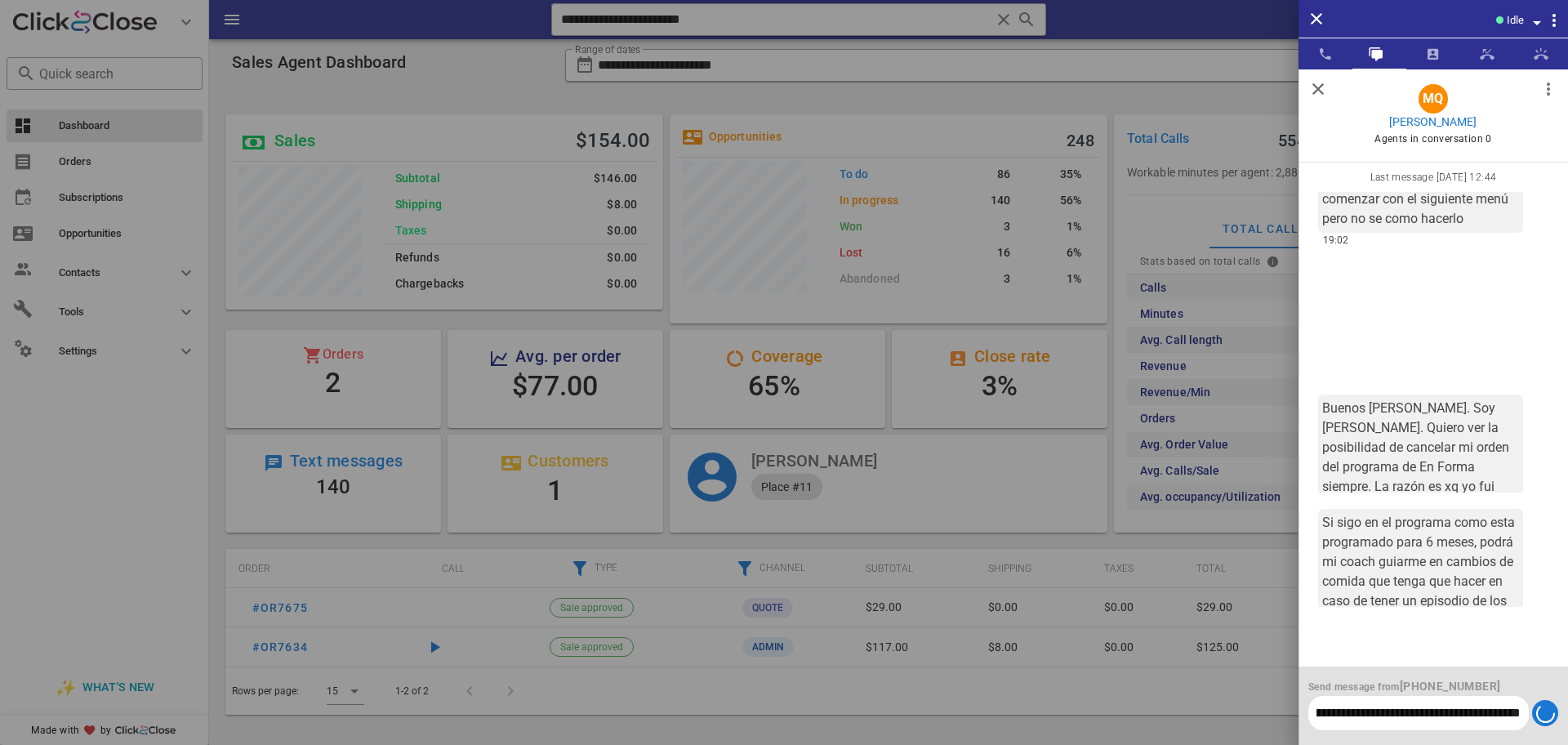 type 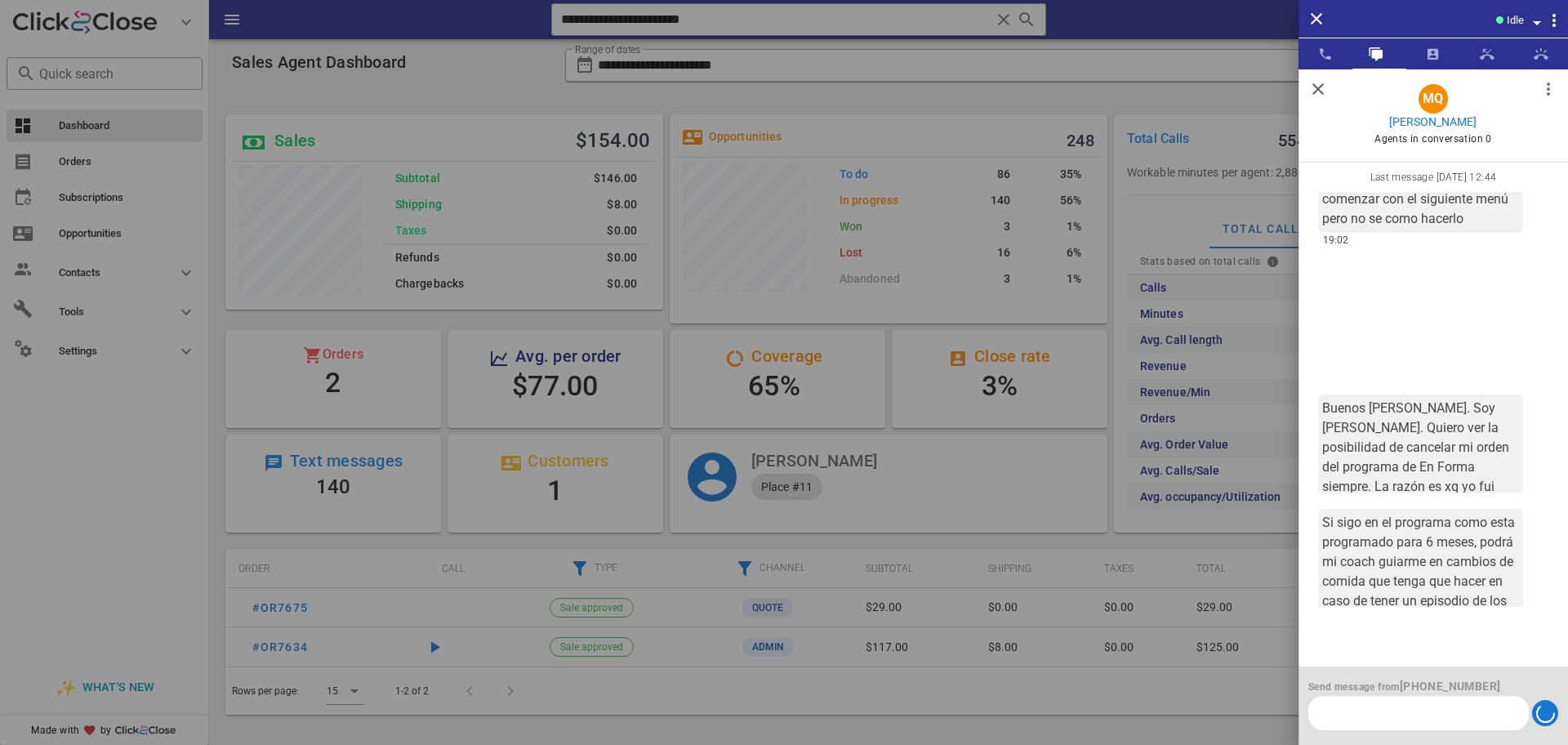 scroll, scrollTop: 0, scrollLeft: 0, axis: both 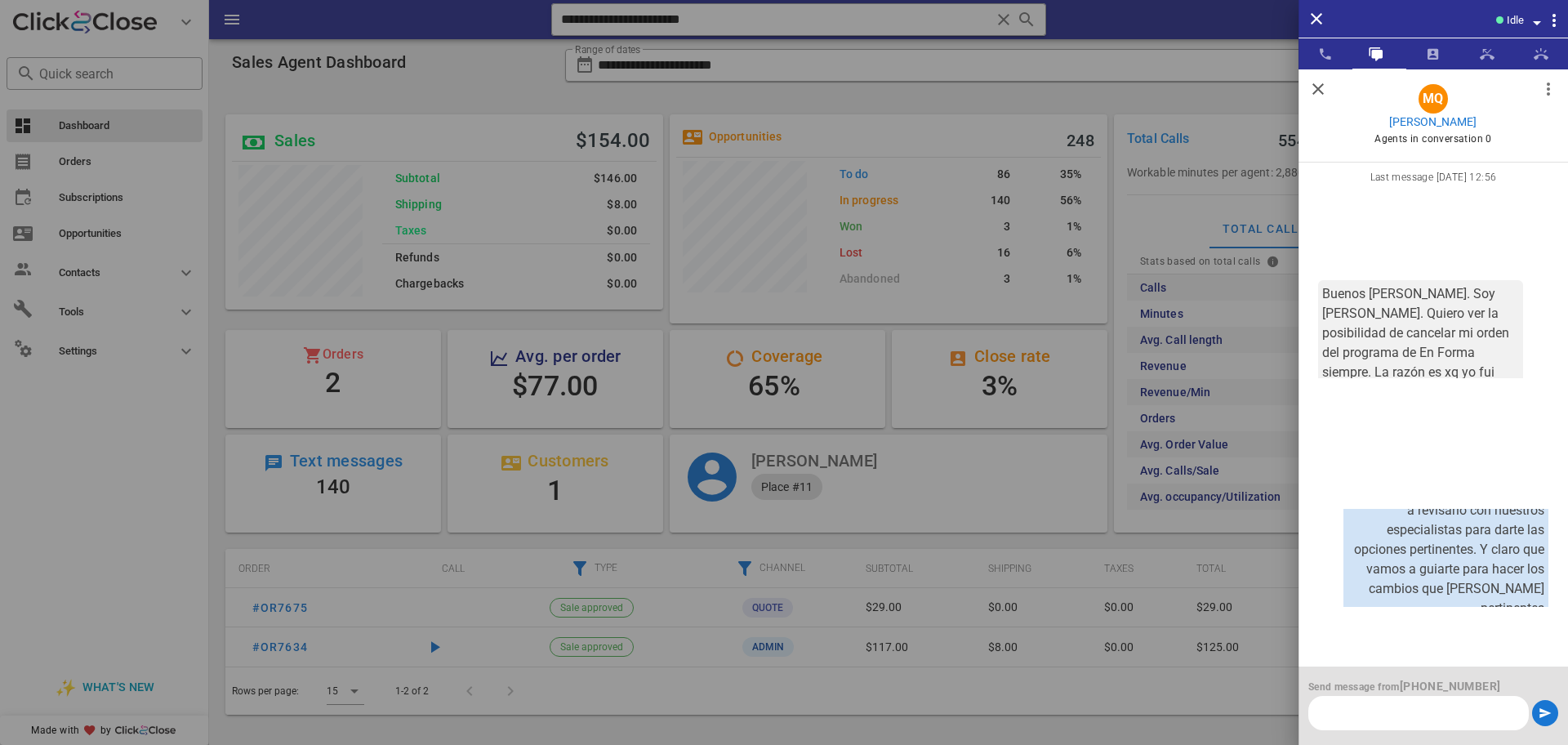 click at bounding box center (1318, 89) 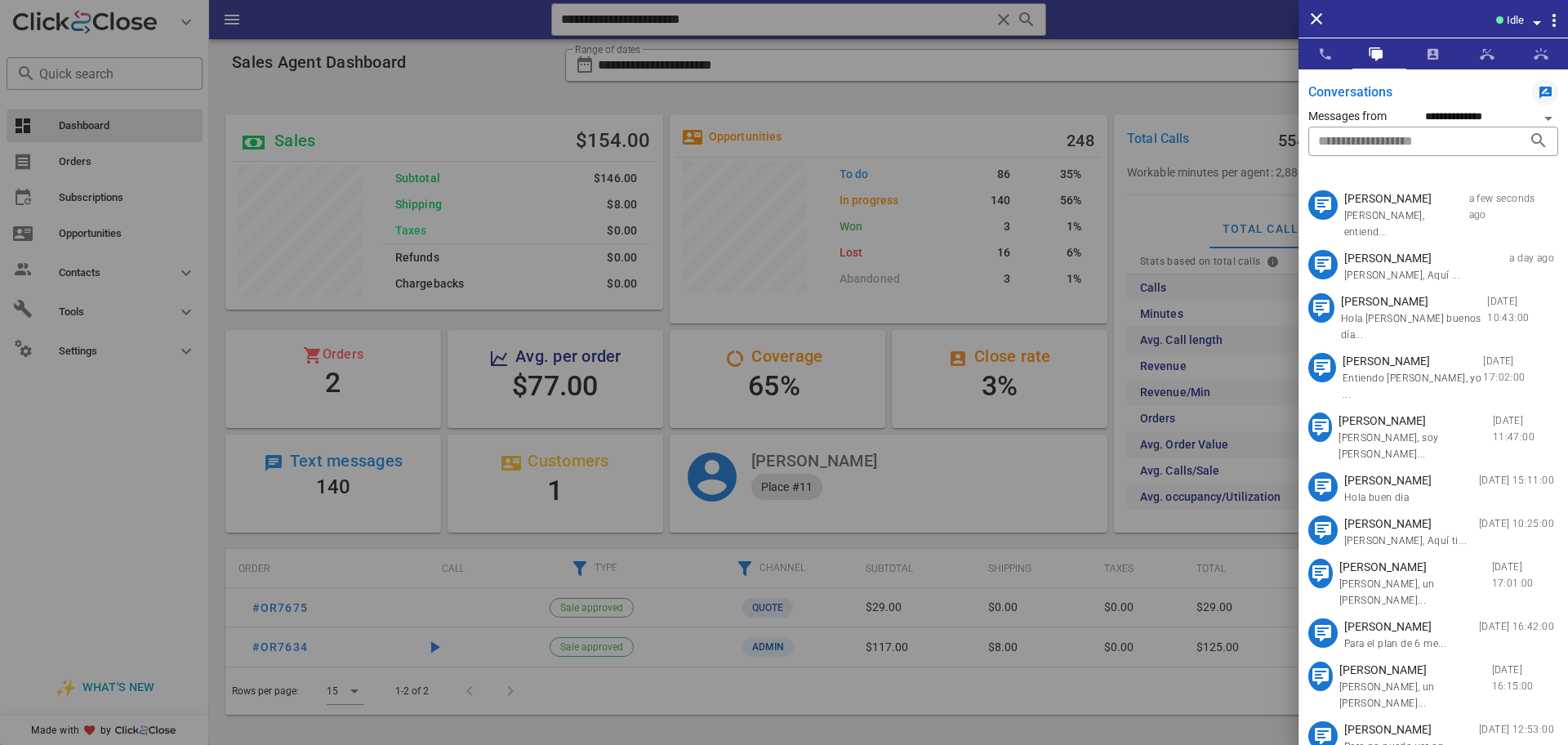 click on "[PERSON_NAME],
Aquí ..." at bounding box center (1402, 275) 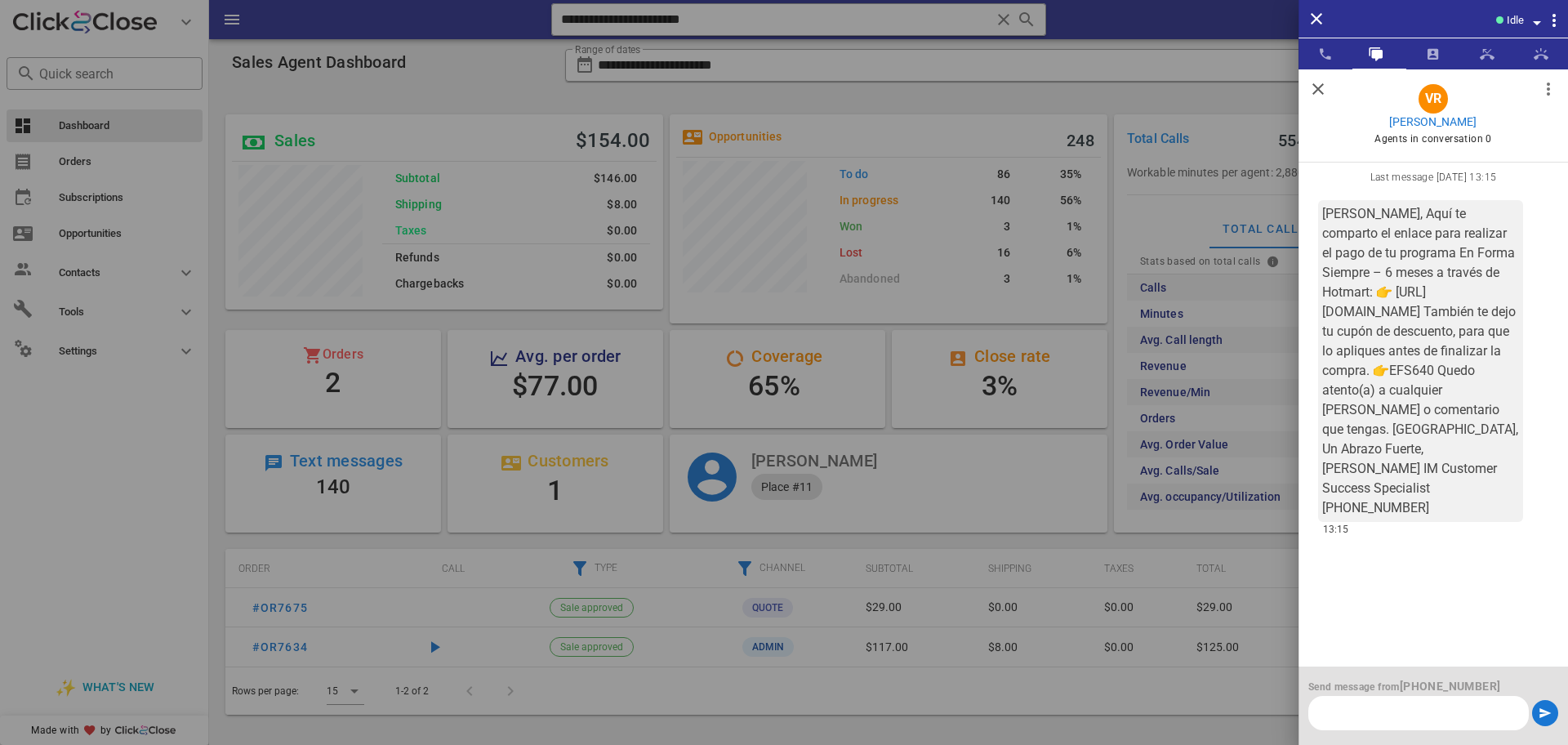 scroll, scrollTop: 0, scrollLeft: 0, axis: both 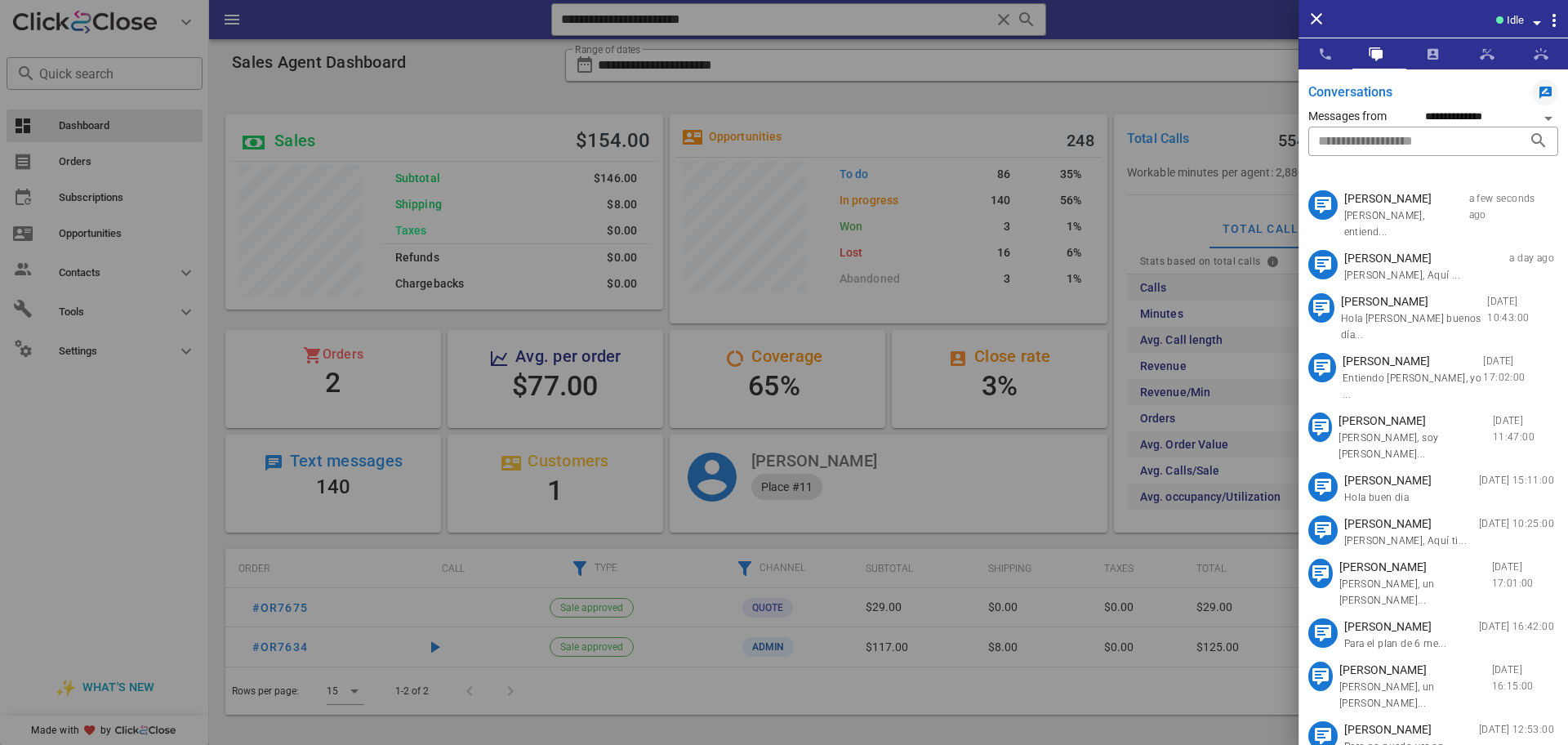 click on "Hola [PERSON_NAME] buenos día..." at bounding box center [1414, 327] 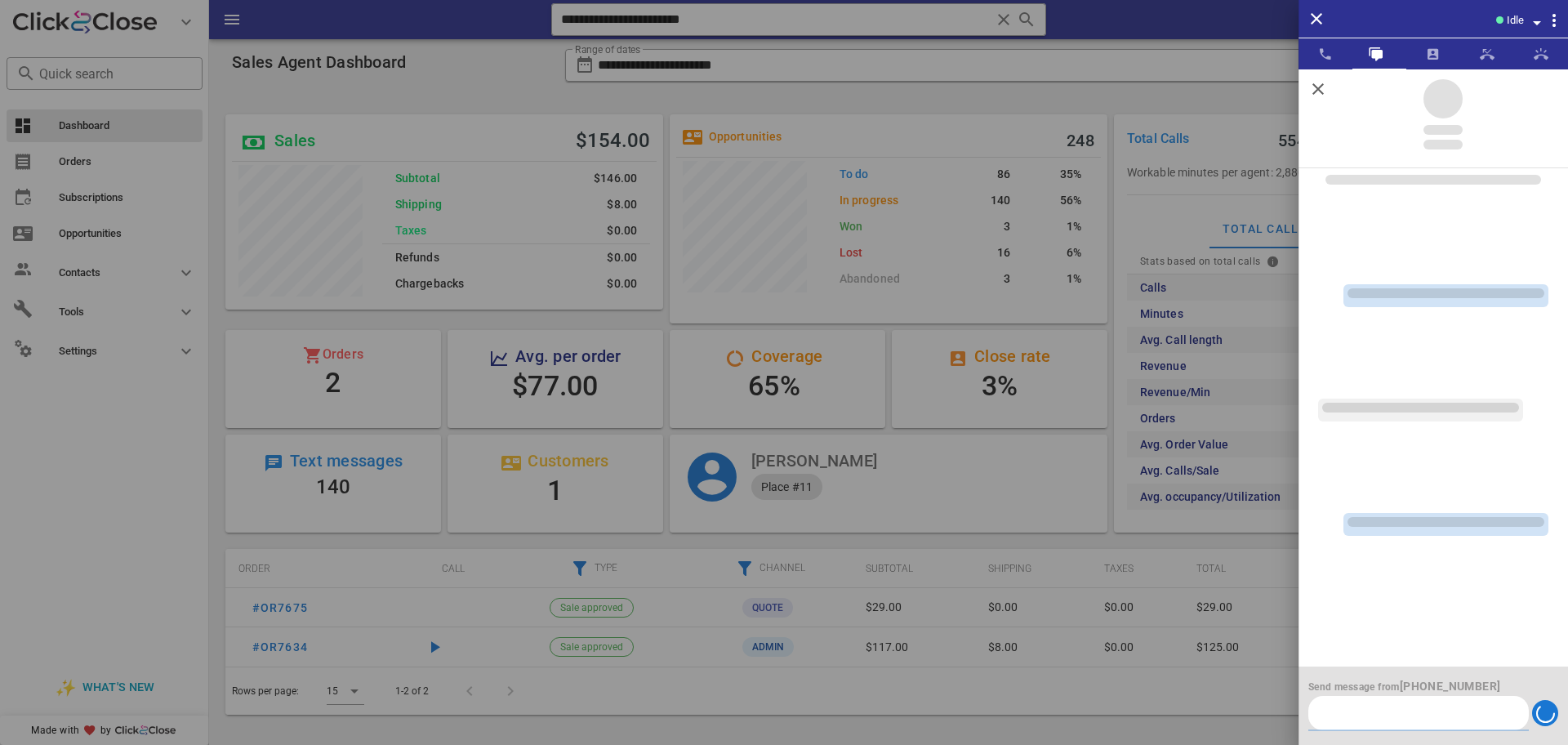 scroll, scrollTop: 0, scrollLeft: 0, axis: both 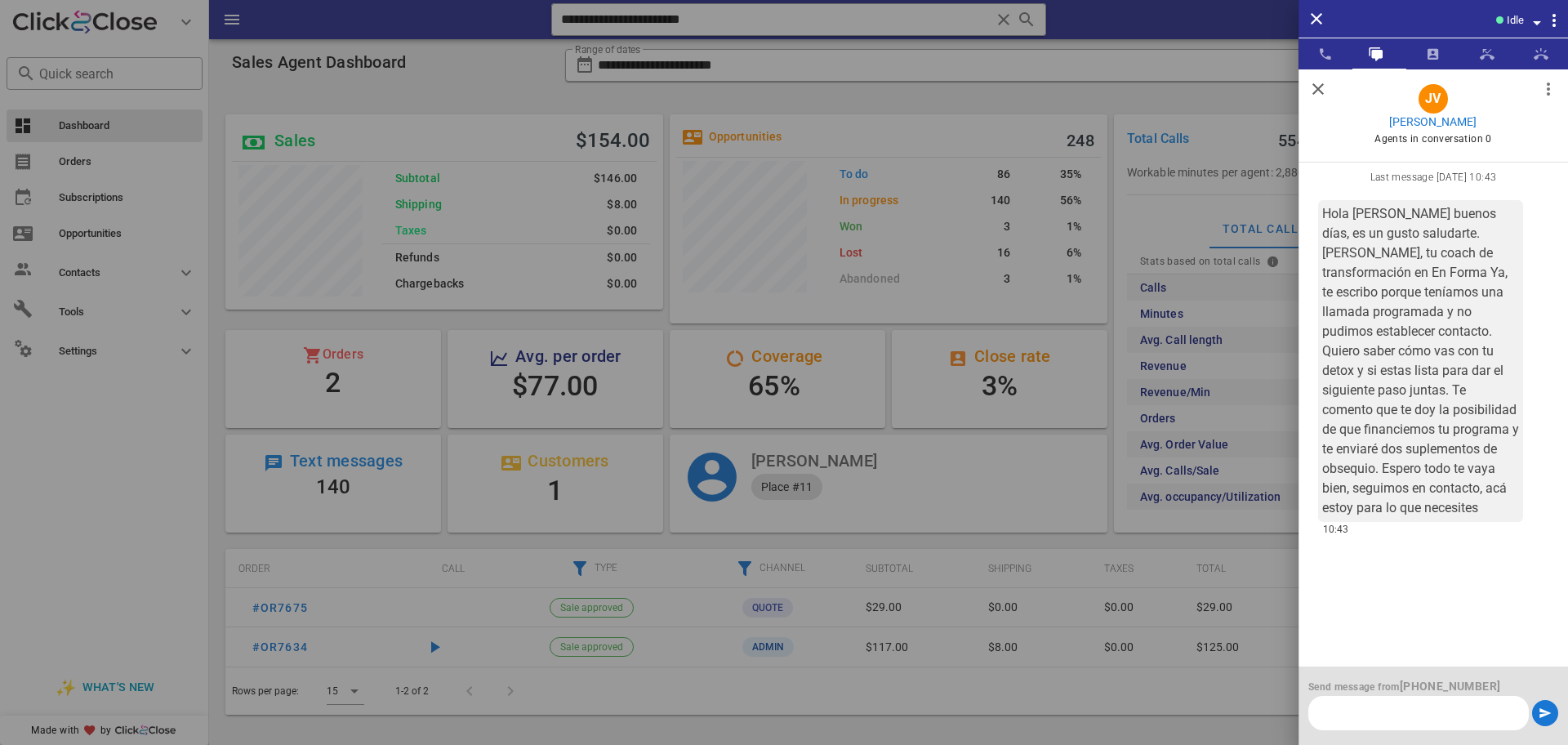 click at bounding box center (1318, 89) 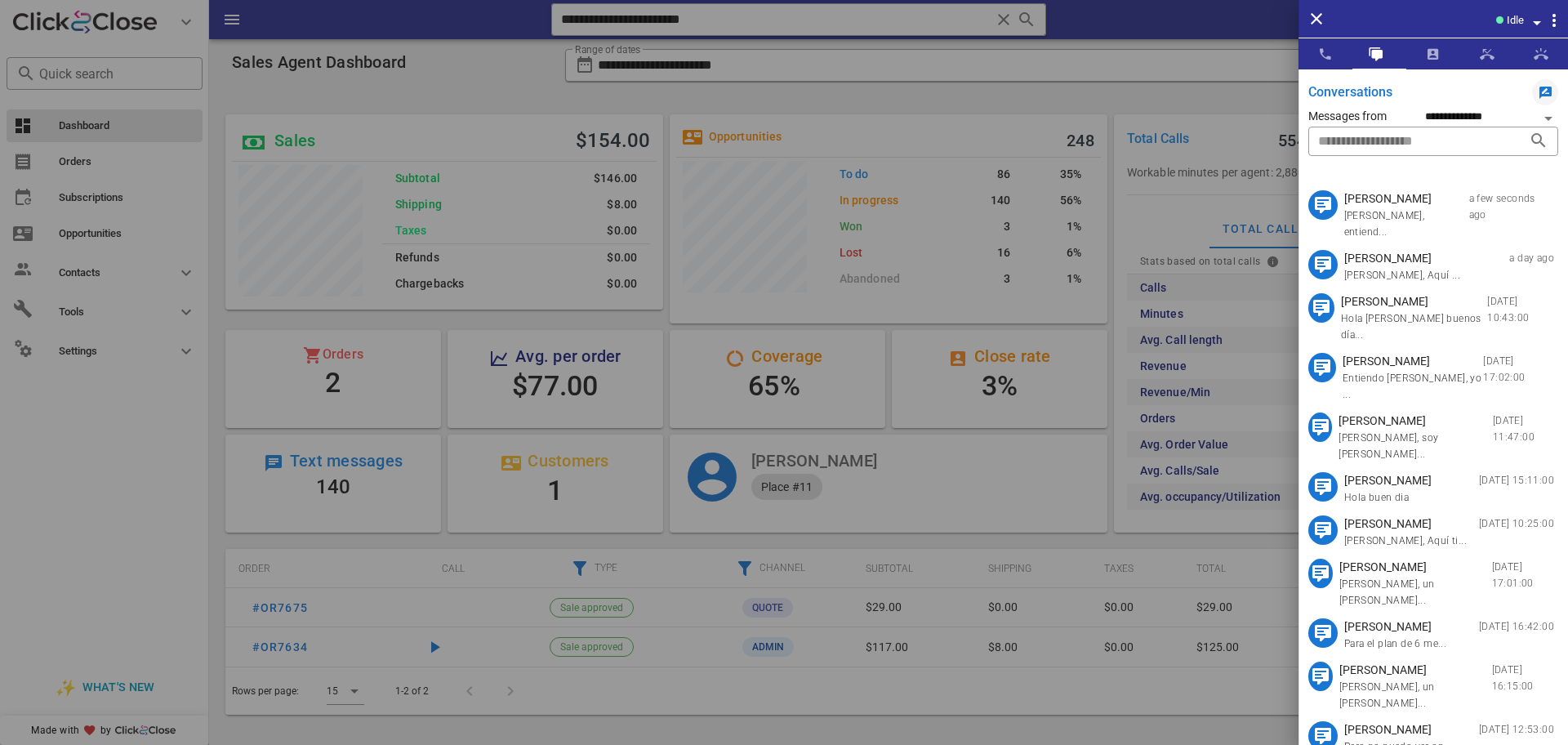 scroll, scrollTop: 30, scrollLeft: 0, axis: vertical 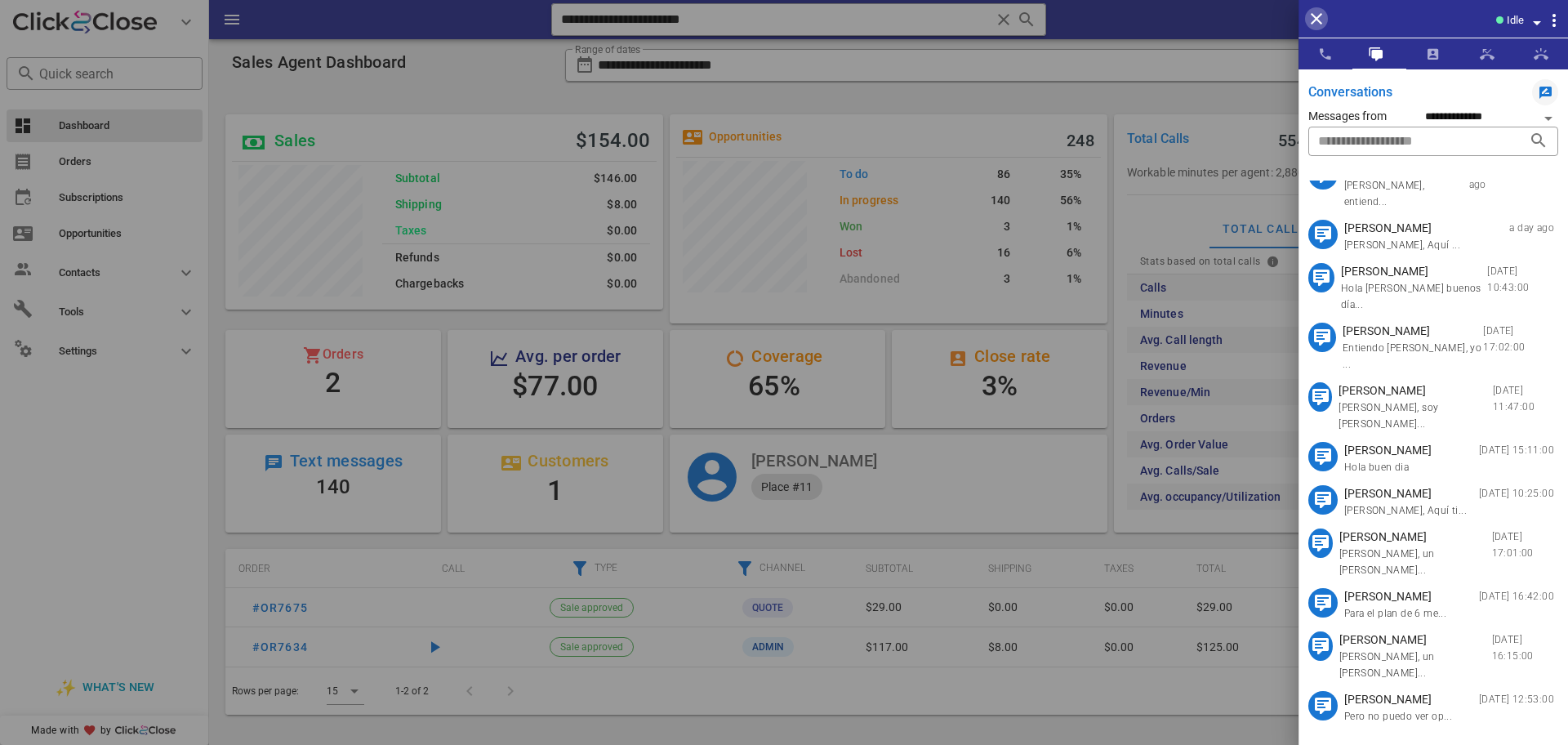 click at bounding box center [1316, 19] 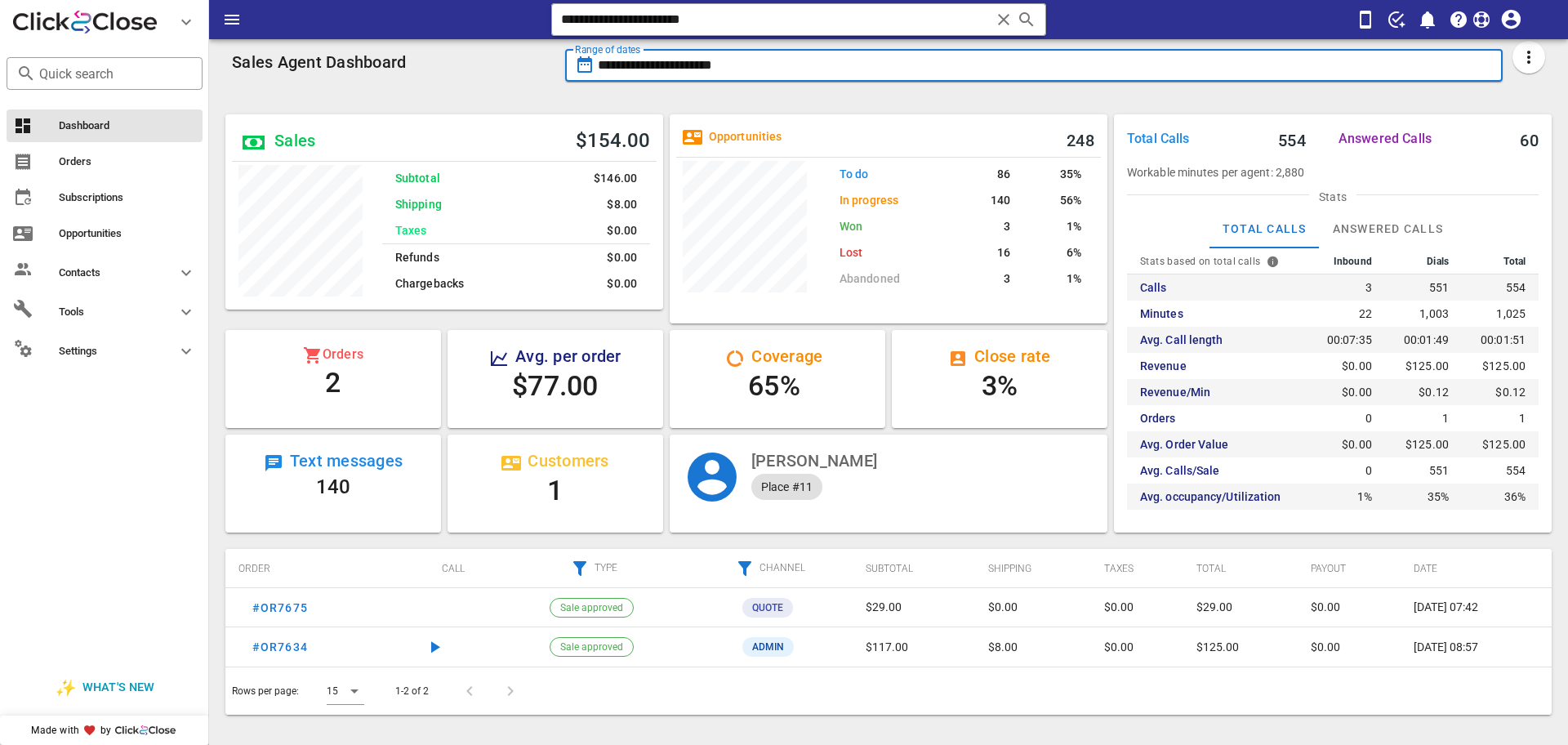 click on "**********" at bounding box center (1045, 65) 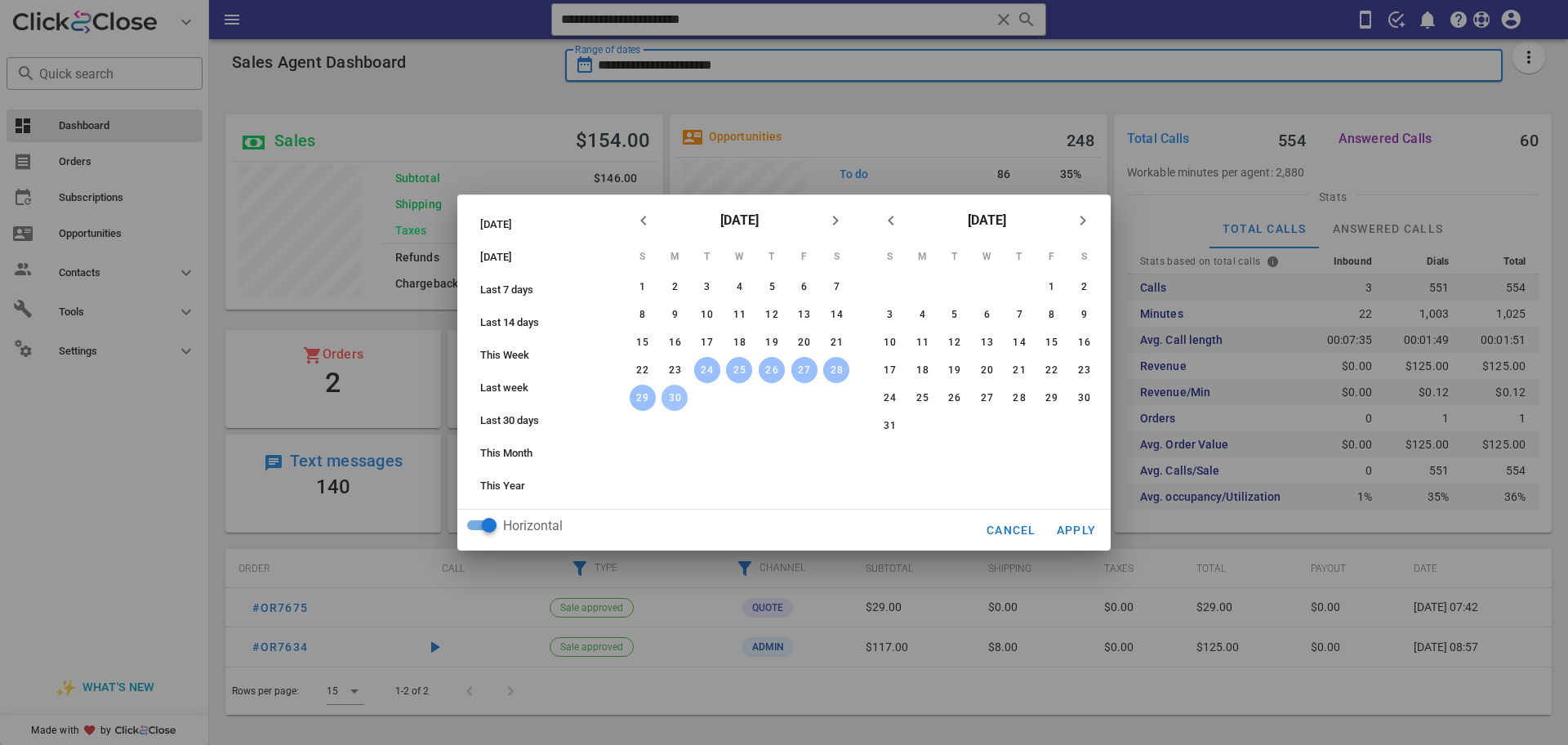 click on "30" at bounding box center [675, 398] 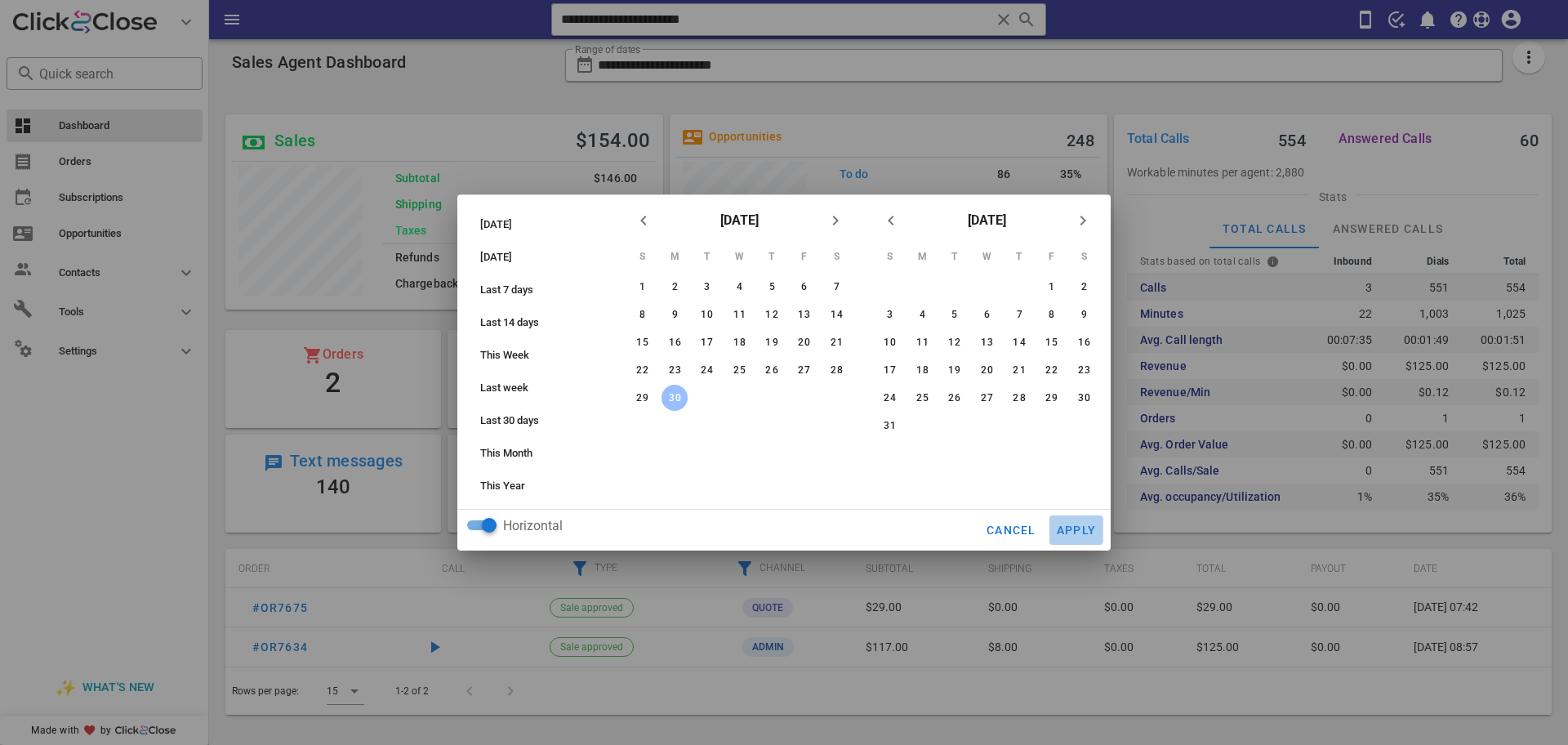 click on "Apply" at bounding box center [1076, 530] 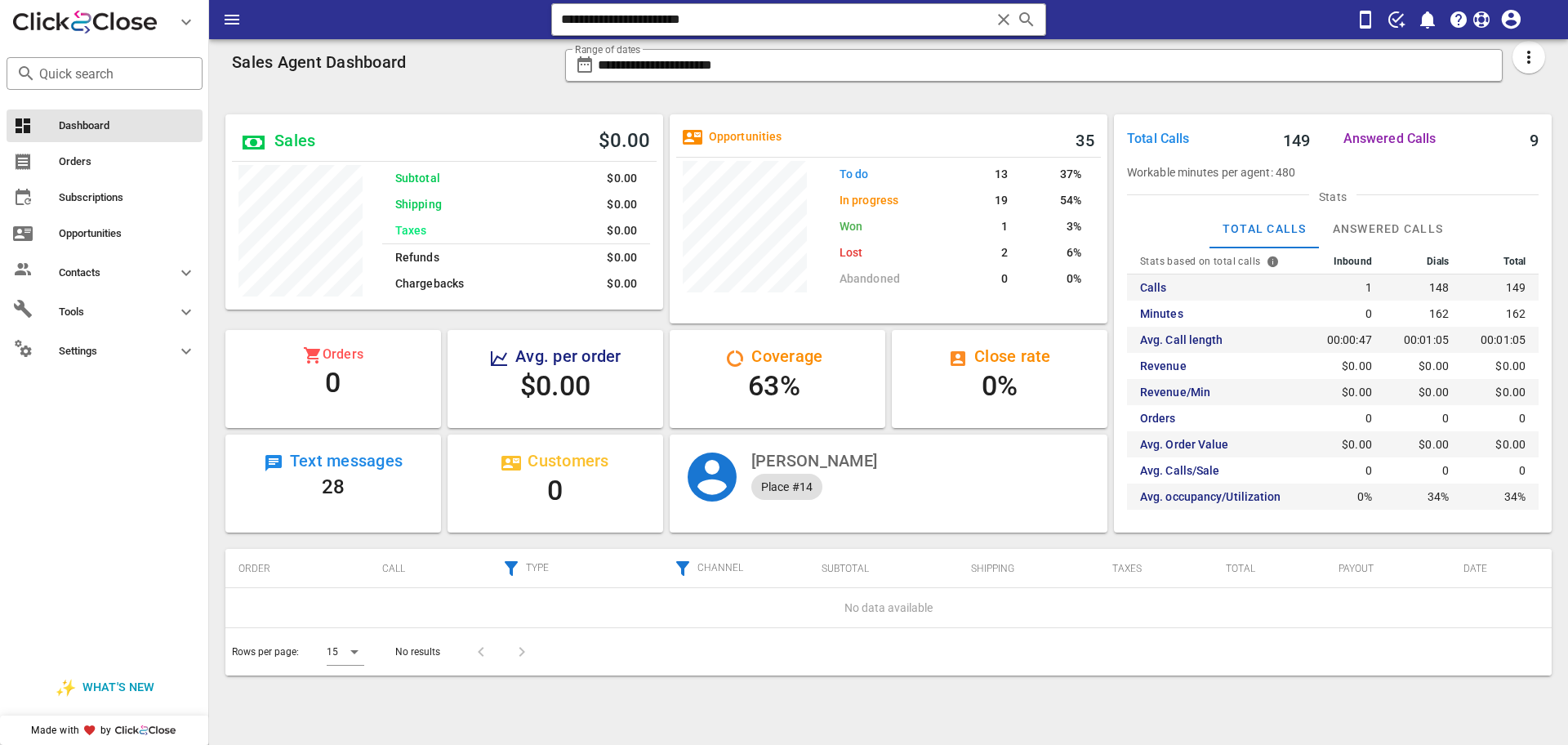 scroll, scrollTop: 816677, scrollLeft: 816229, axis: both 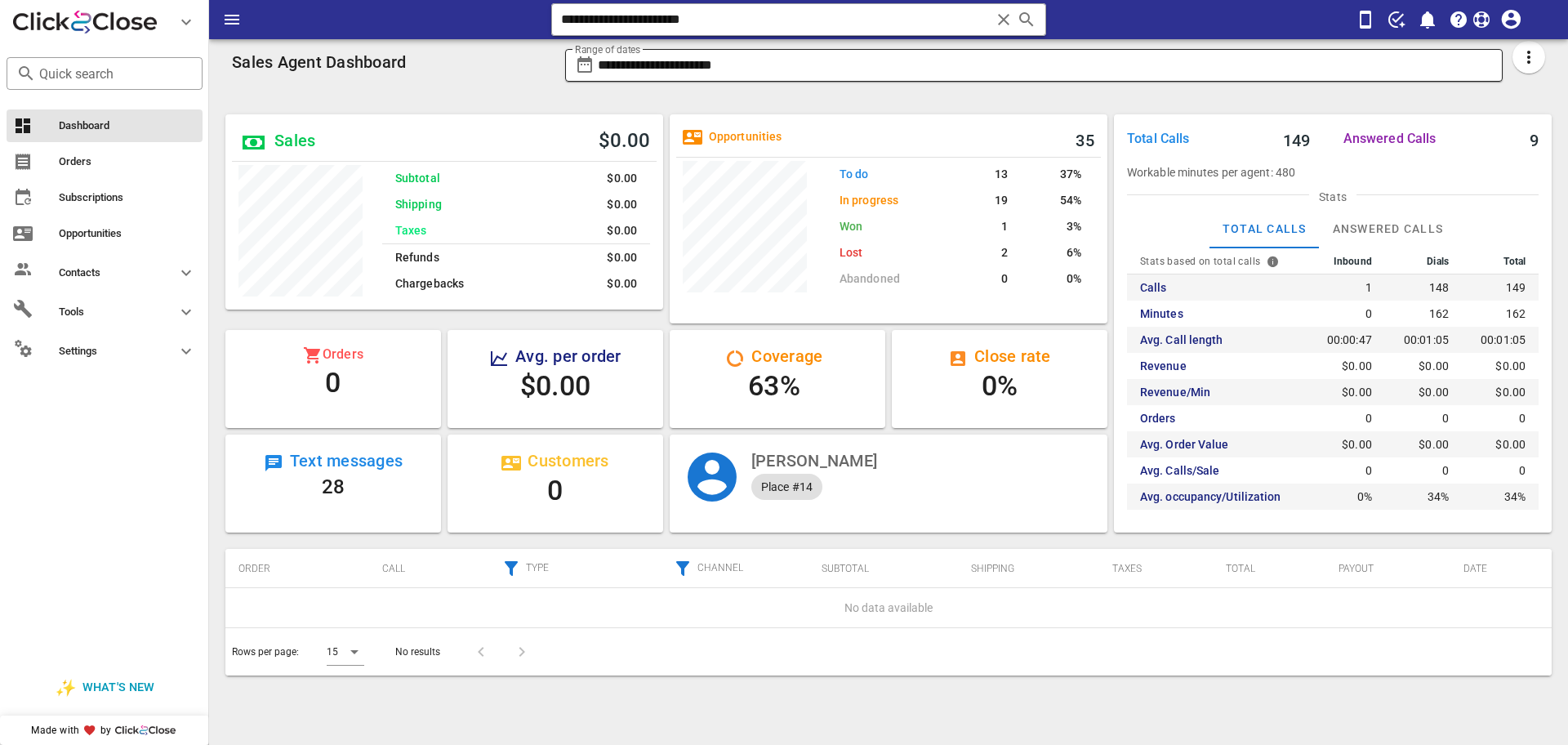 click on "**********" at bounding box center [1045, 65] 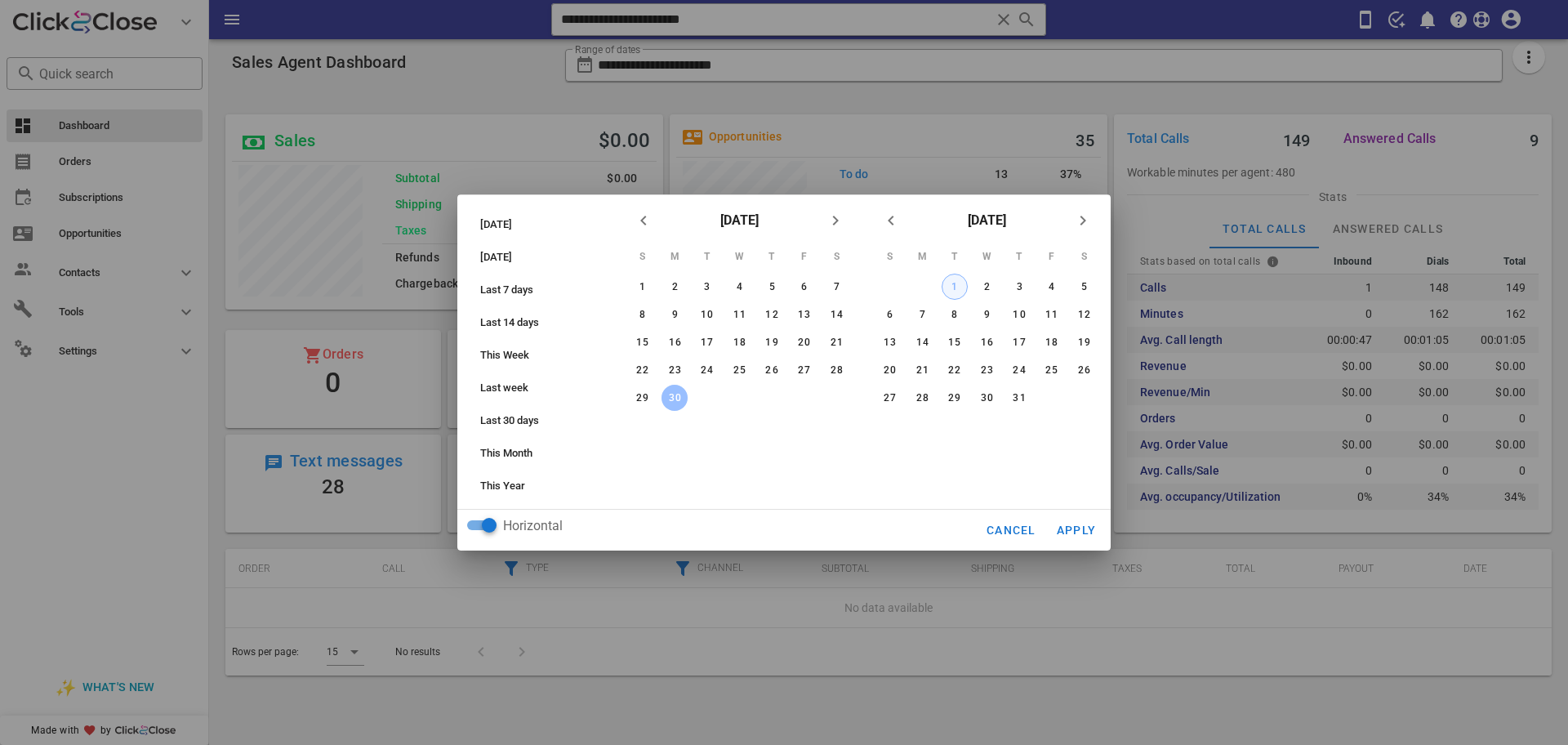 click on "1" at bounding box center [955, 287] 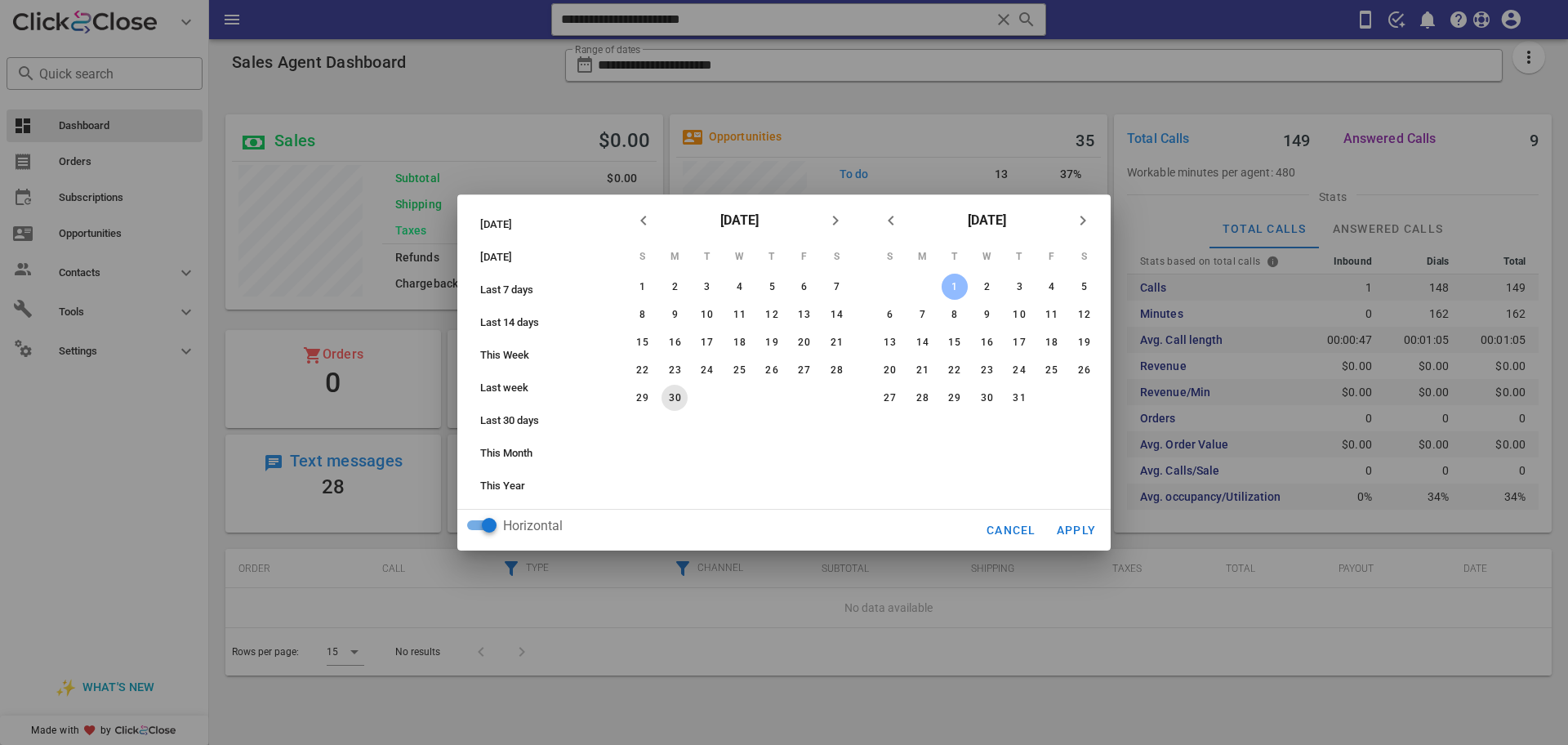 click on "30" at bounding box center [675, 398] 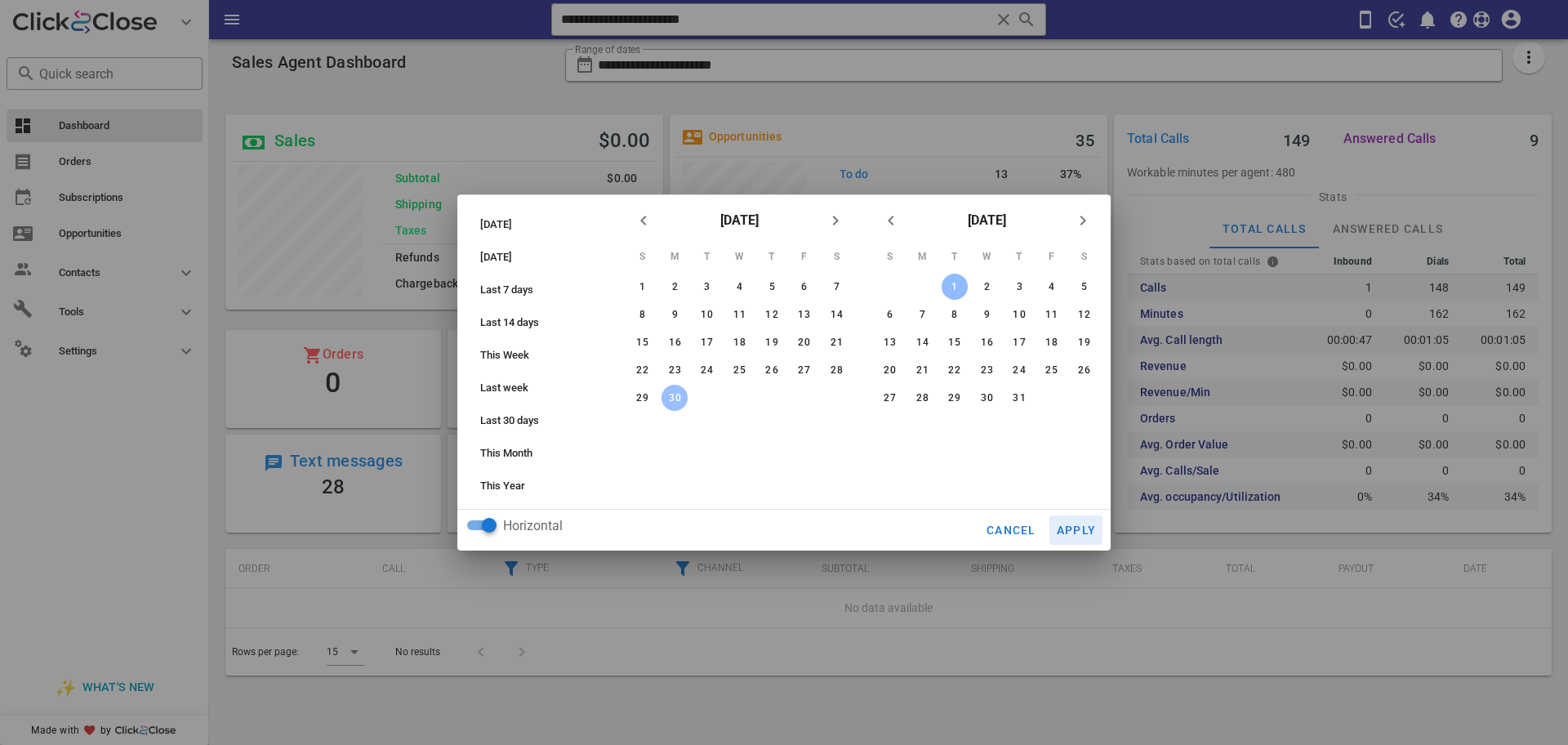 click on "Apply" at bounding box center [1076, 530] 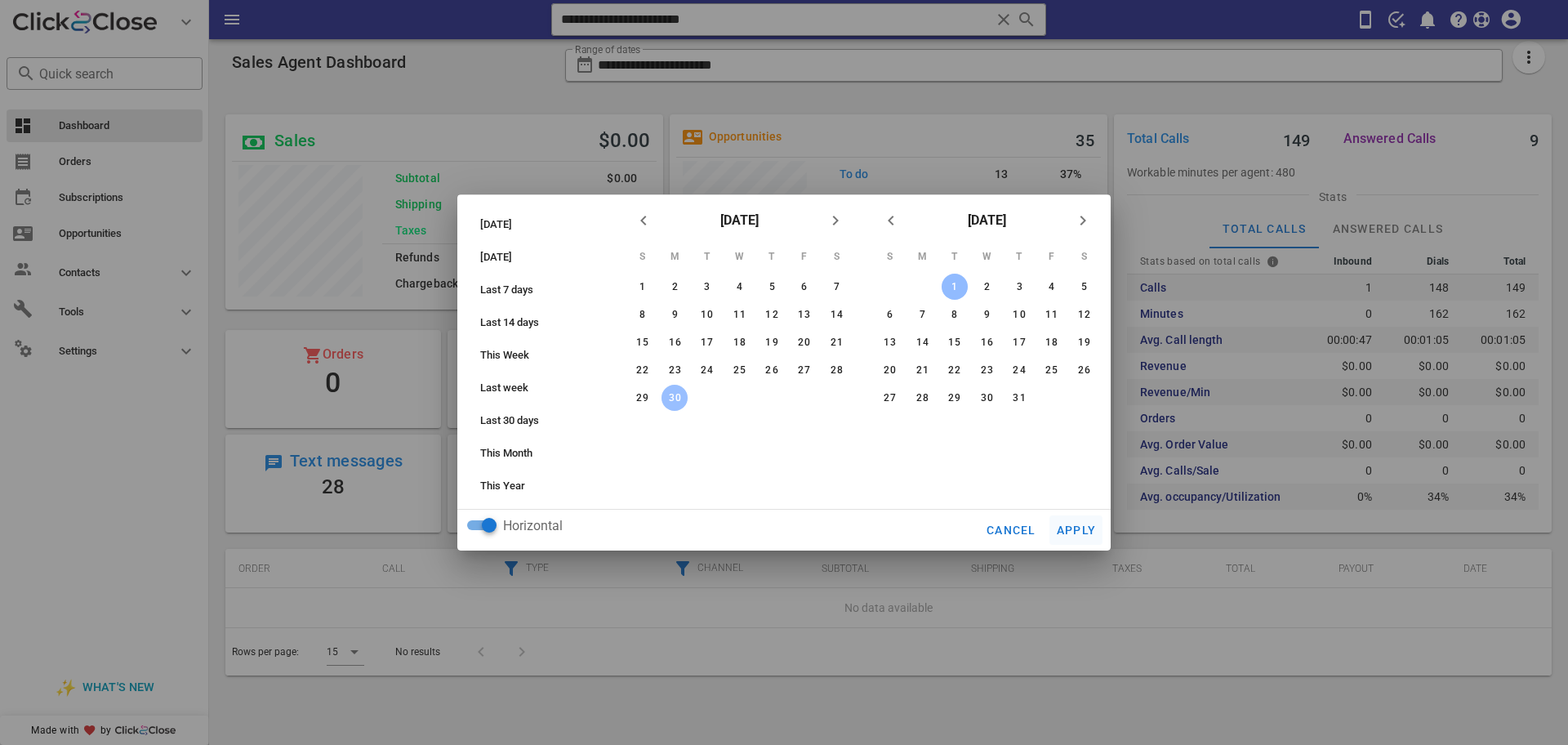 type on "**********" 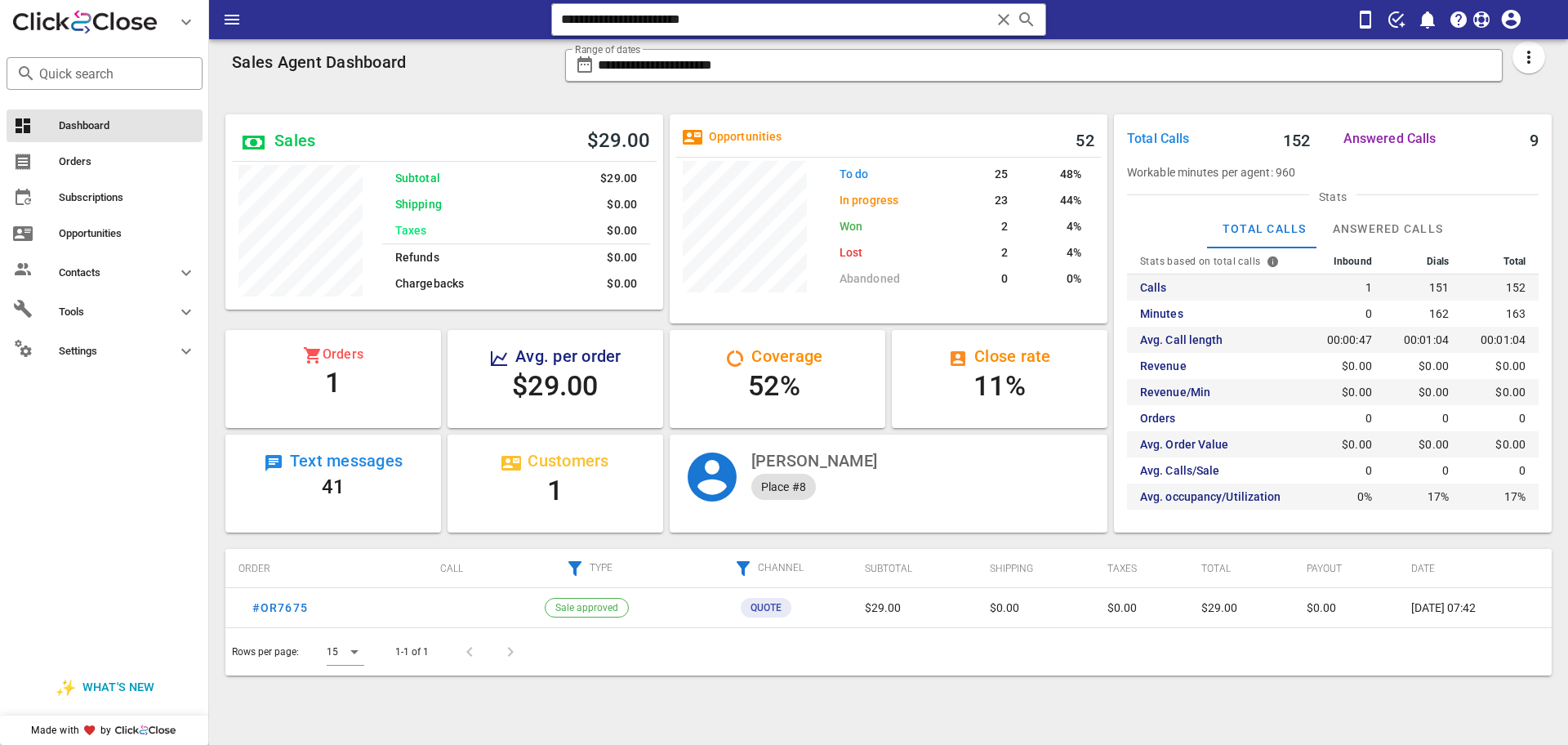 scroll, scrollTop: 816691, scrollLeft: 816229, axis: both 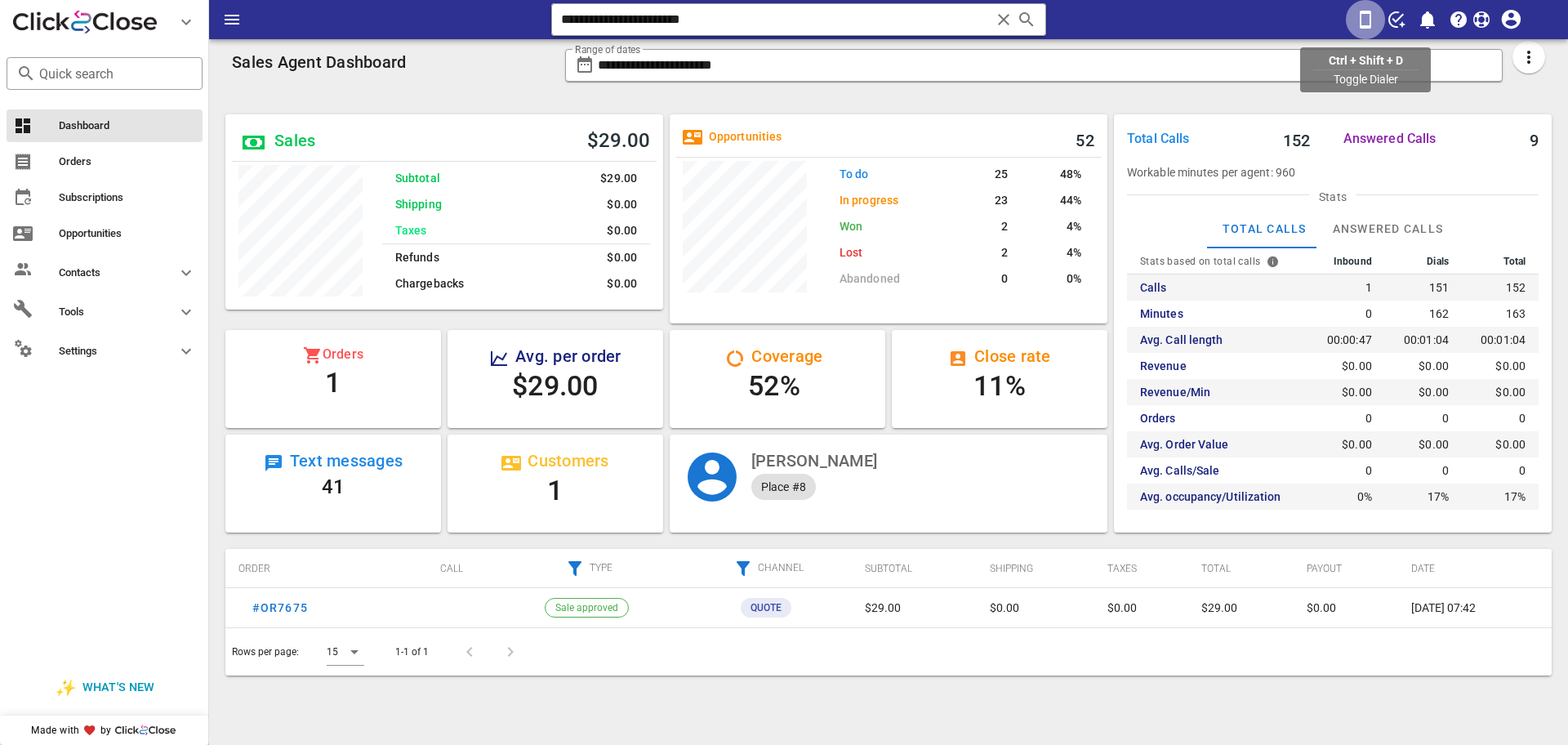 click at bounding box center [1365, 20] 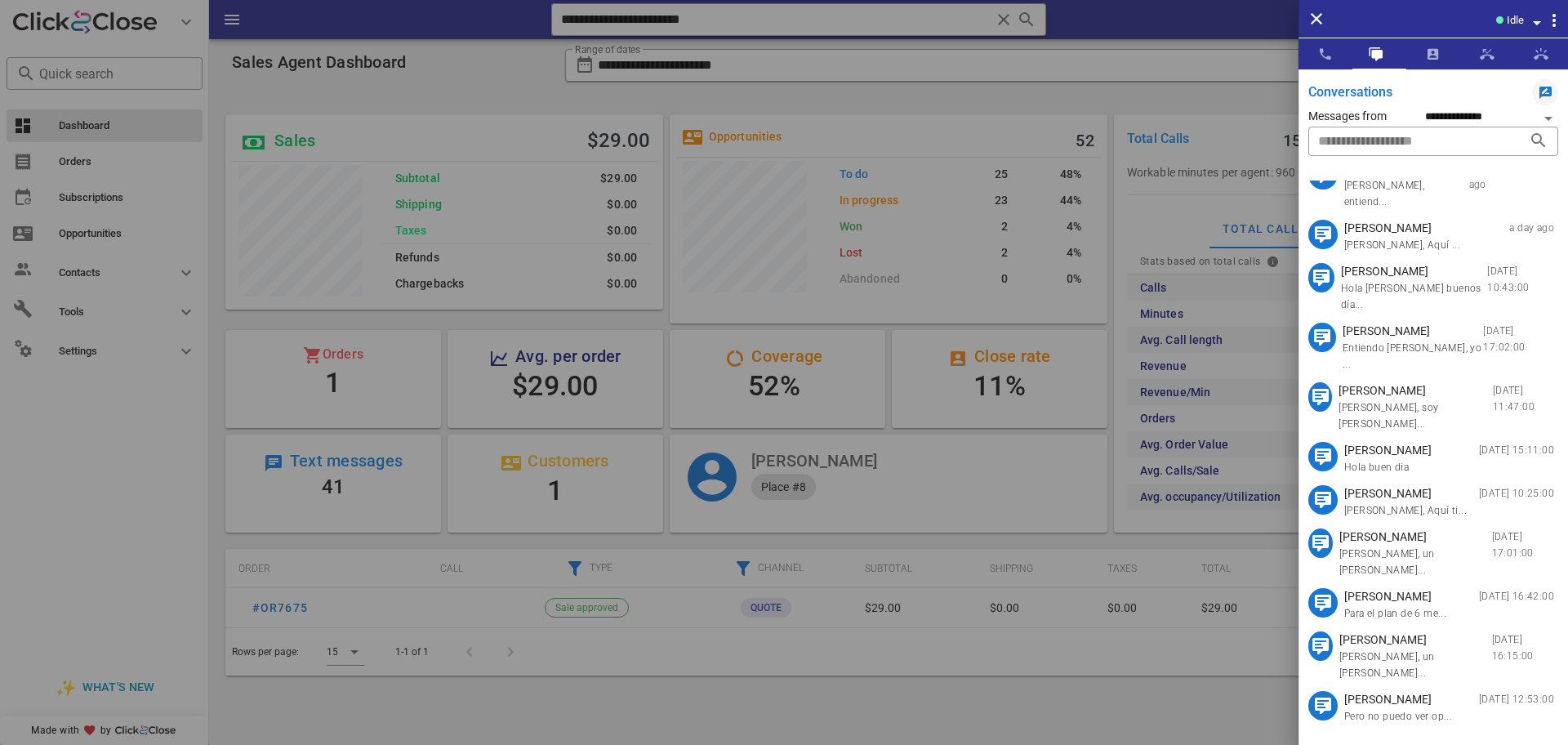 click at bounding box center (784, 372) 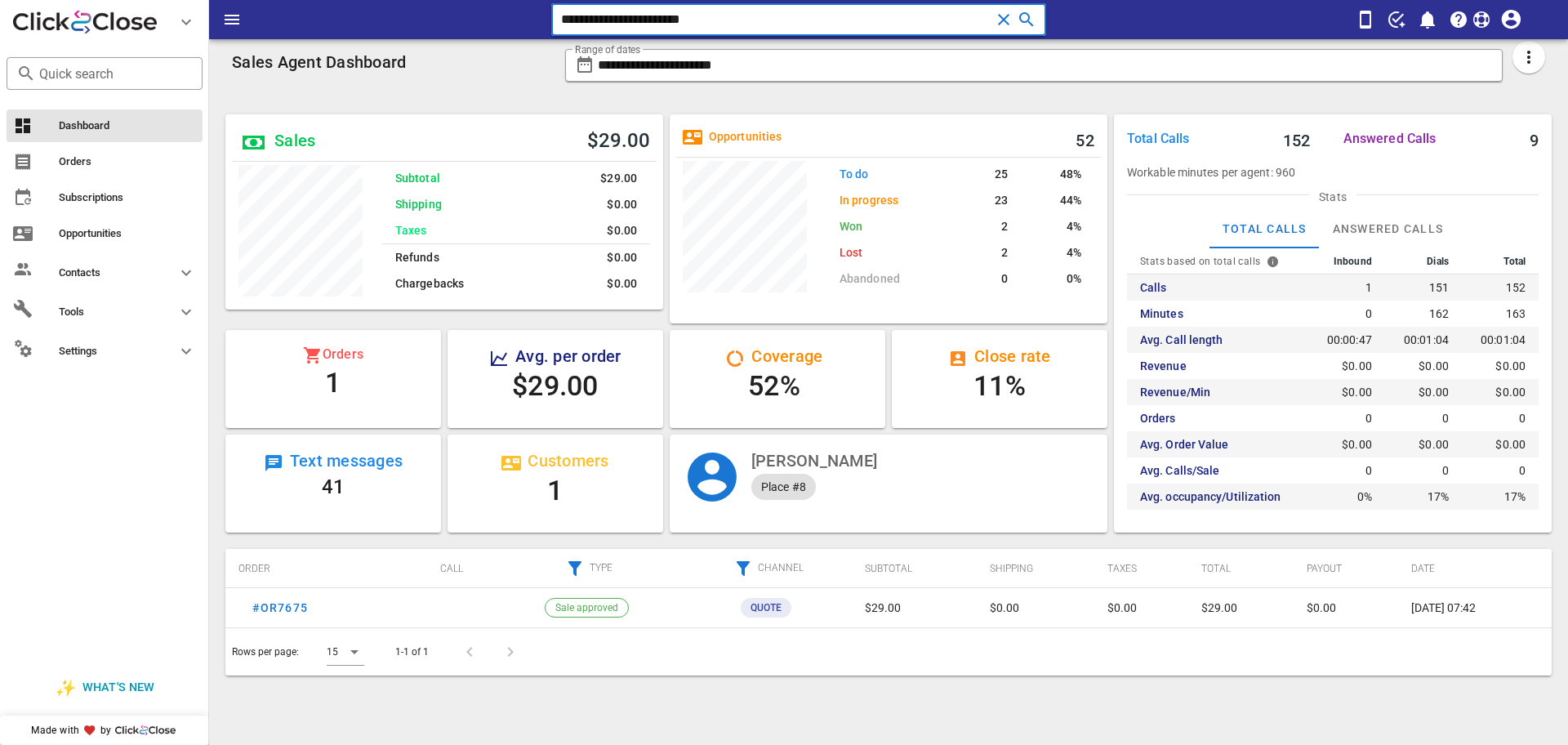 click on "**********" at bounding box center [776, 20] 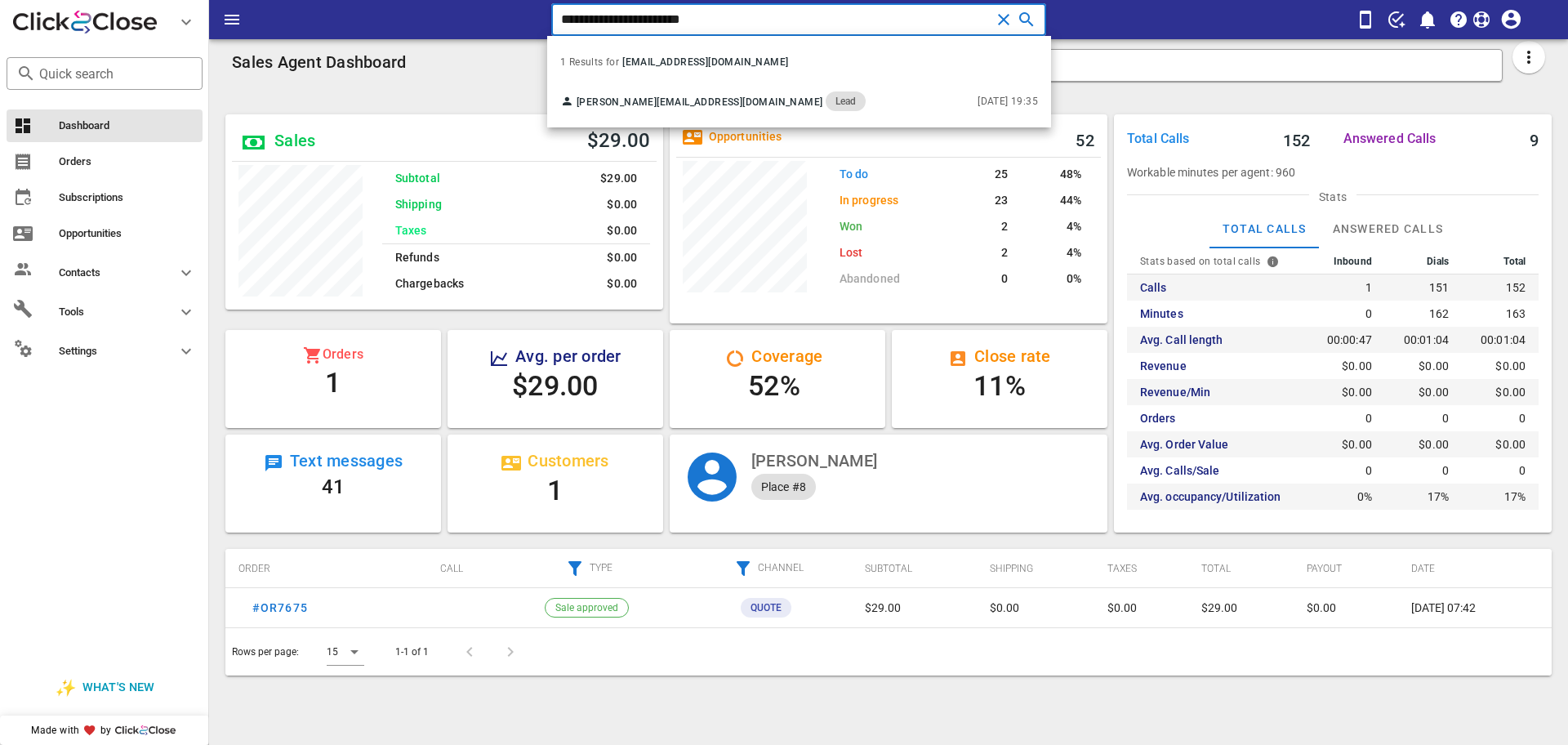 click on "**********" at bounding box center [776, 20] 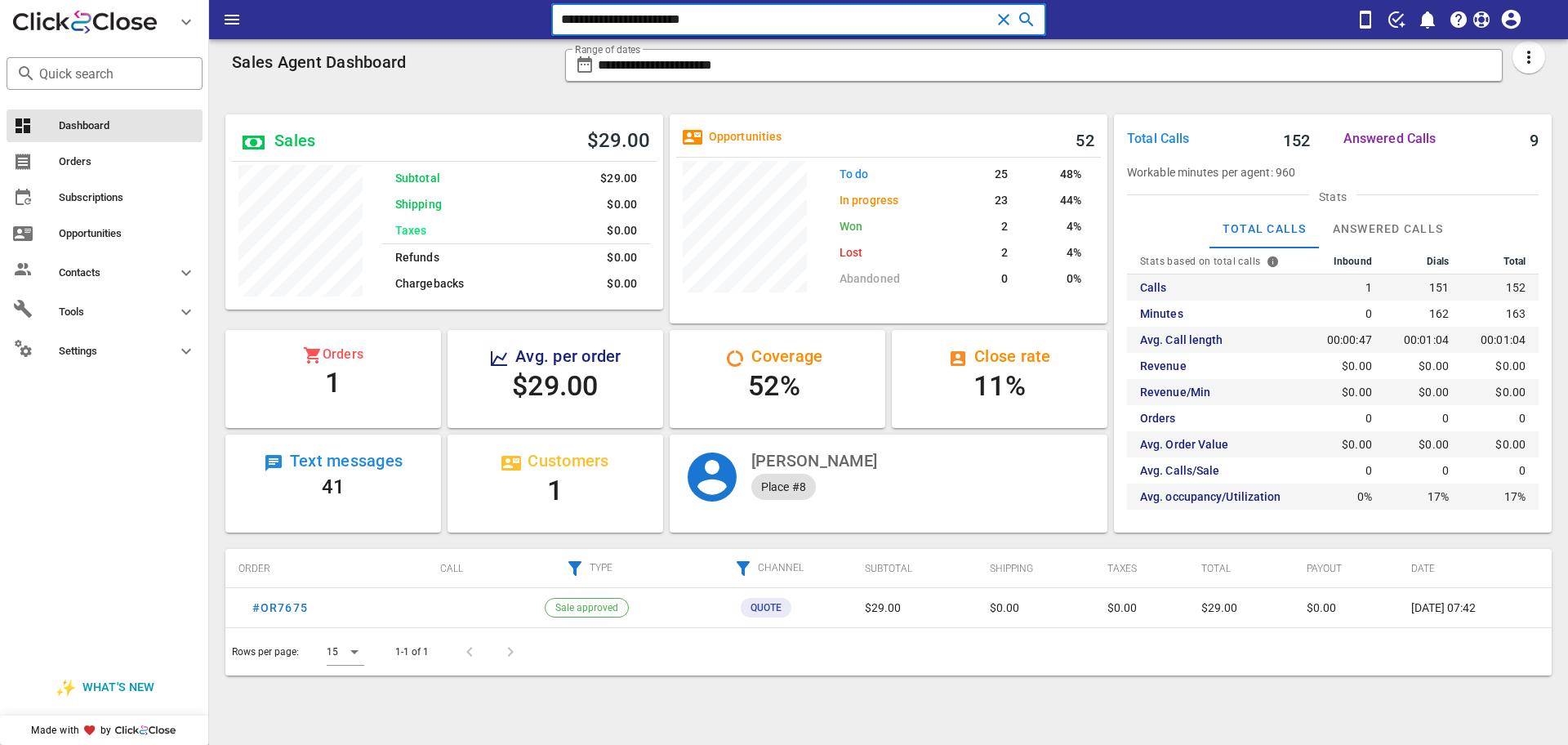 paste on "*****" 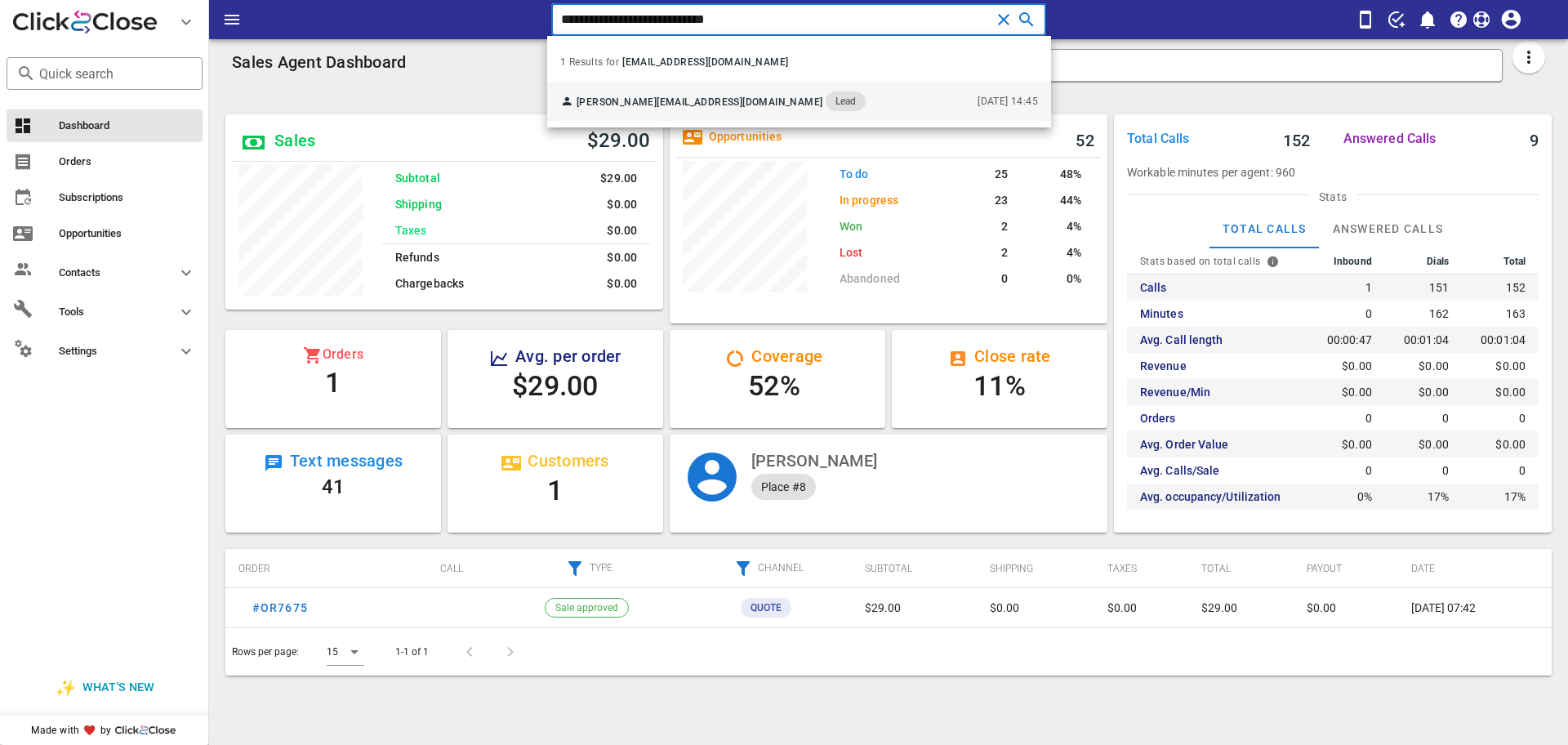 type on "**********" 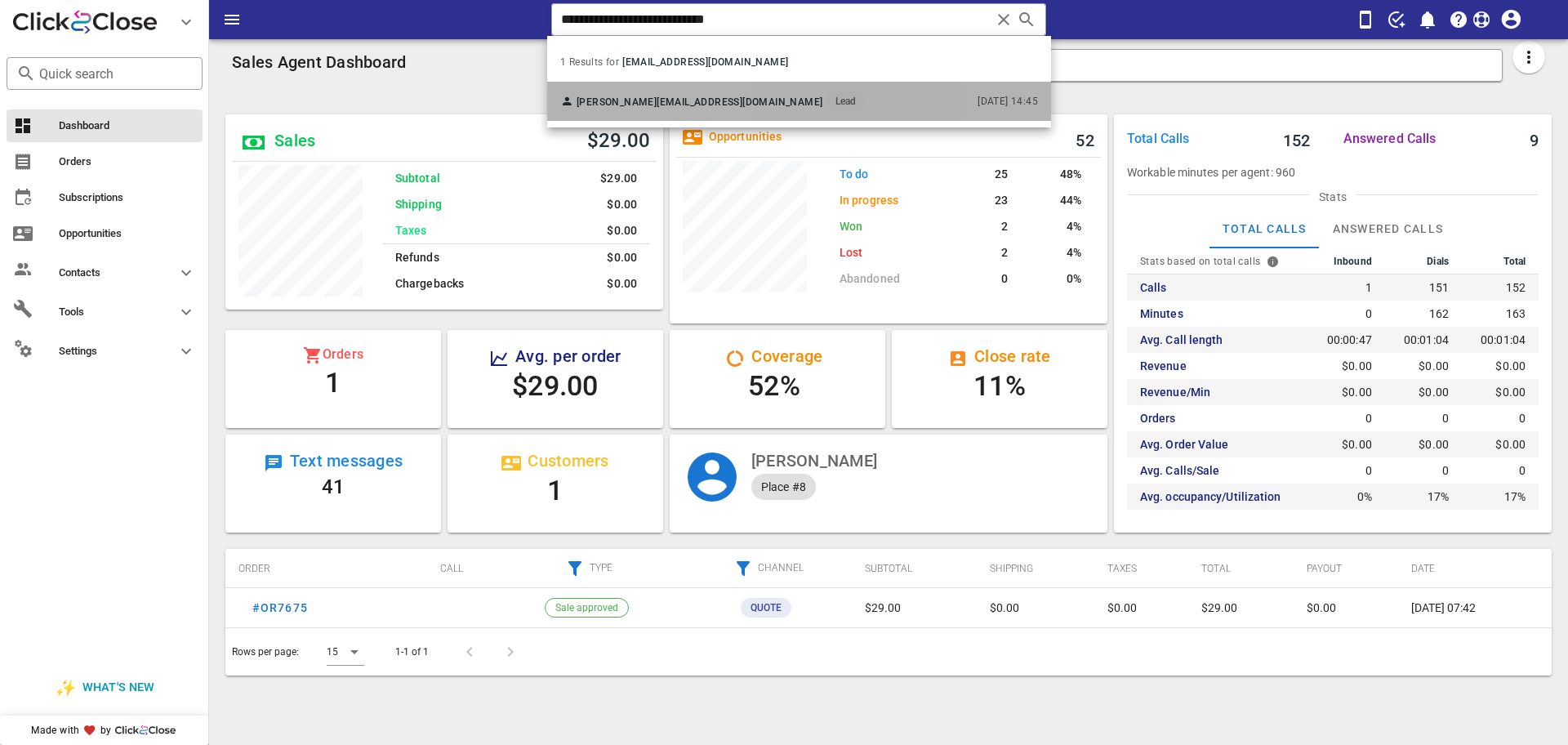 click on "Magali Cosme Gonzalez   cosmegonzalezmagali@gmail.com   Lead" at bounding box center [713, 101] 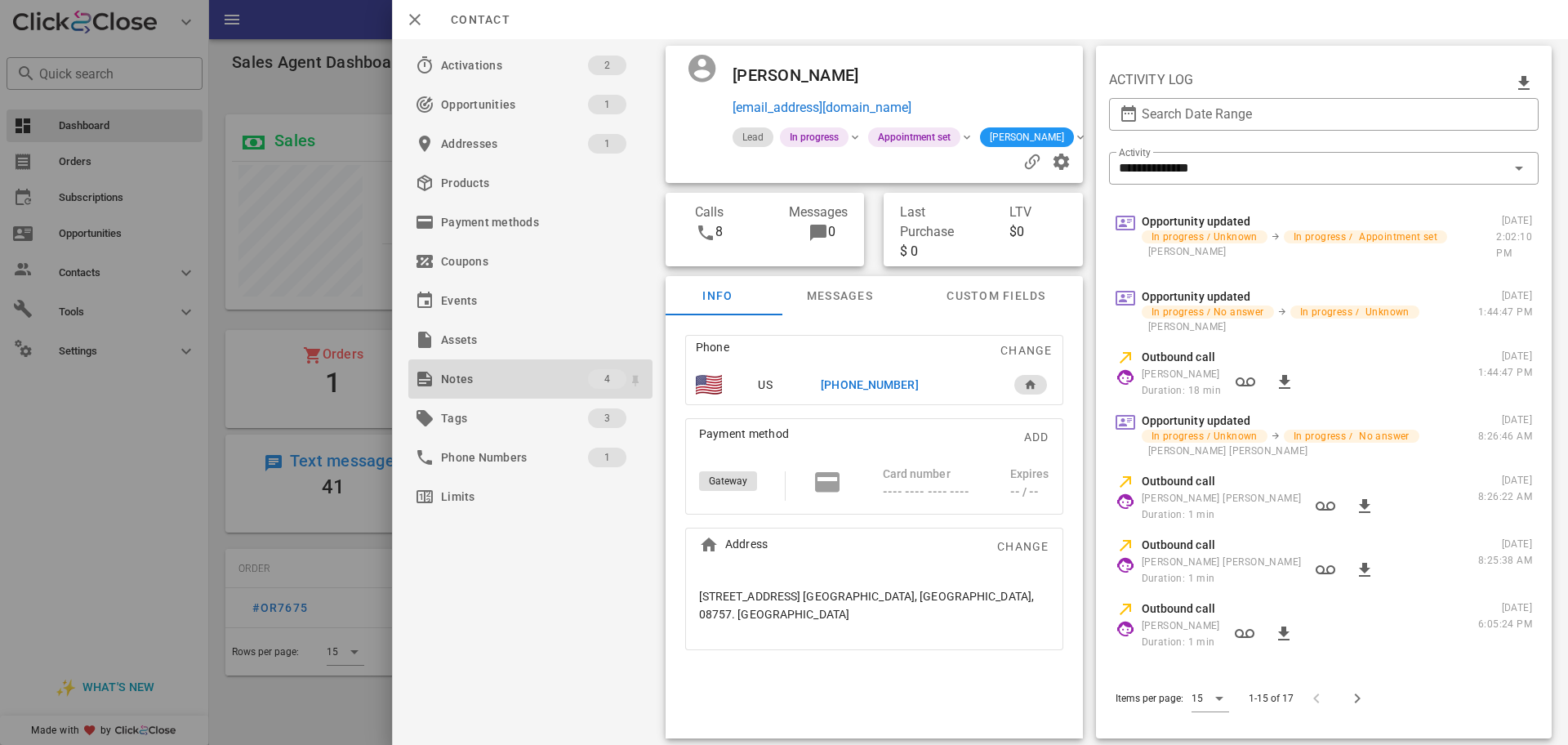 click on "Notes" at bounding box center (514, 379) 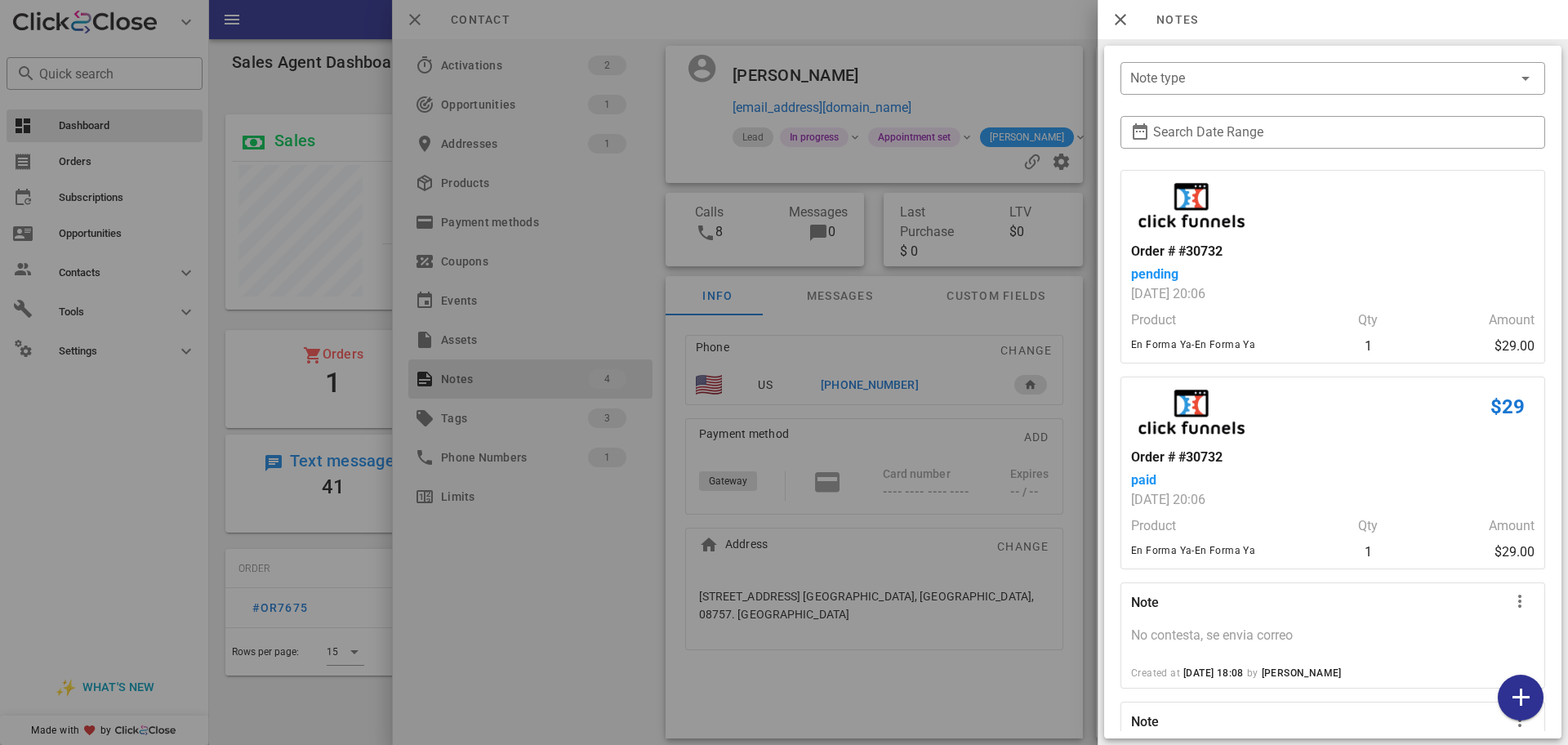 scroll, scrollTop: 97, scrollLeft: 0, axis: vertical 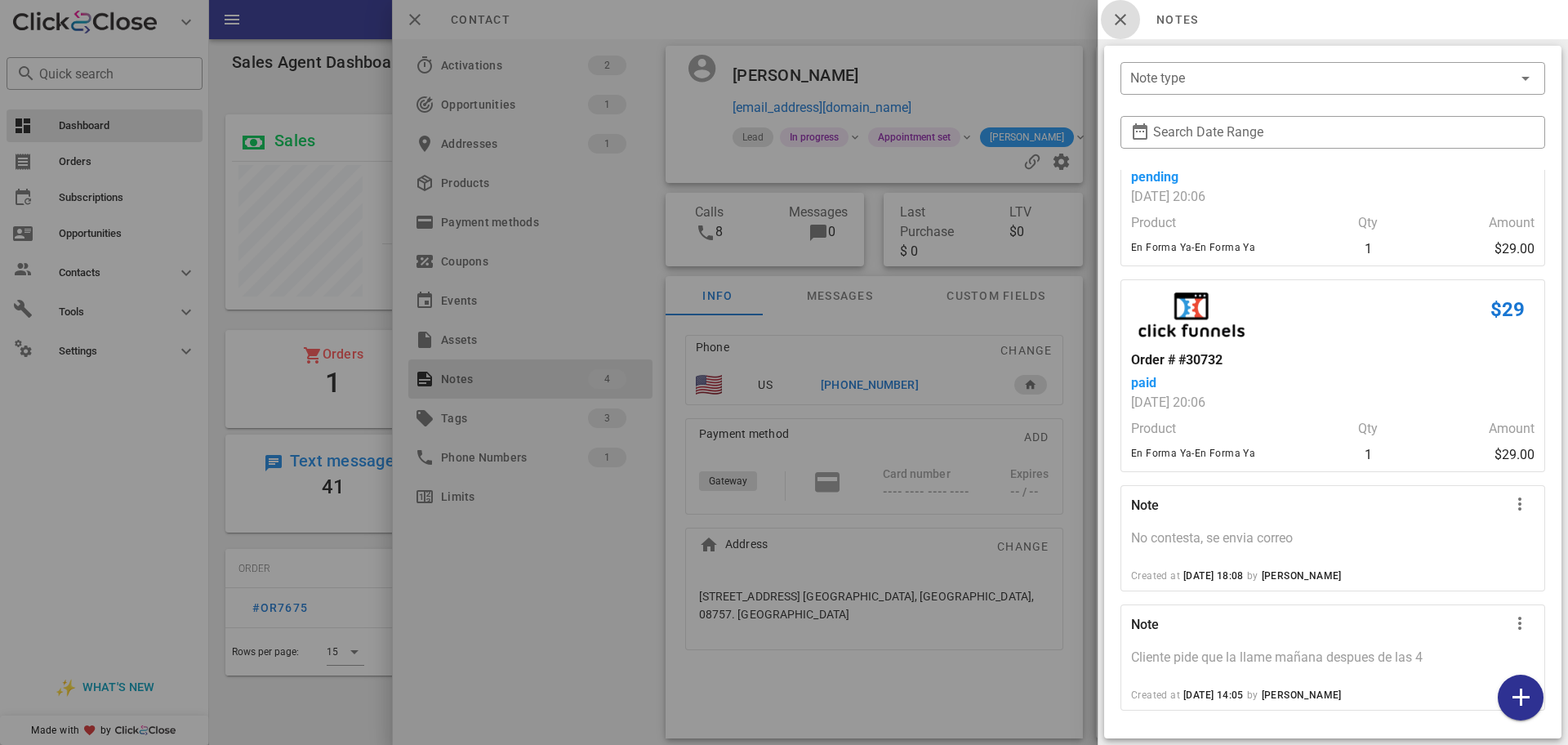 click at bounding box center [1120, 20] 